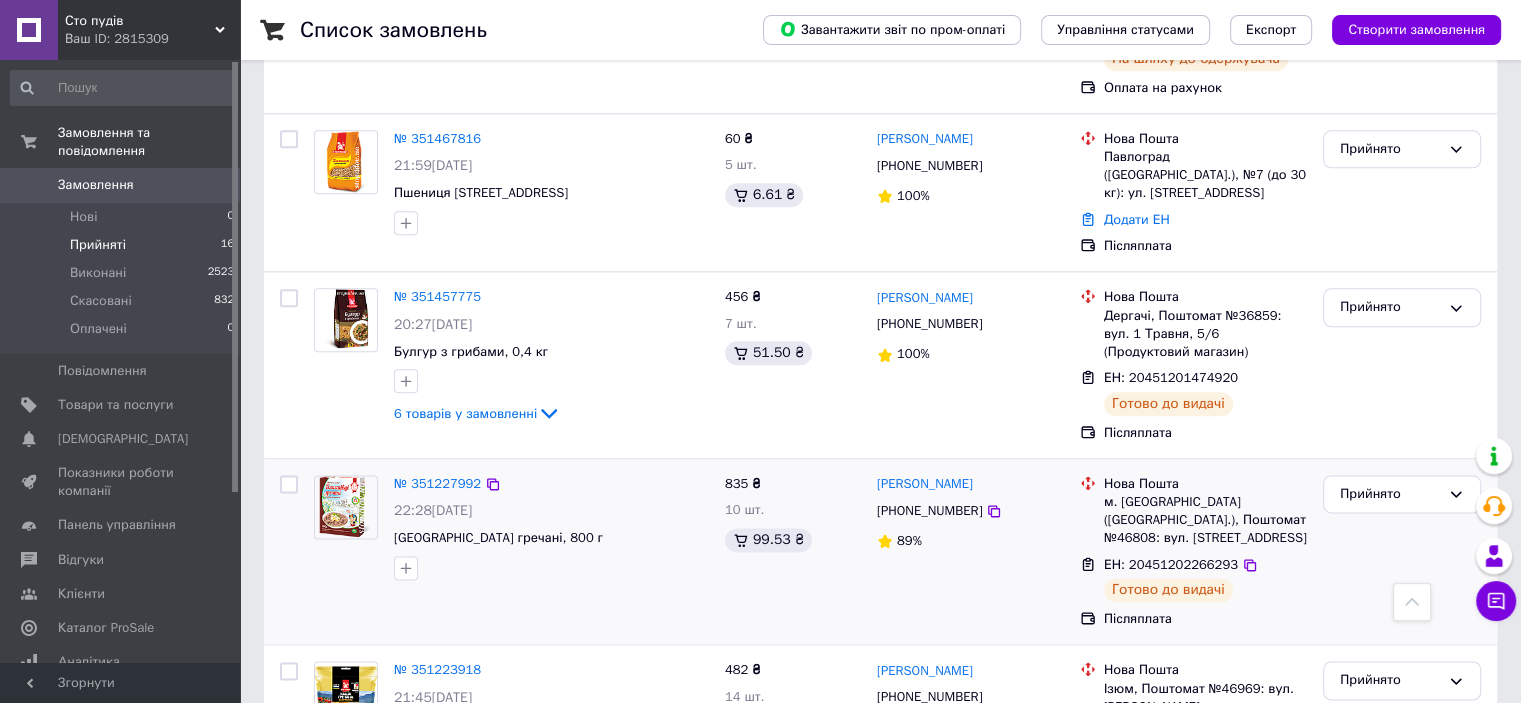 scroll, scrollTop: 2650, scrollLeft: 0, axis: vertical 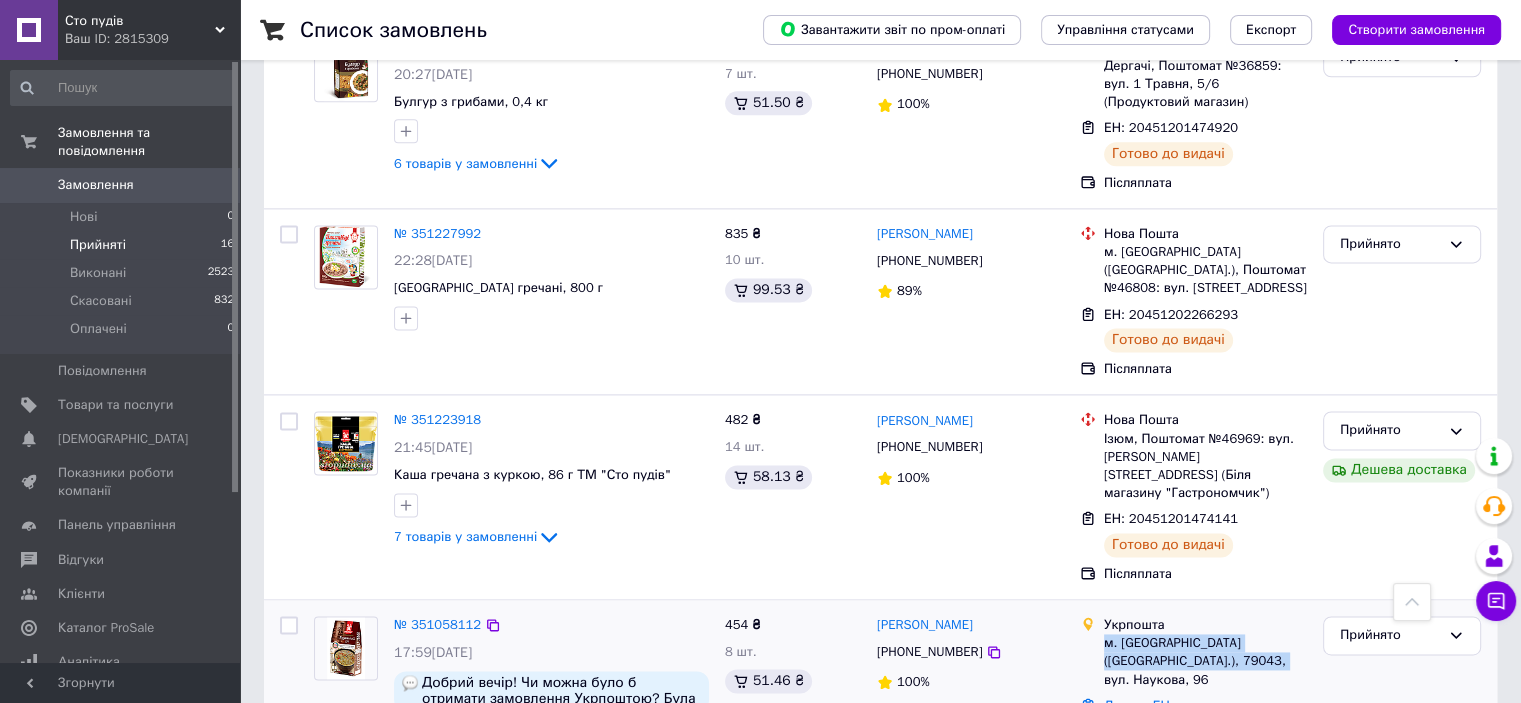 drag, startPoint x: 1205, startPoint y: 517, endPoint x: 1106, endPoint y: 510, distance: 99.24717 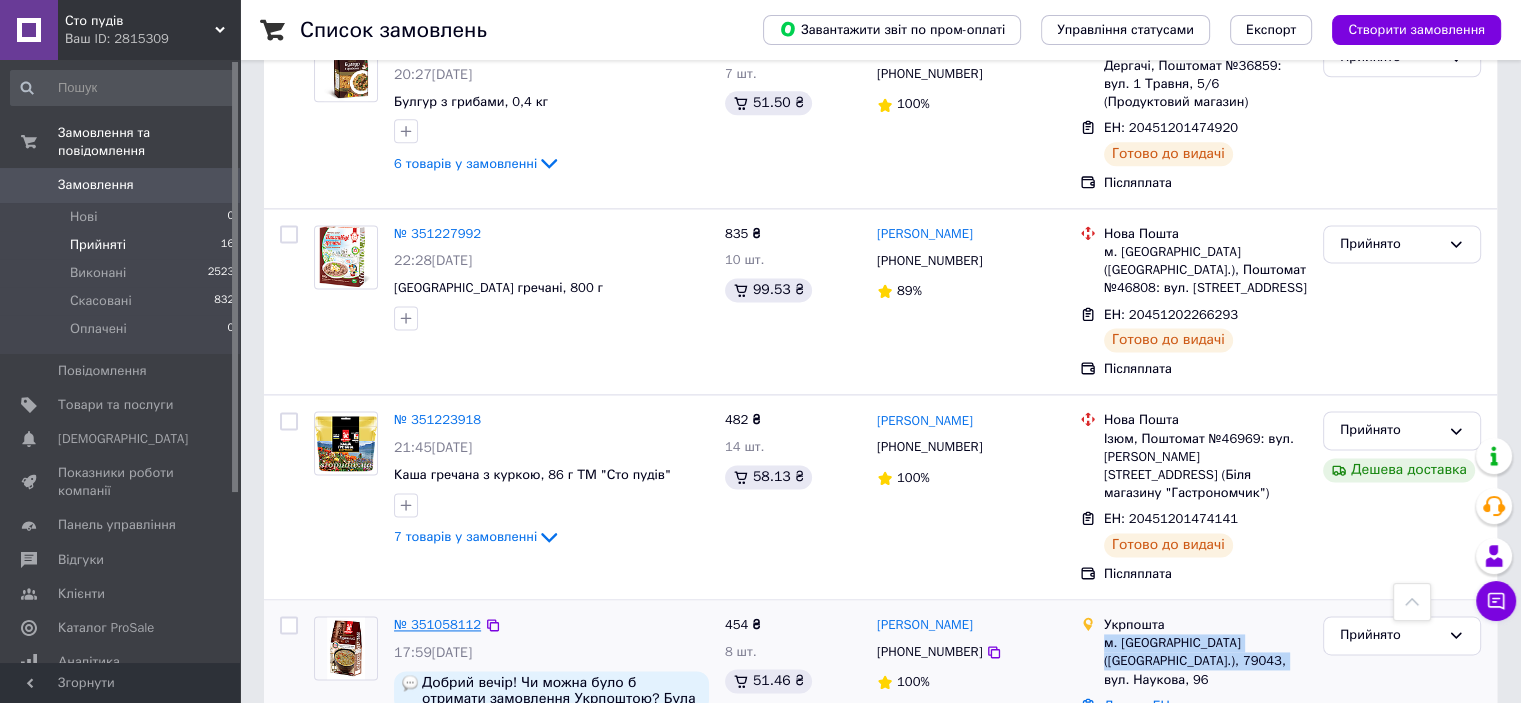 click on "№ 351058112" at bounding box center (437, 624) 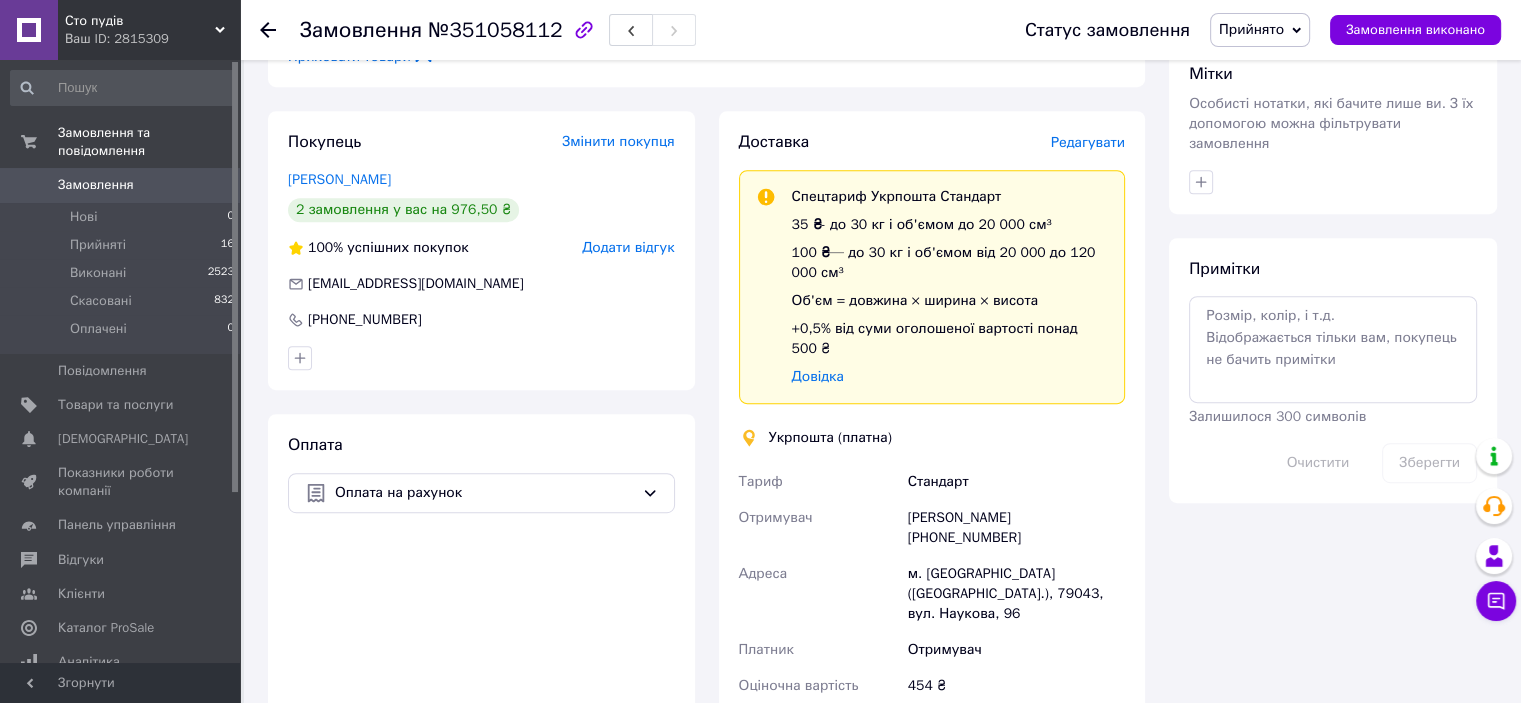 scroll, scrollTop: 1000, scrollLeft: 0, axis: vertical 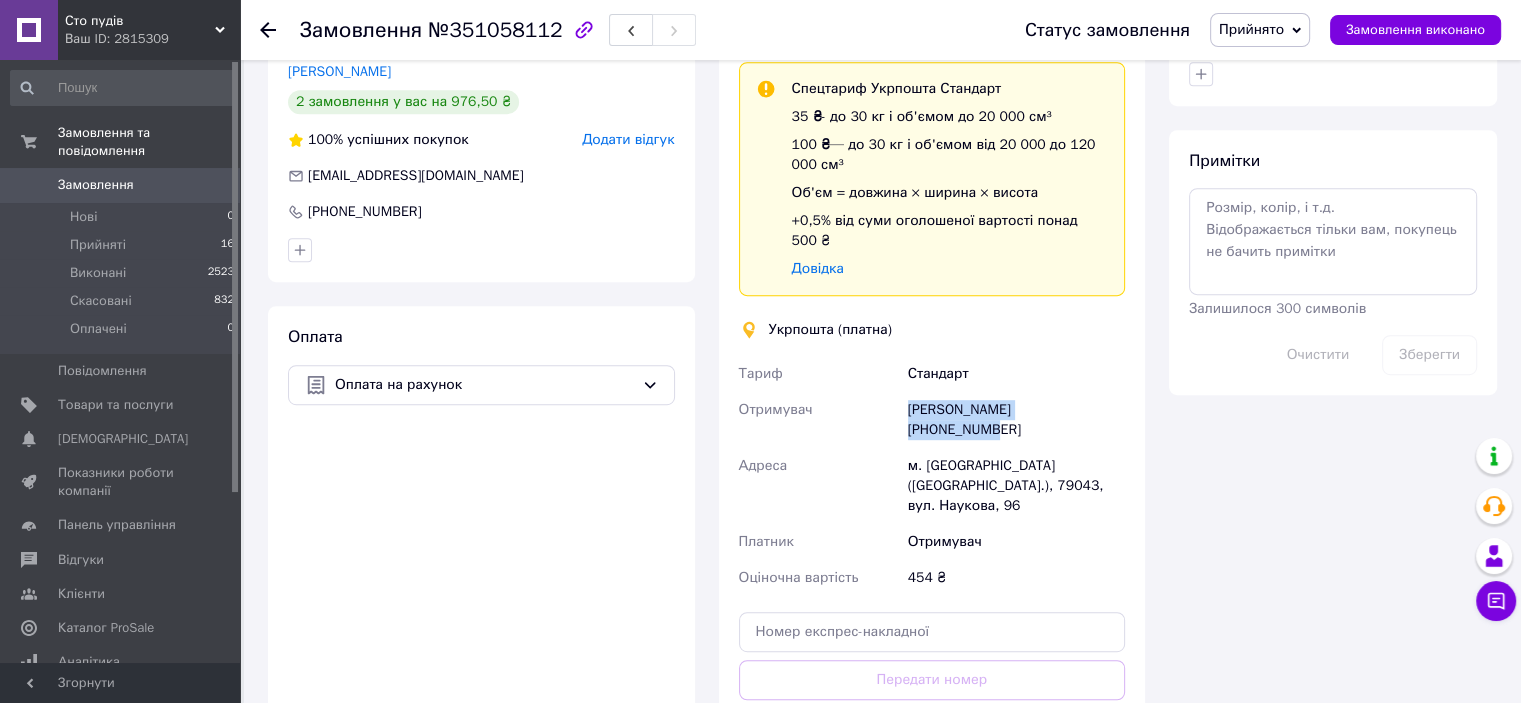 drag, startPoint x: 1084, startPoint y: 371, endPoint x: 894, endPoint y: 371, distance: 190 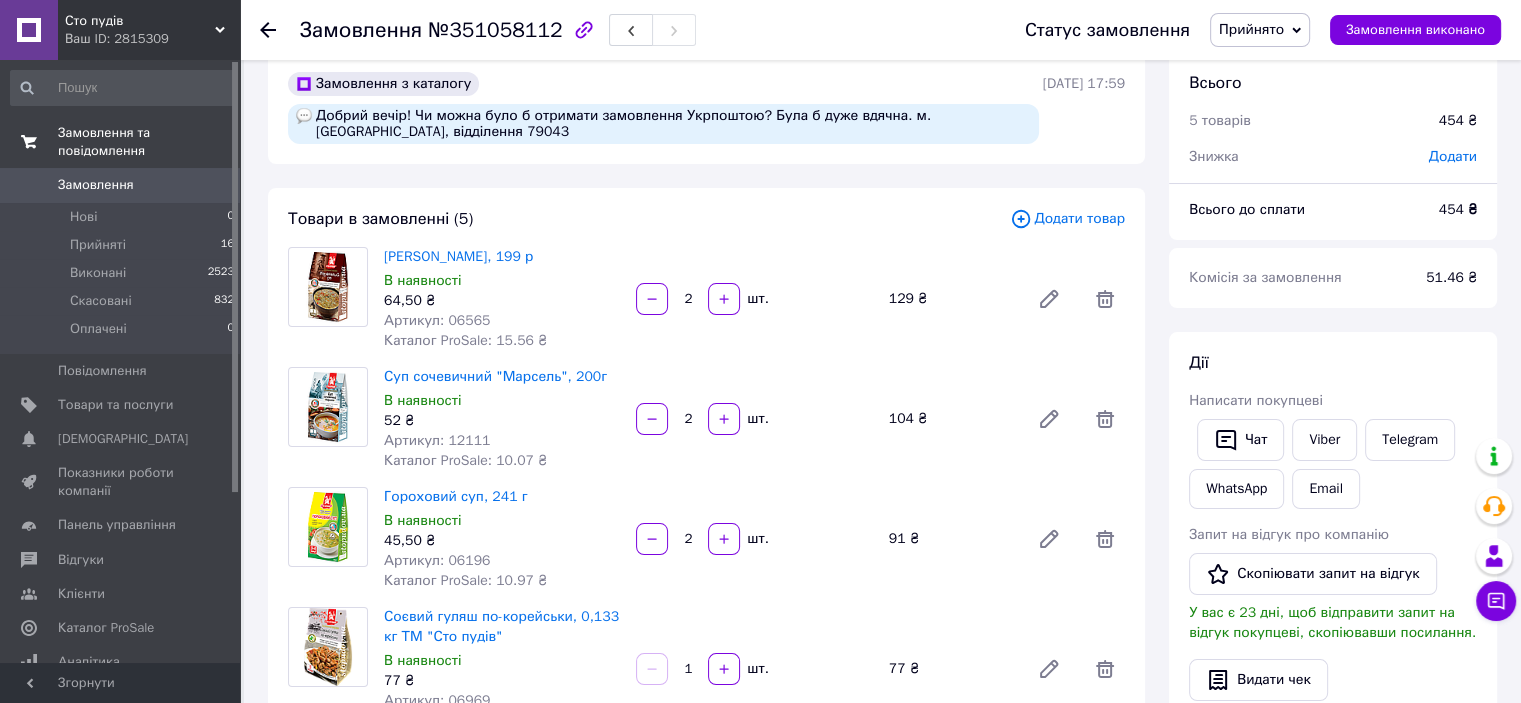scroll, scrollTop: 0, scrollLeft: 0, axis: both 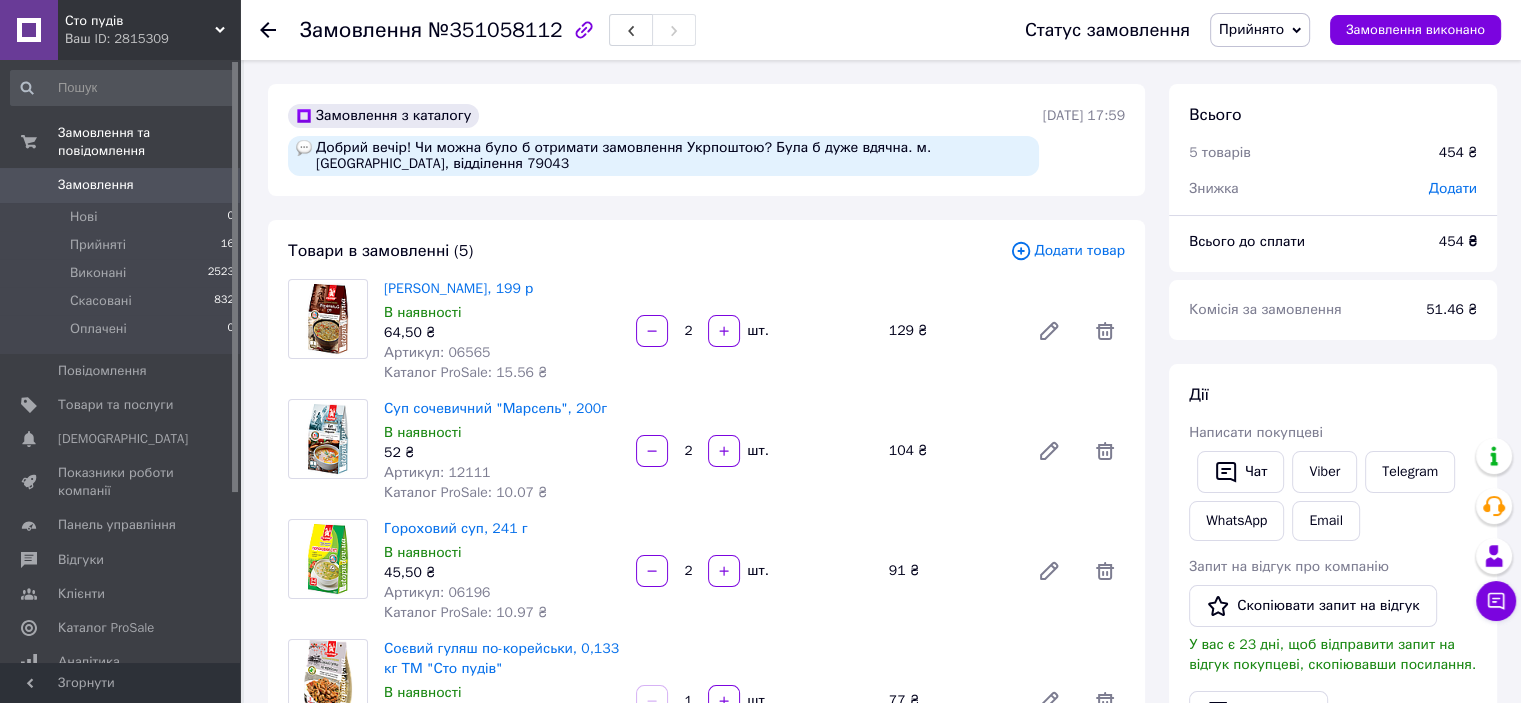 click on "Замовлення №351058112 Статус замовлення Прийнято Виконано Скасовано Оплачено Замовлення виконано" at bounding box center [880, 30] 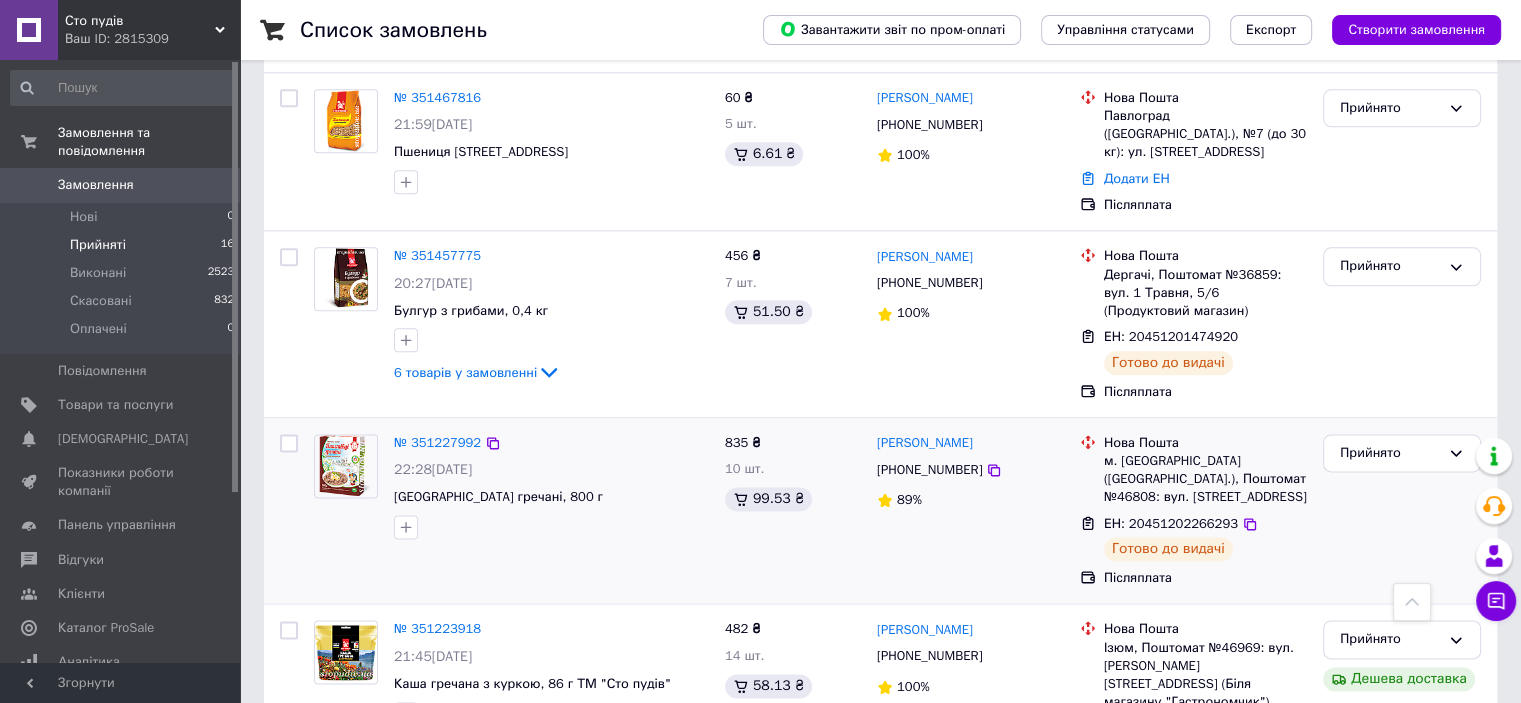 scroll, scrollTop: 2650, scrollLeft: 0, axis: vertical 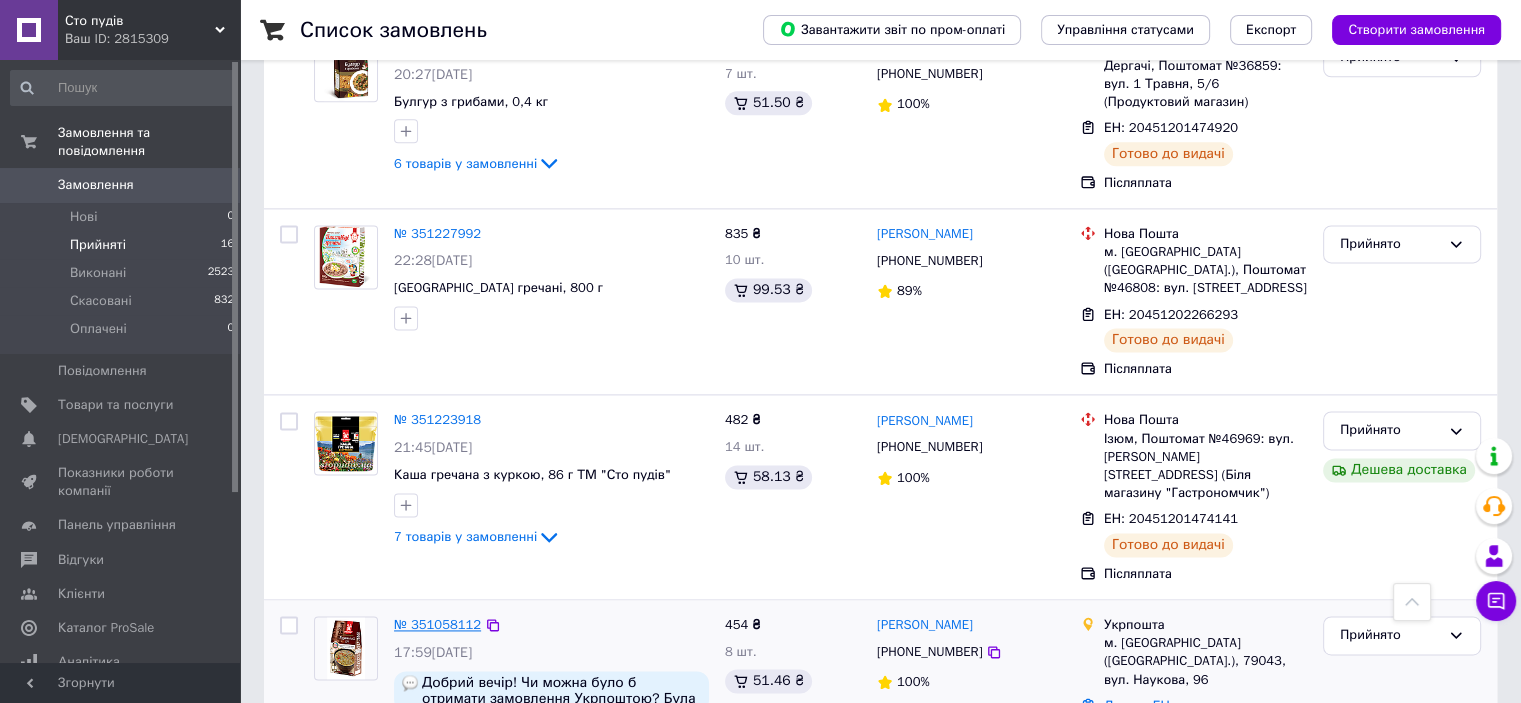 click on "№ 351058112" at bounding box center (437, 624) 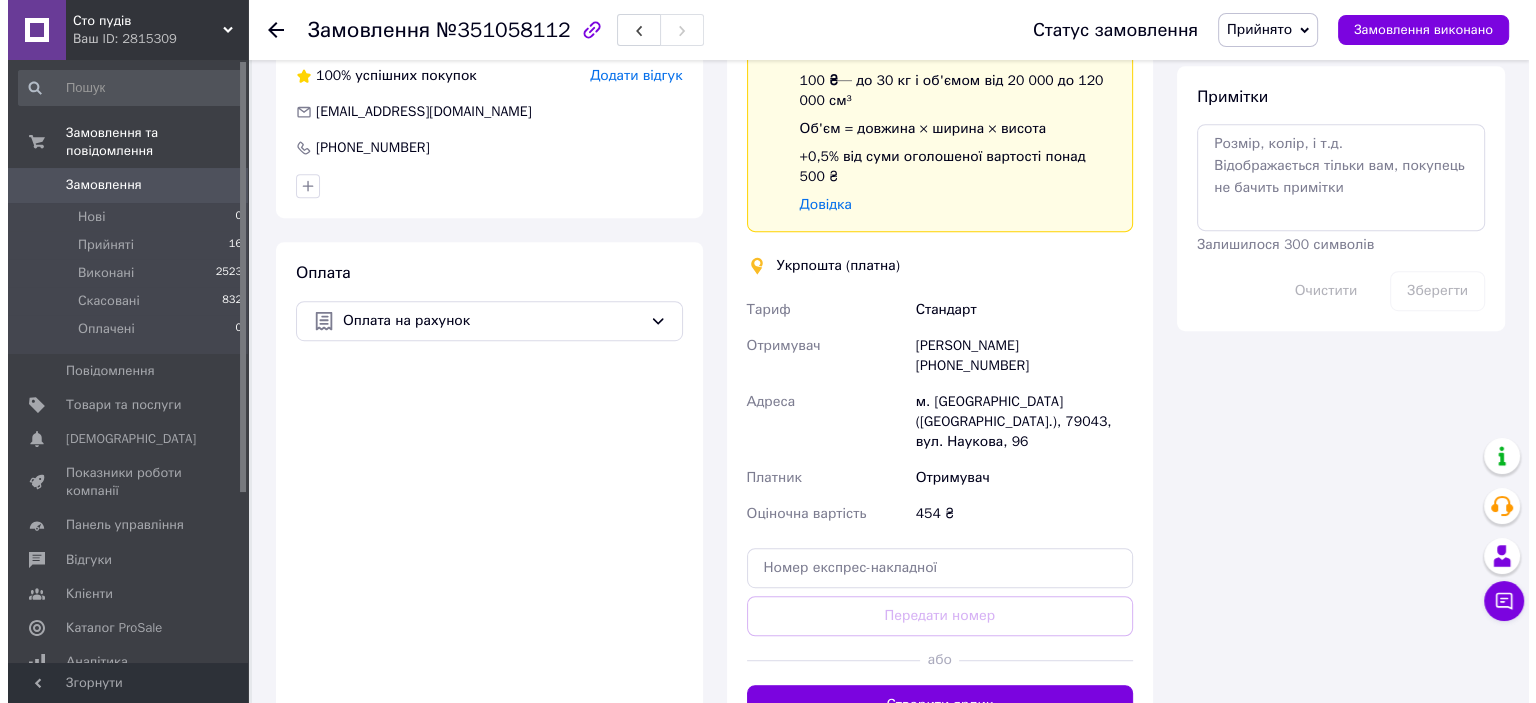 scroll, scrollTop: 864, scrollLeft: 0, axis: vertical 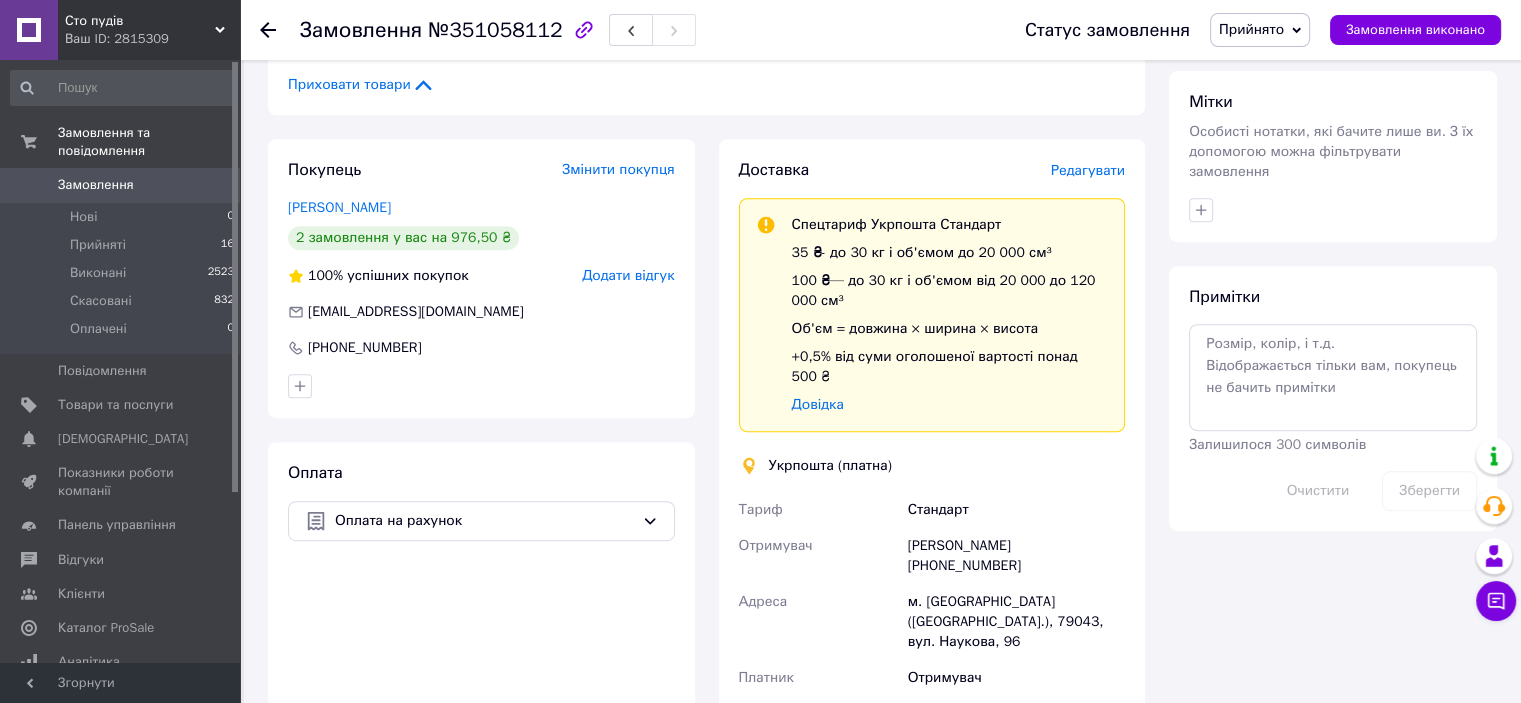 click on "Редагувати" at bounding box center [1088, 170] 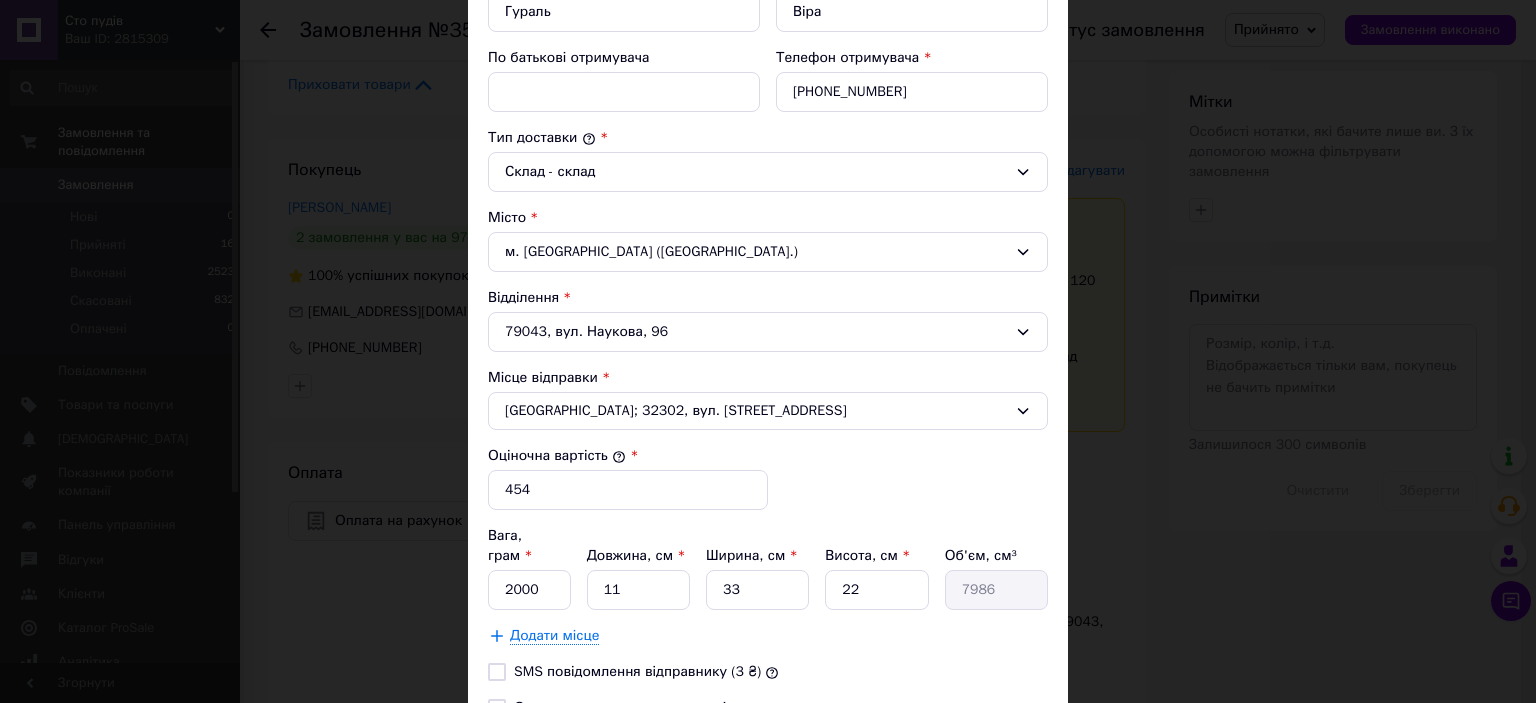 scroll, scrollTop: 615, scrollLeft: 0, axis: vertical 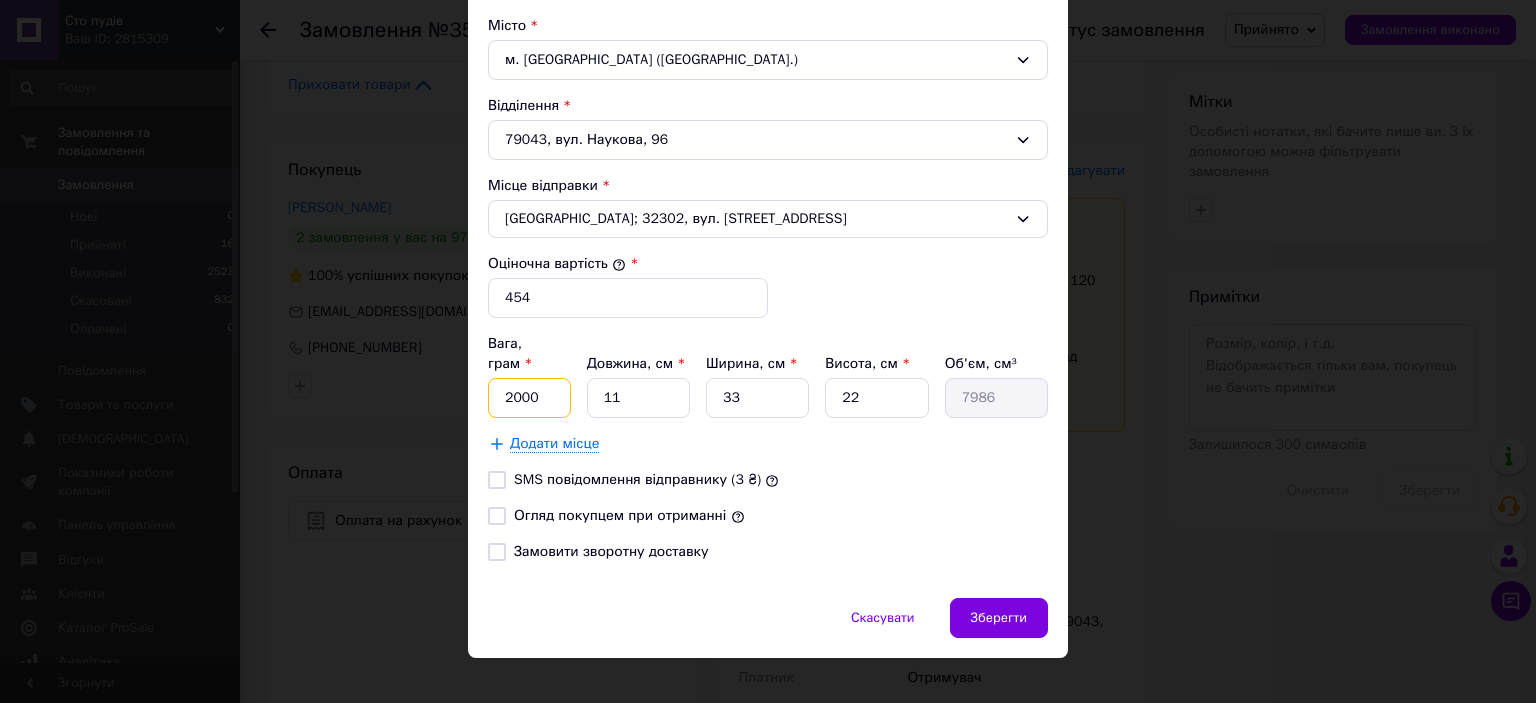 drag, startPoint x: 541, startPoint y: 379, endPoint x: 500, endPoint y: 370, distance: 41.976185 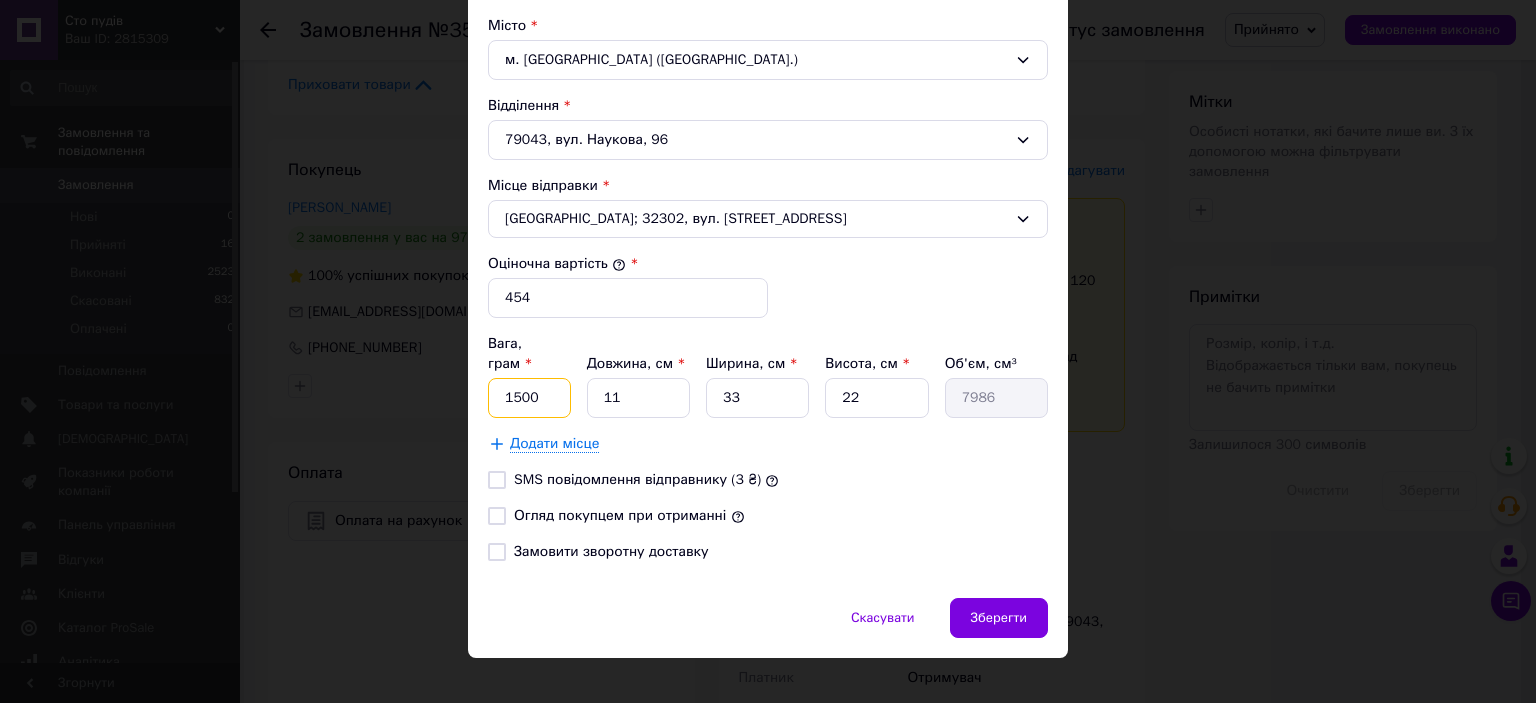 type on "1500" 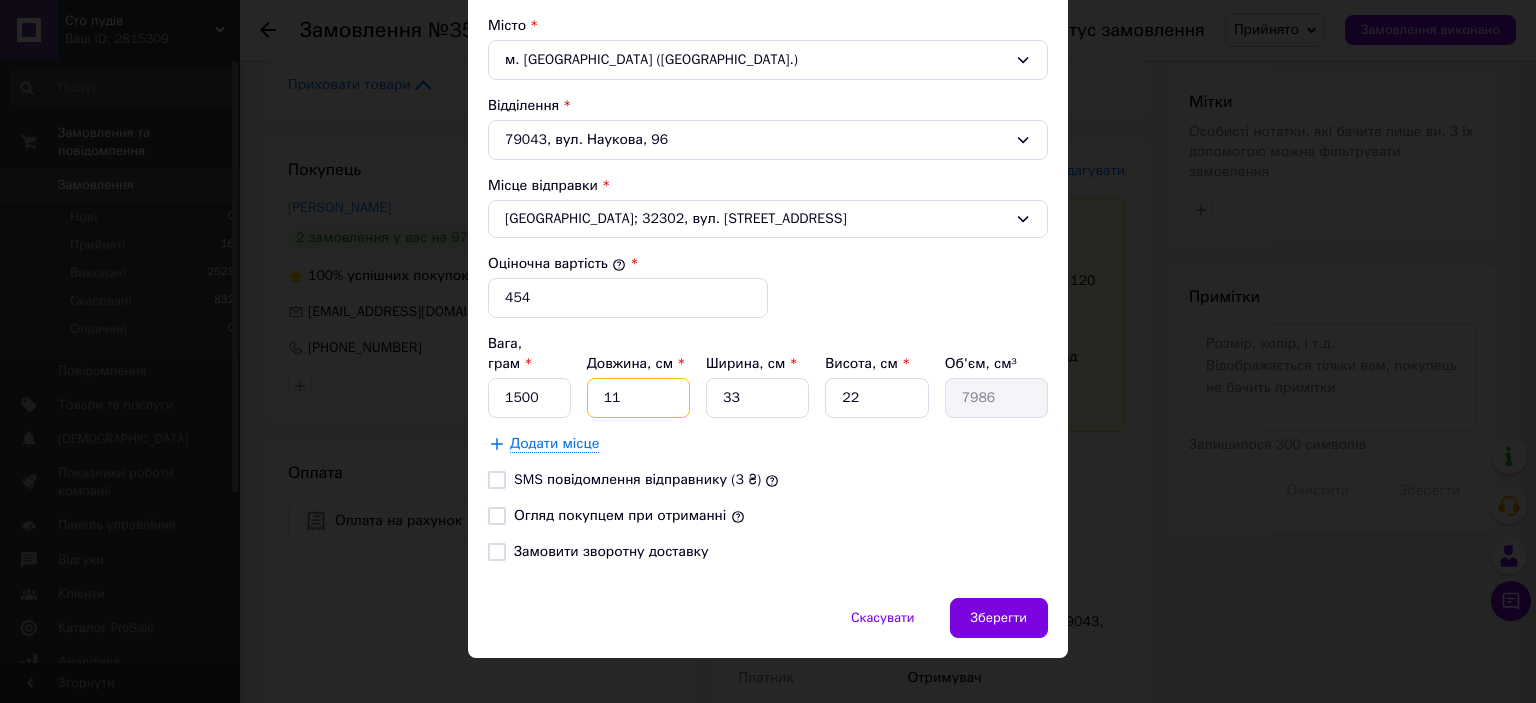 drag, startPoint x: 618, startPoint y: 371, endPoint x: 588, endPoint y: 377, distance: 30.594116 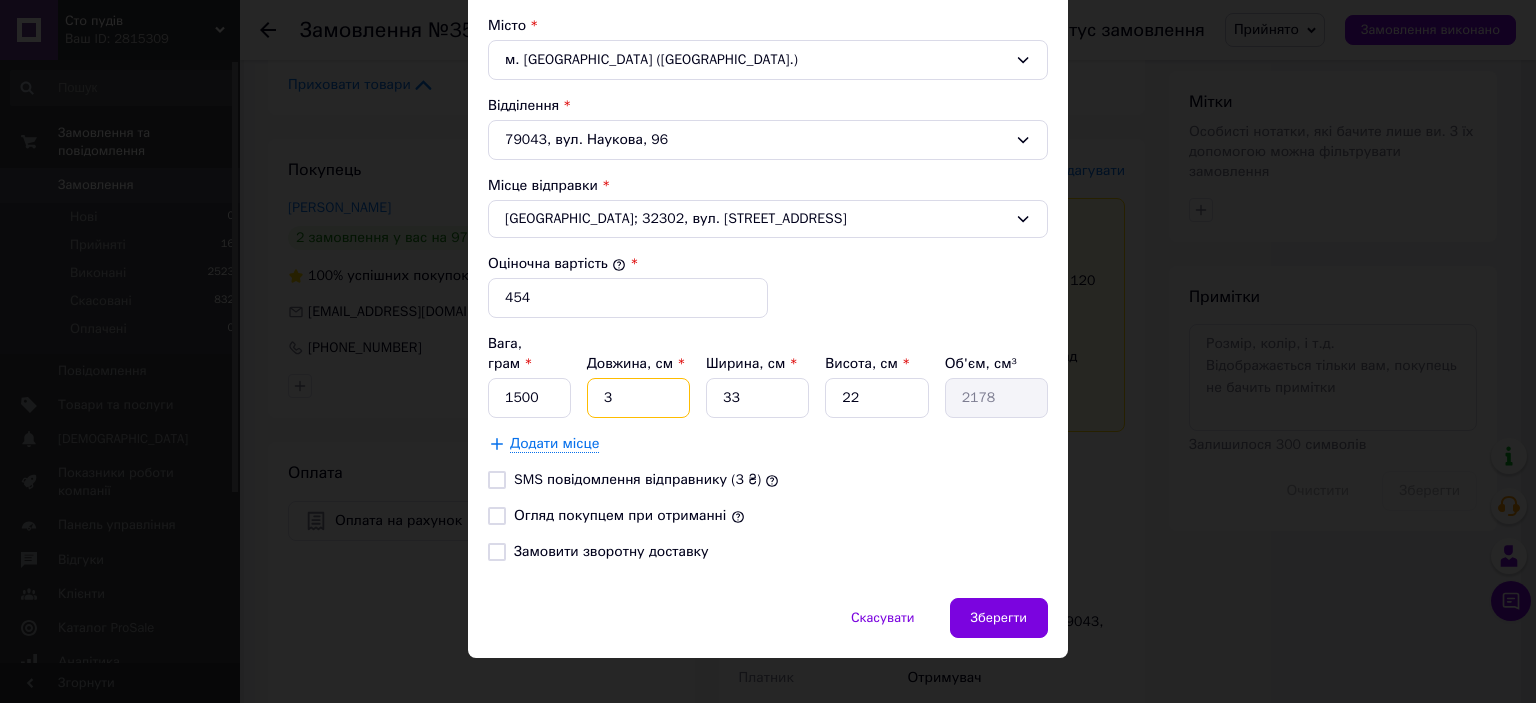 type on "36" 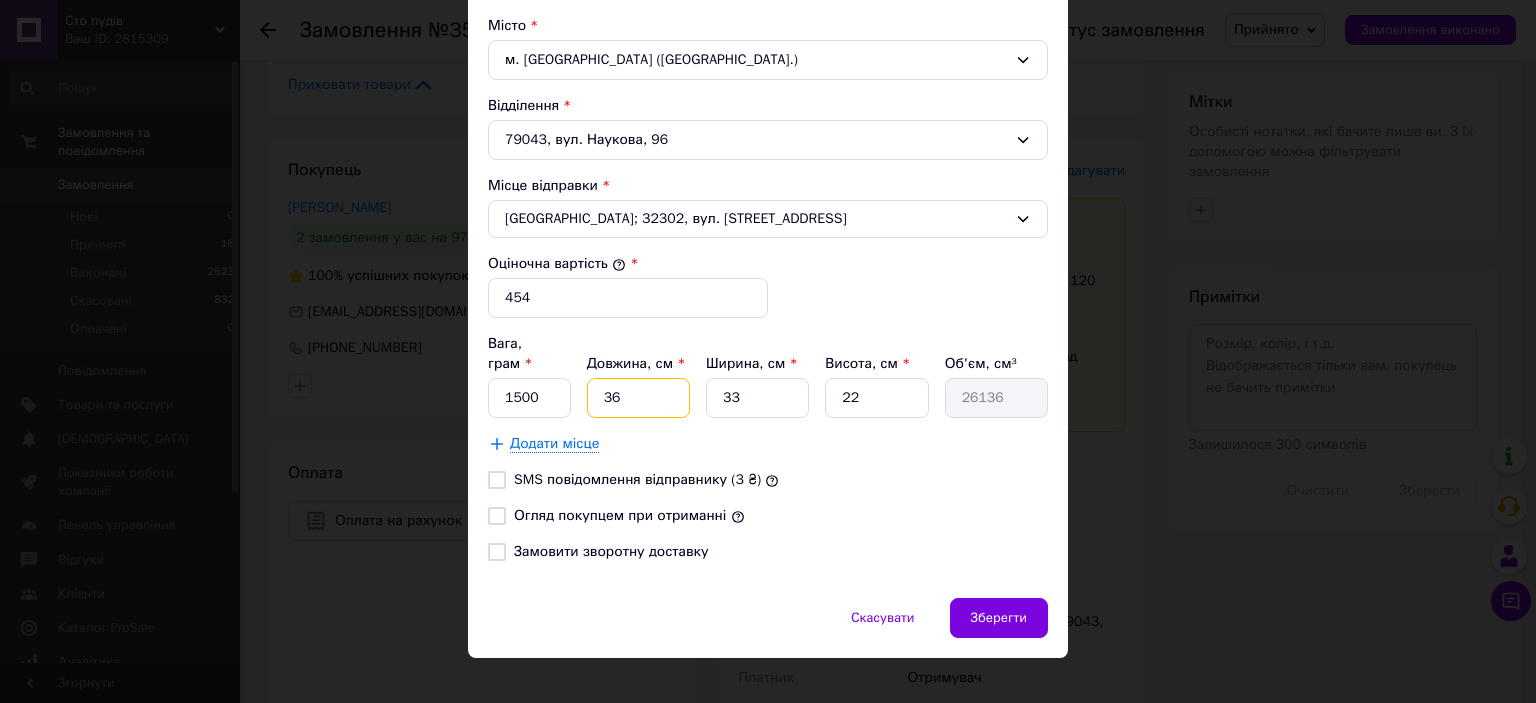 type on "36" 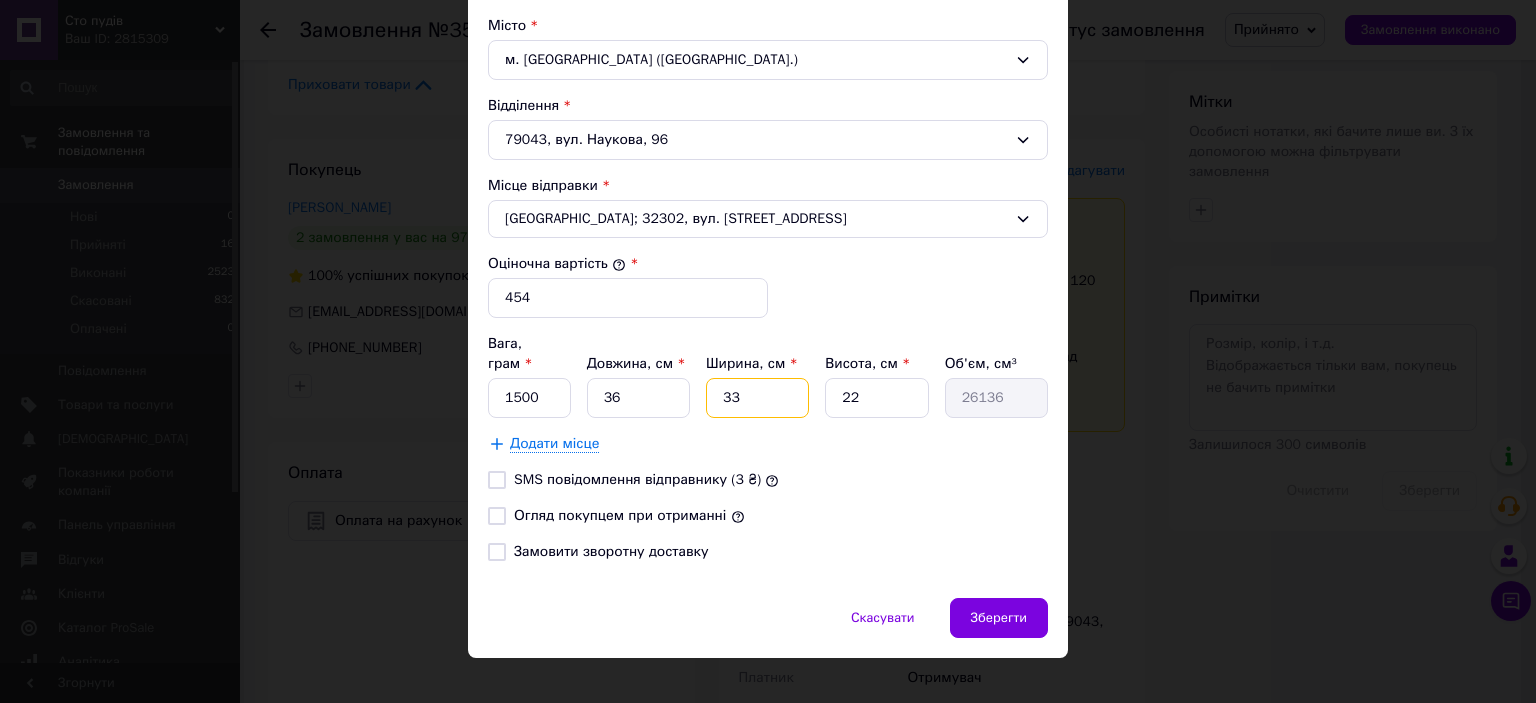 type on "2" 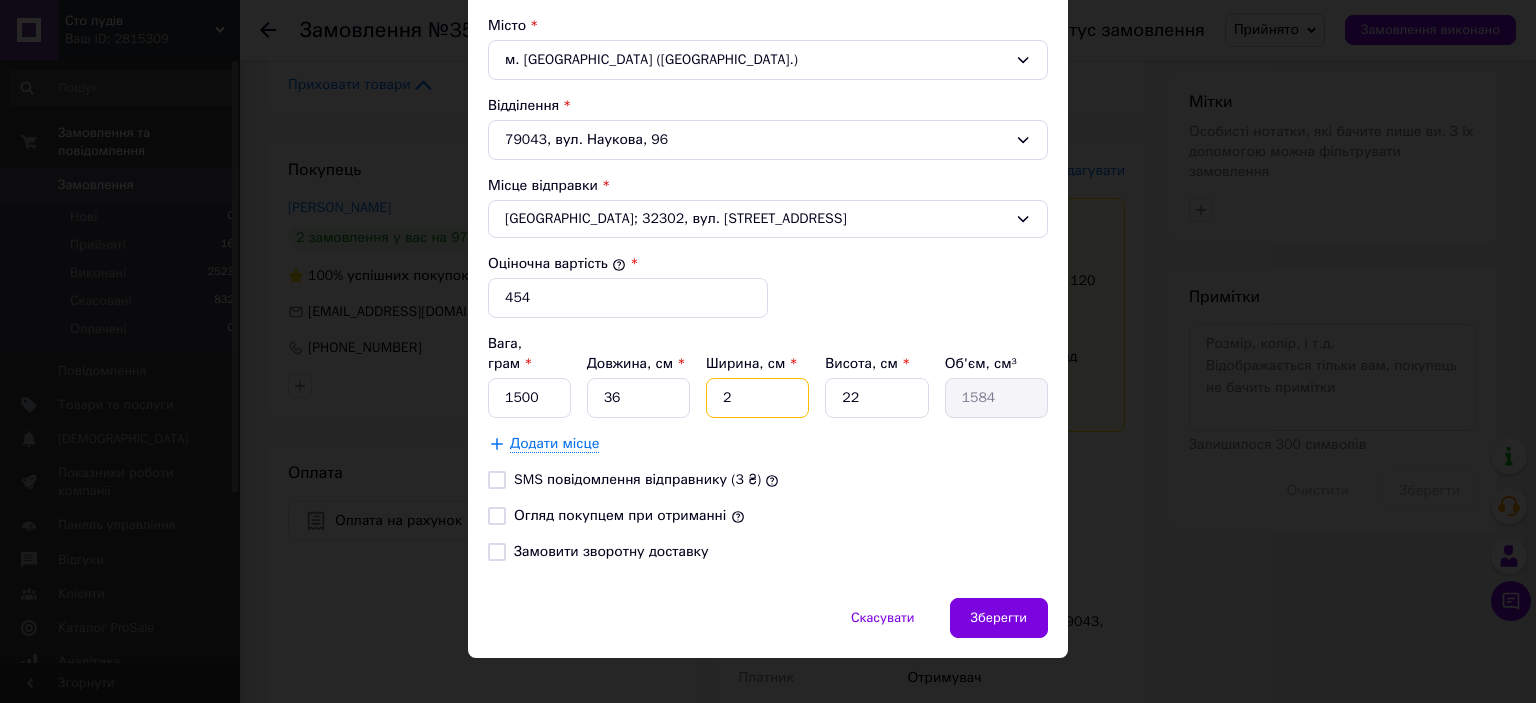type on "20" 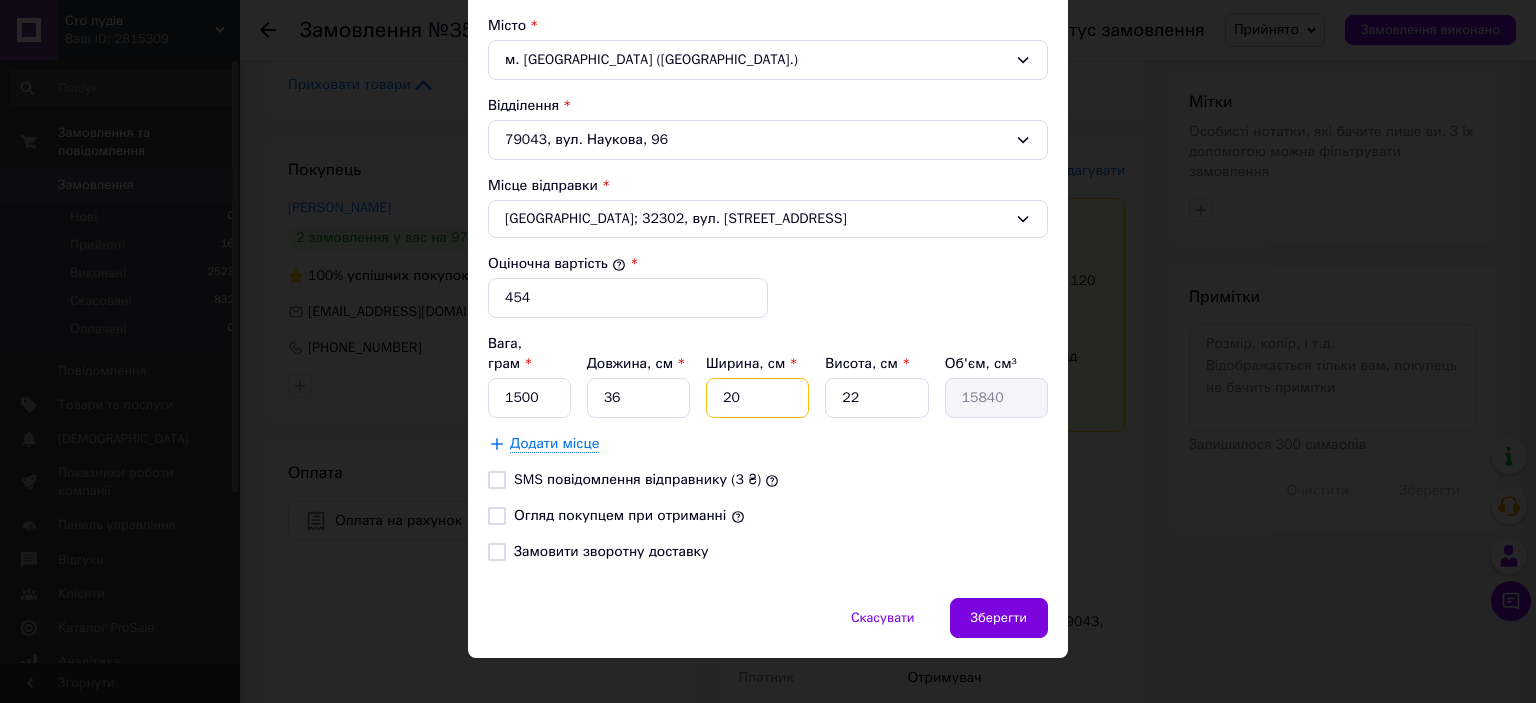 type on "20" 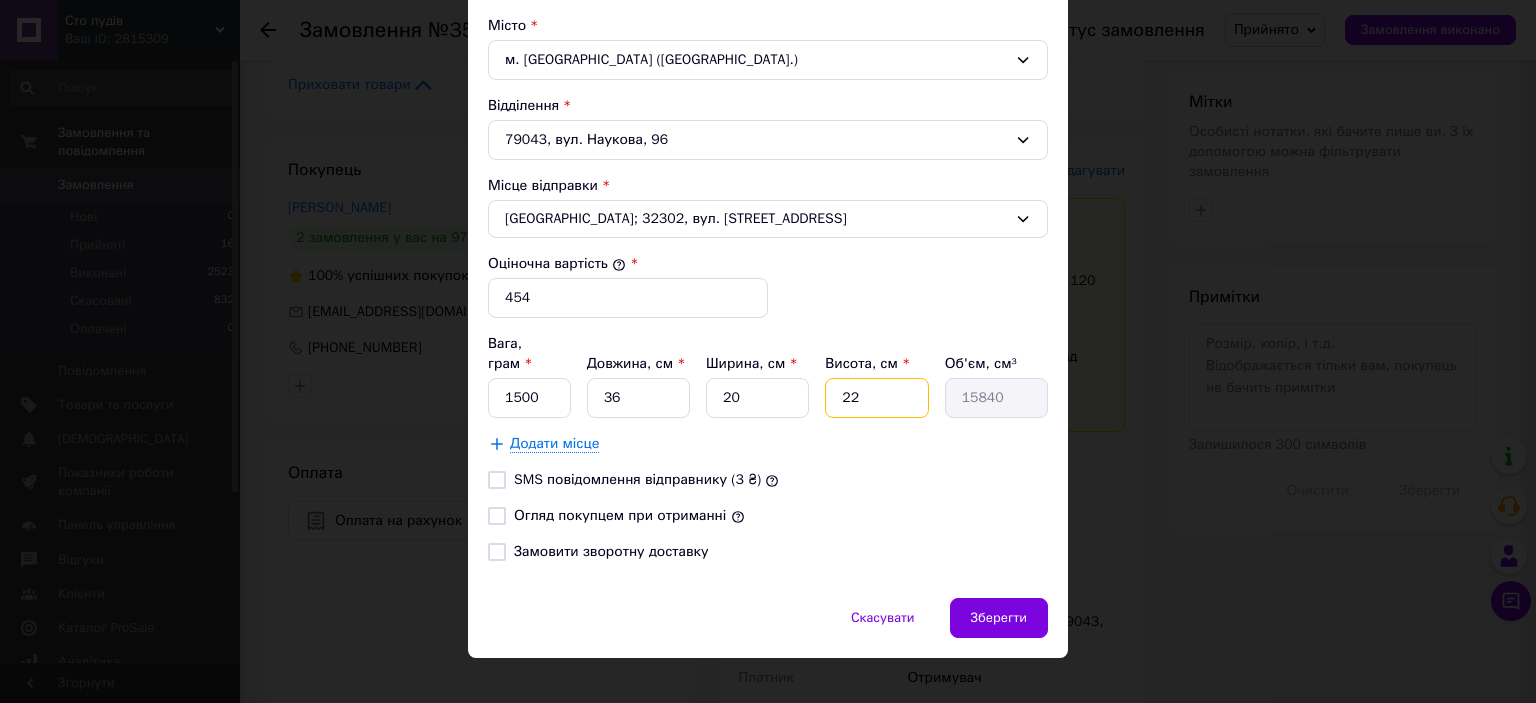 type on "1" 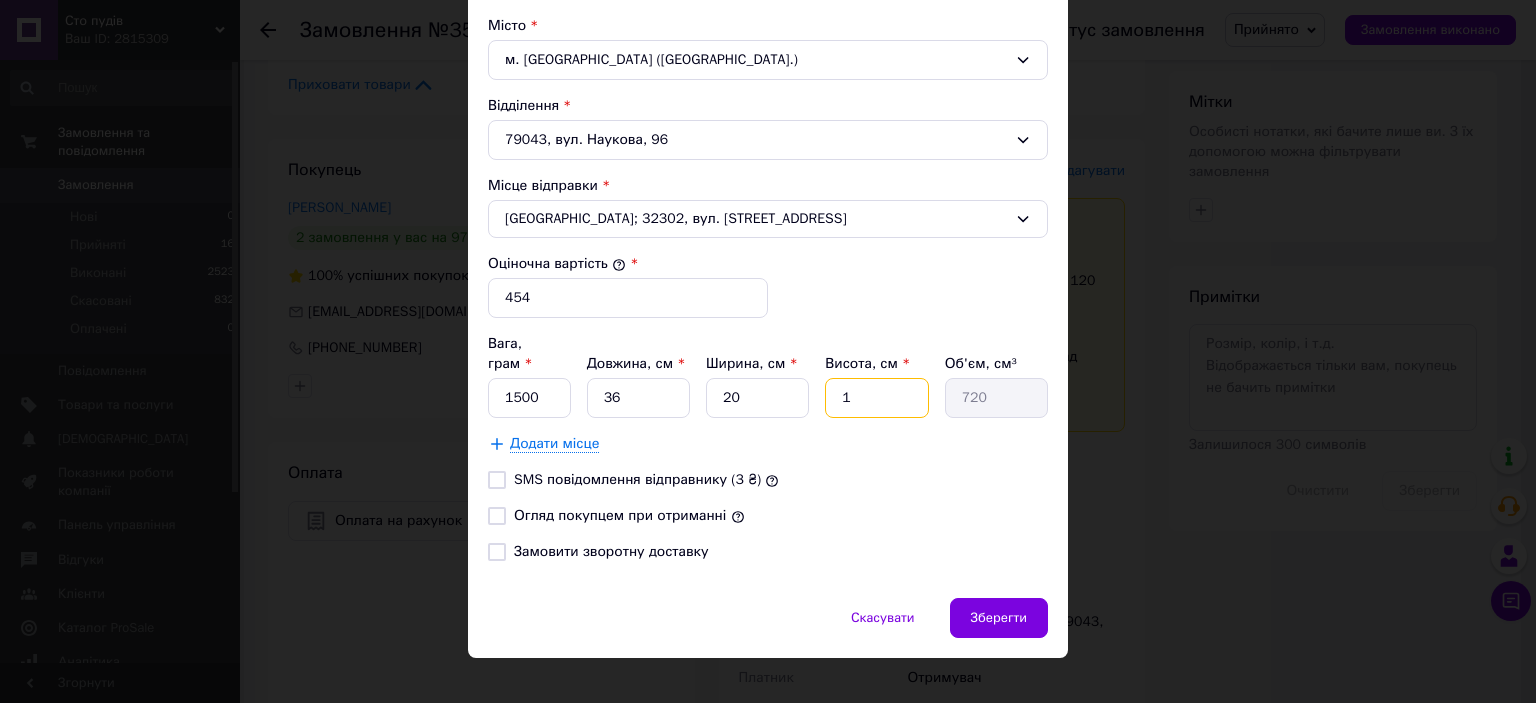type on "16" 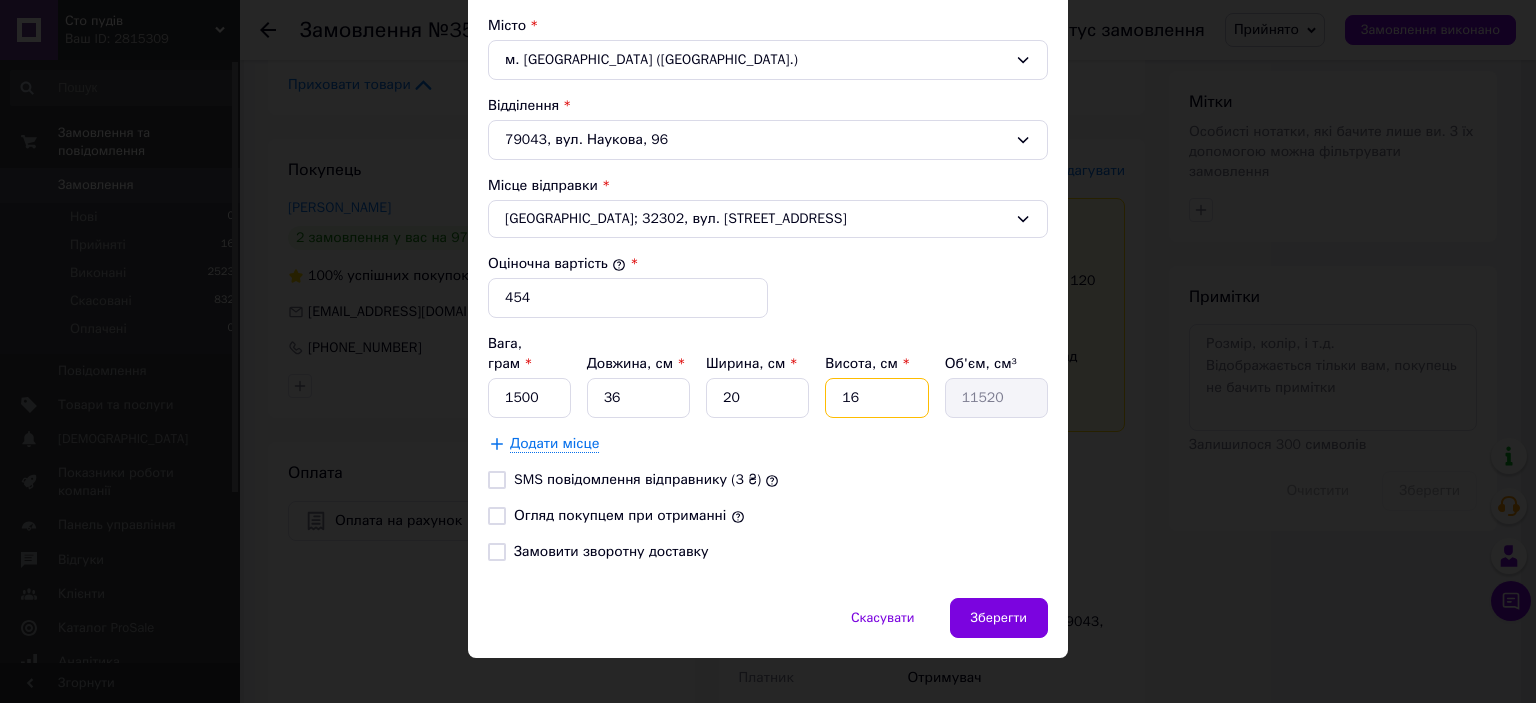 type on "16" 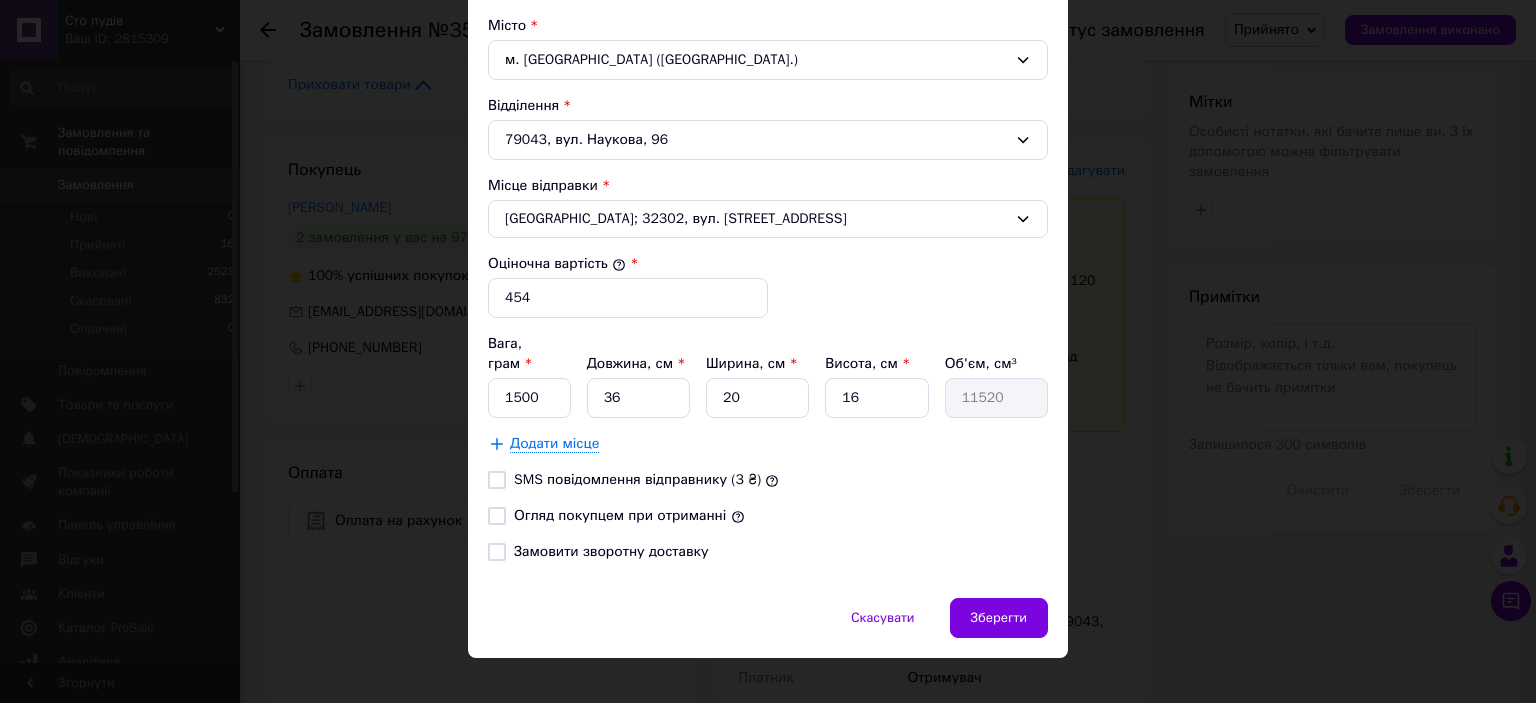 click on "[PERSON_NAME]     * [PERSON_NAME]   * Отримувач Прізвище отримувача   * [PERSON_NAME] отримувача   * [PERSON_NAME] батькові отримувача Телефон отримувача   * [PHONE_NUMBER] Тип доставки     * Склад - склад Місто м. [GEOGRAPHIC_DATA] ([GEOGRAPHIC_DATA].) Відділення 79043, вул. Наукова, 96 Місце відправки   * [GEOGRAPHIC_DATA]; 32302, вул. Соборна, 9 Оціночна вартість     * 454 Вага, грам   * 1500 Довжина, см   * 36 Ширина, см   * 20 Висота, см   * 16 Об'єм, см³ 11520 Додати місце SMS повідомлення відправнику (3 ₴)   Огляд покупцем при отриманні   Замовити зворотну доставку" at bounding box center [768, 97] 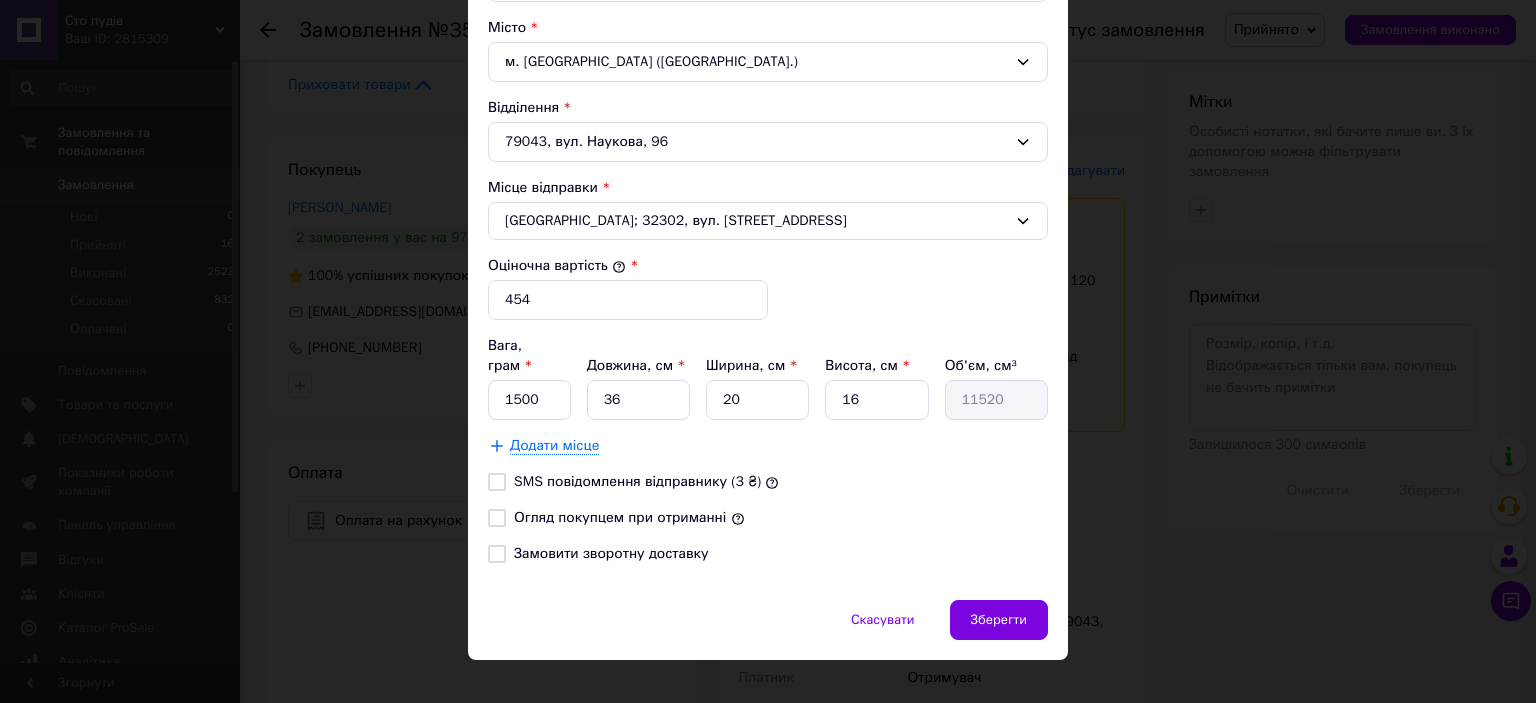 scroll, scrollTop: 615, scrollLeft: 0, axis: vertical 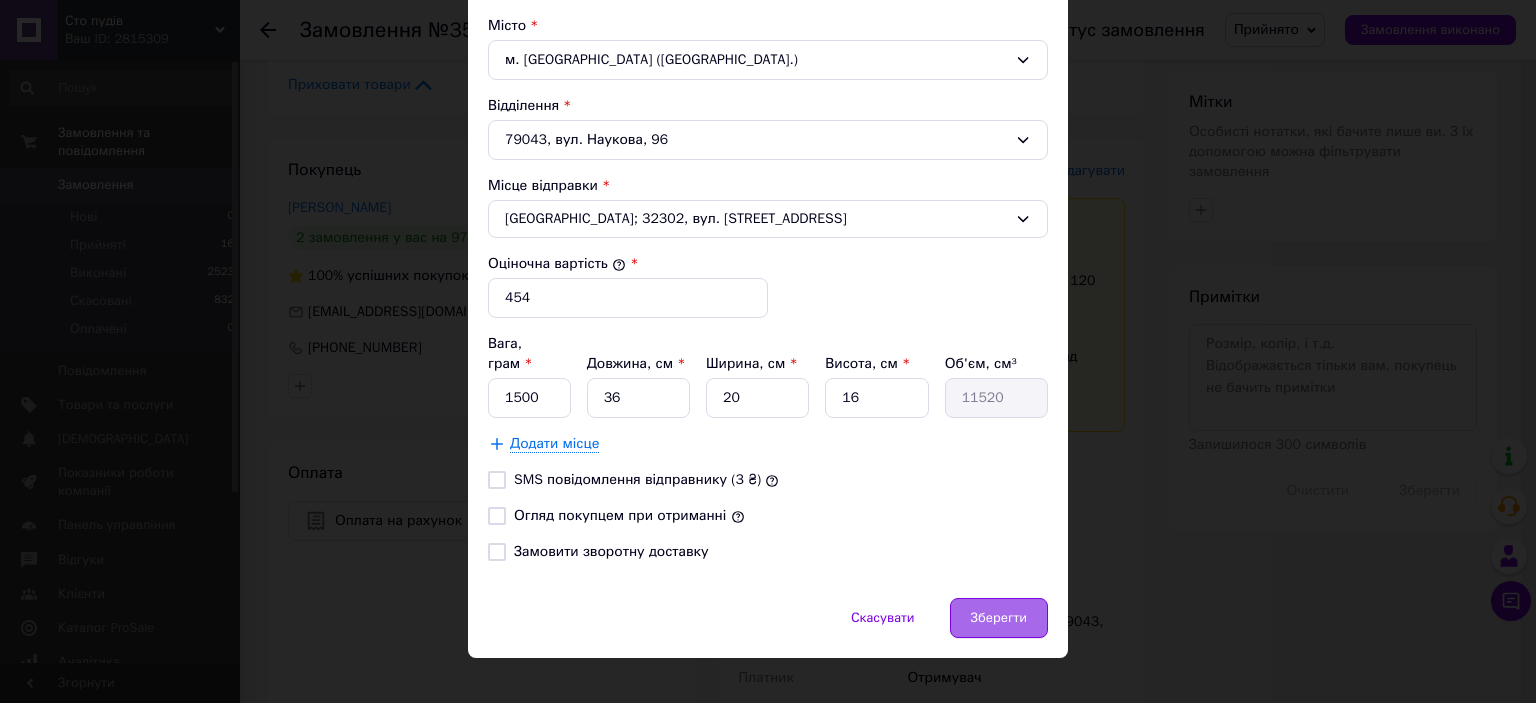click on "Зберегти" at bounding box center [999, 618] 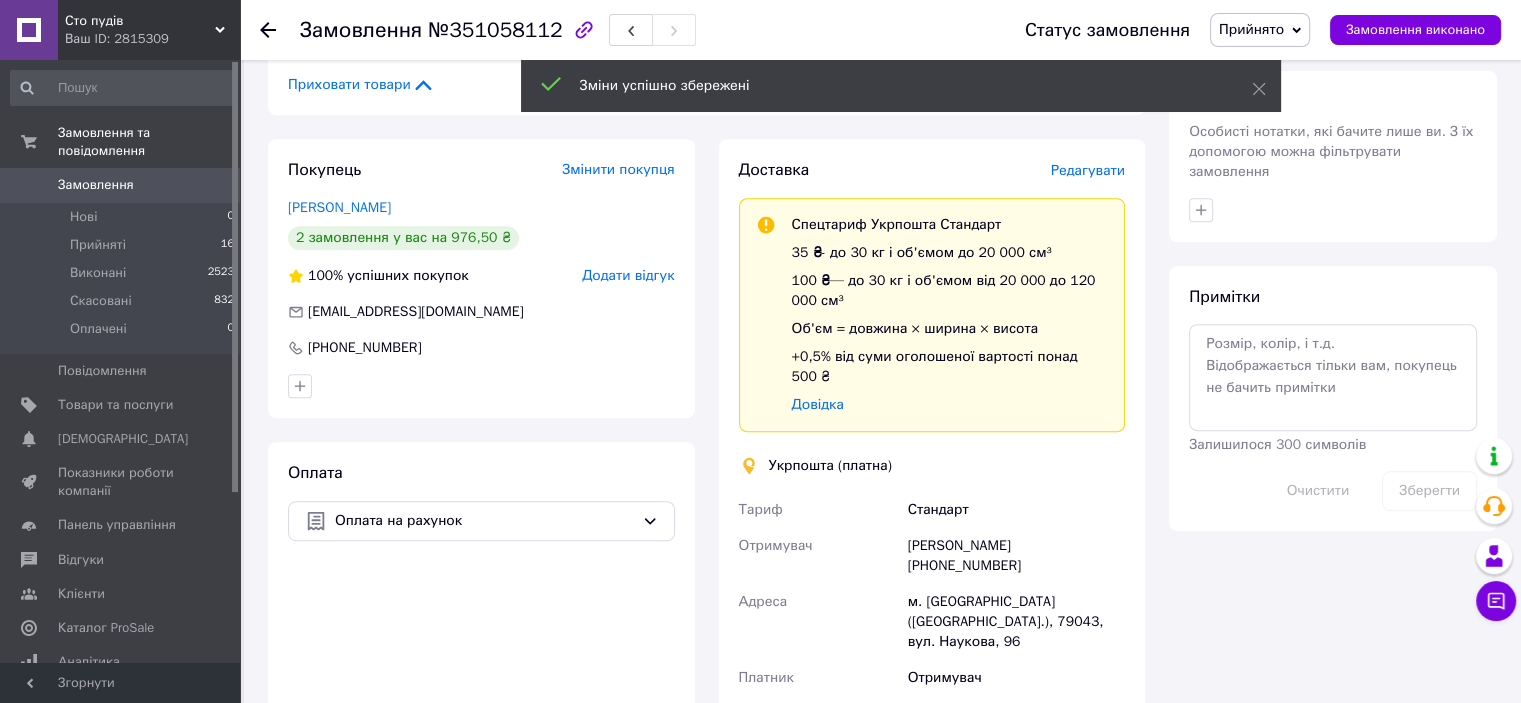 click on "Редагувати" at bounding box center (1088, 170) 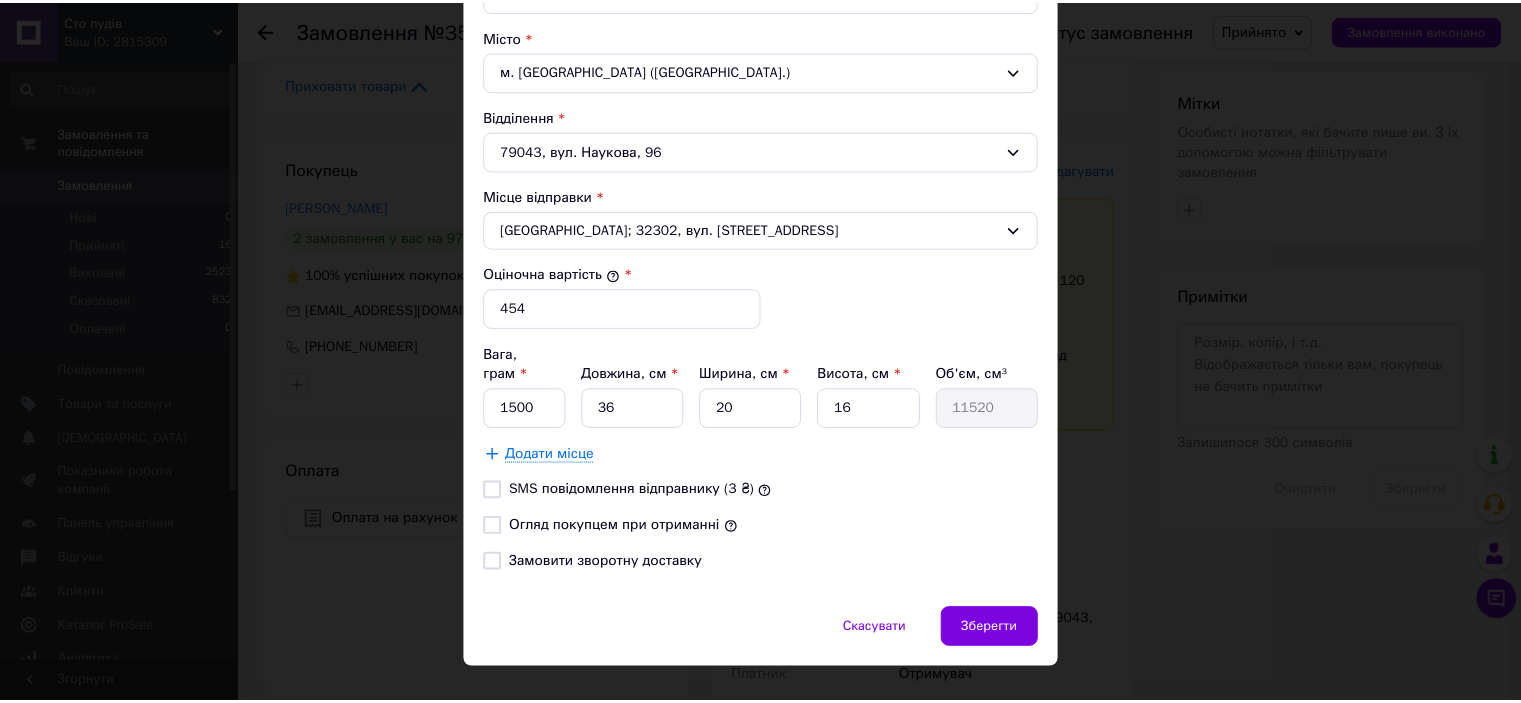 scroll, scrollTop: 615, scrollLeft: 0, axis: vertical 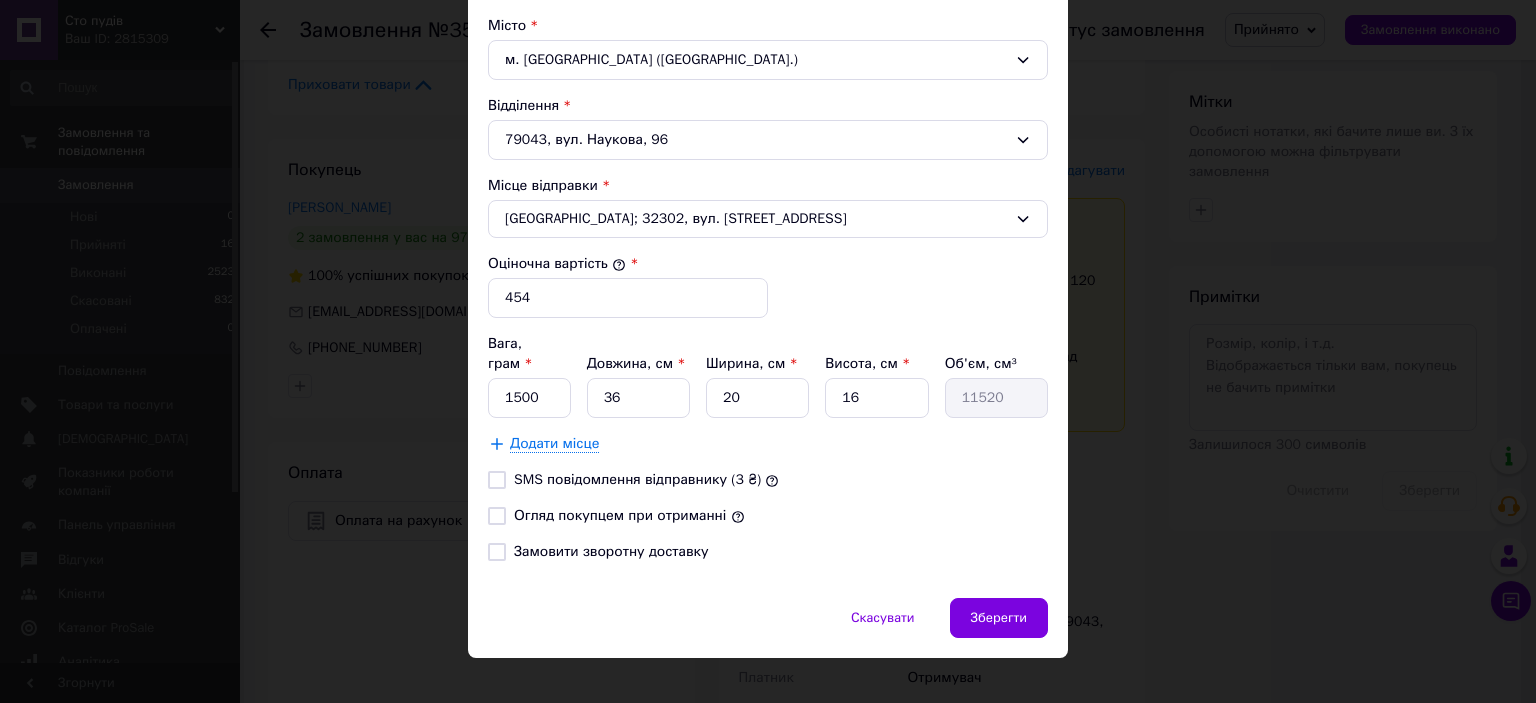 click on "Огляд покупцем при отриманні" at bounding box center (497, 516) 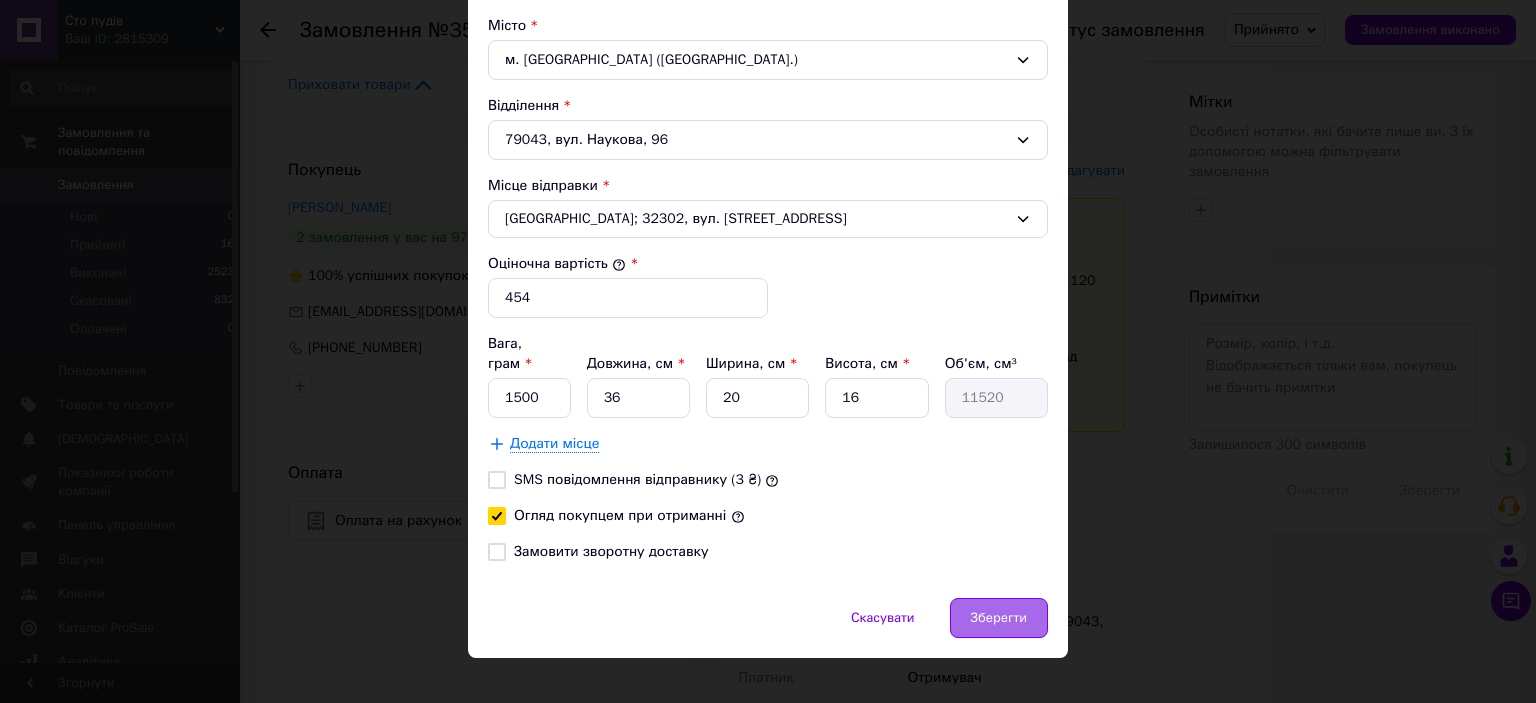 click on "Зберегти" at bounding box center (999, 618) 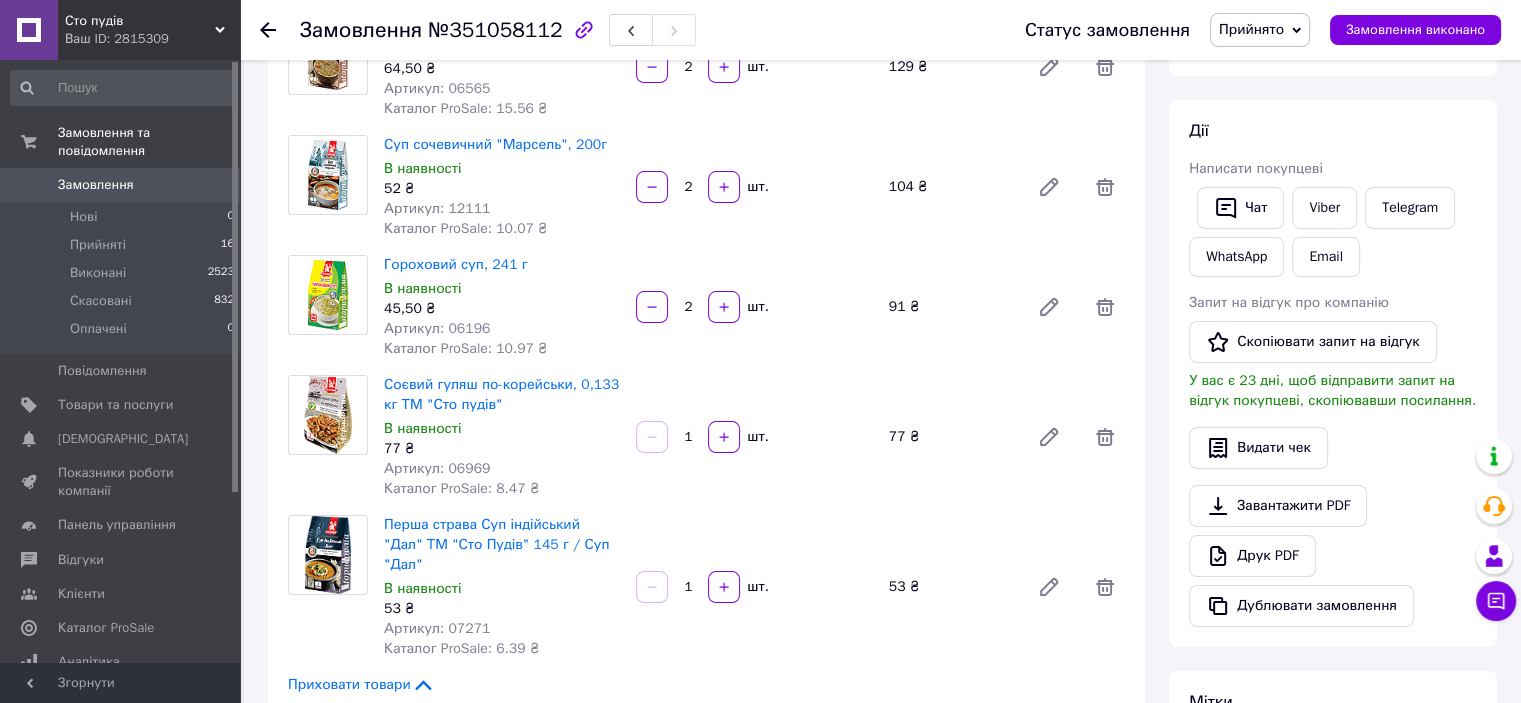 scroll, scrollTop: 64, scrollLeft: 0, axis: vertical 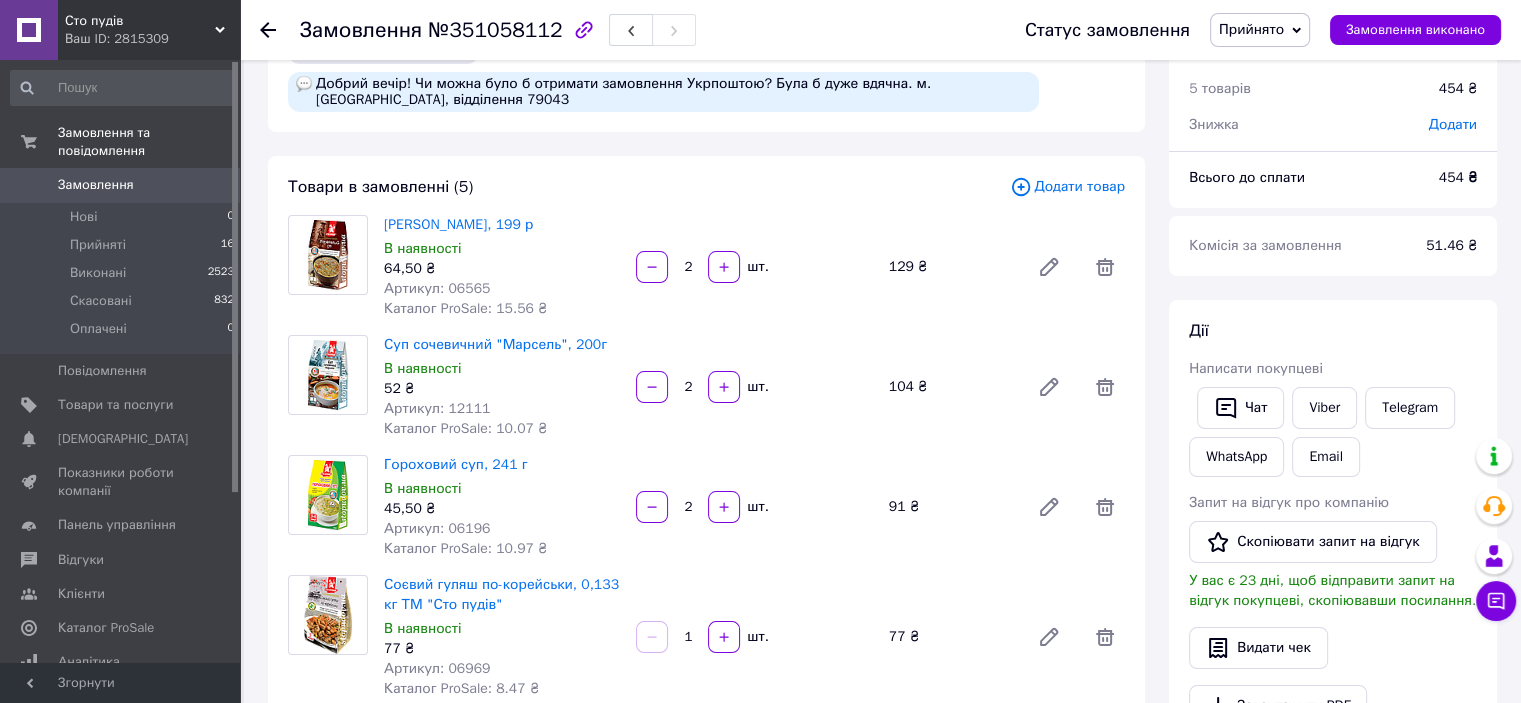click at bounding box center (328, 267) 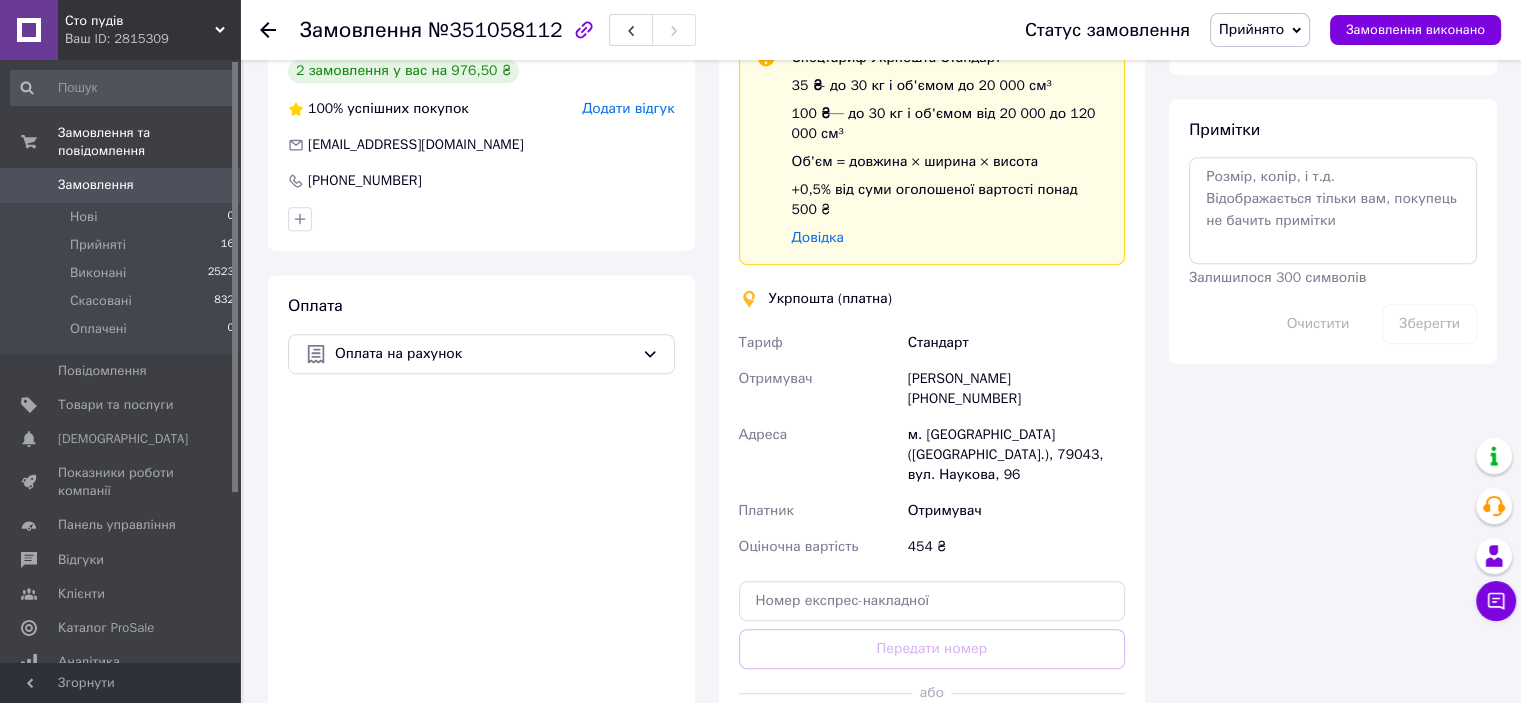 scroll, scrollTop: 1064, scrollLeft: 0, axis: vertical 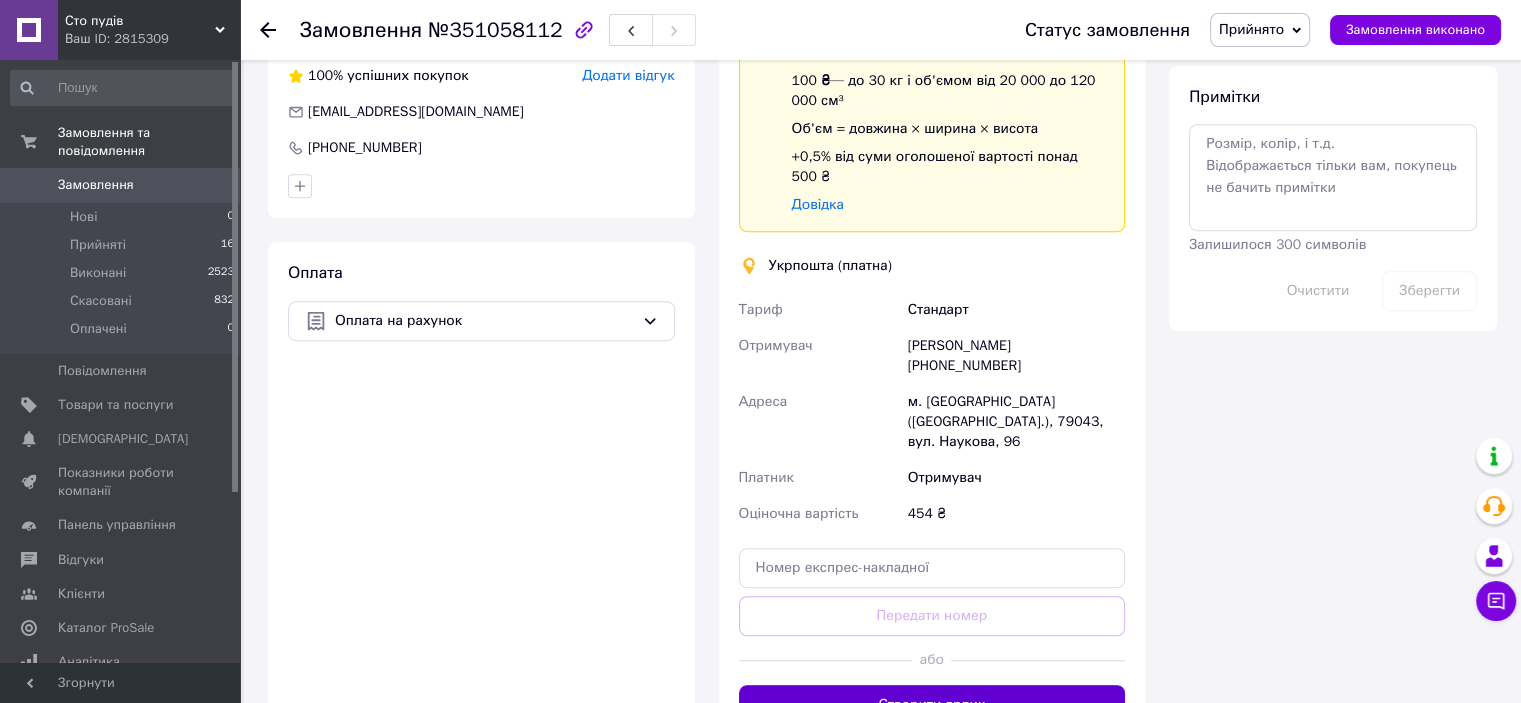 click on "Створити ярлик" at bounding box center (932, 705) 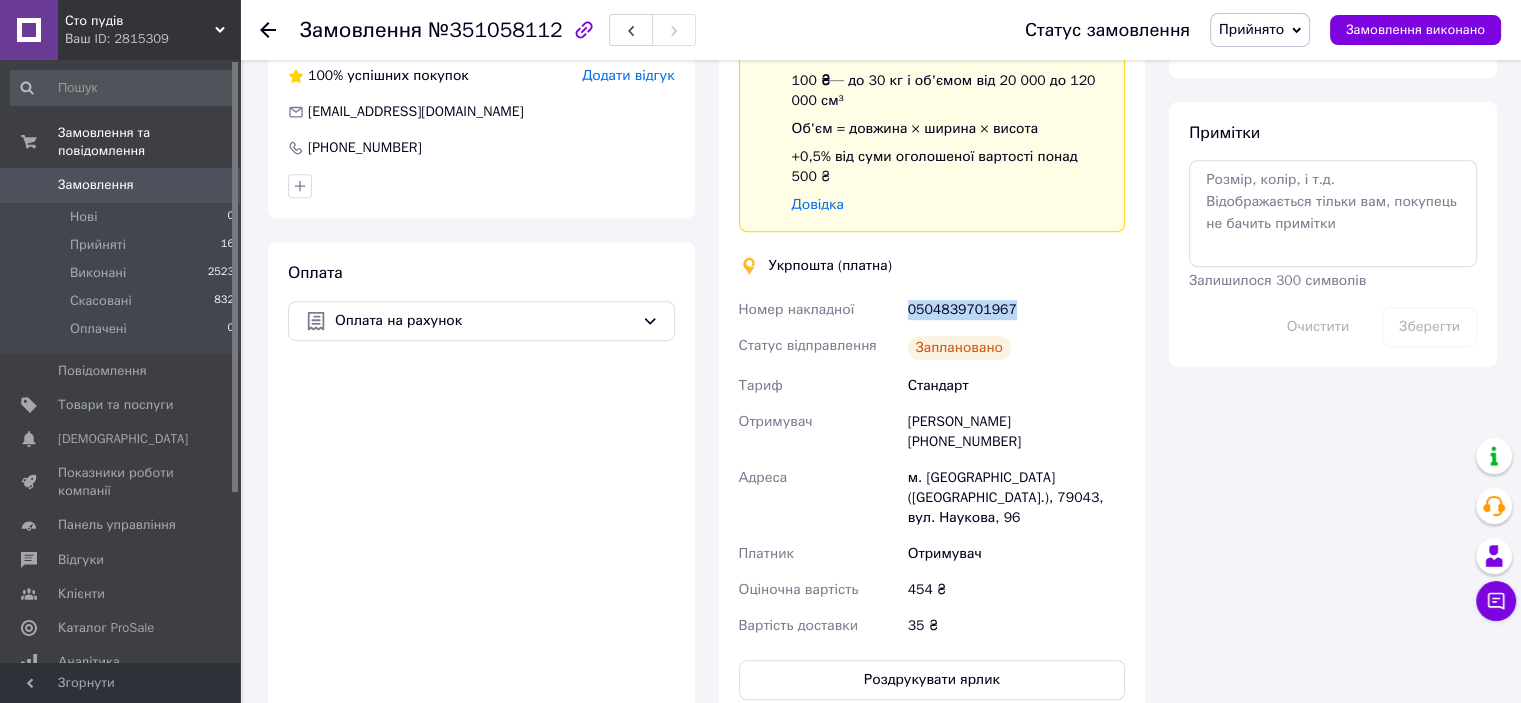 drag, startPoint x: 1010, startPoint y: 259, endPoint x: 916, endPoint y: 251, distance: 94.33981 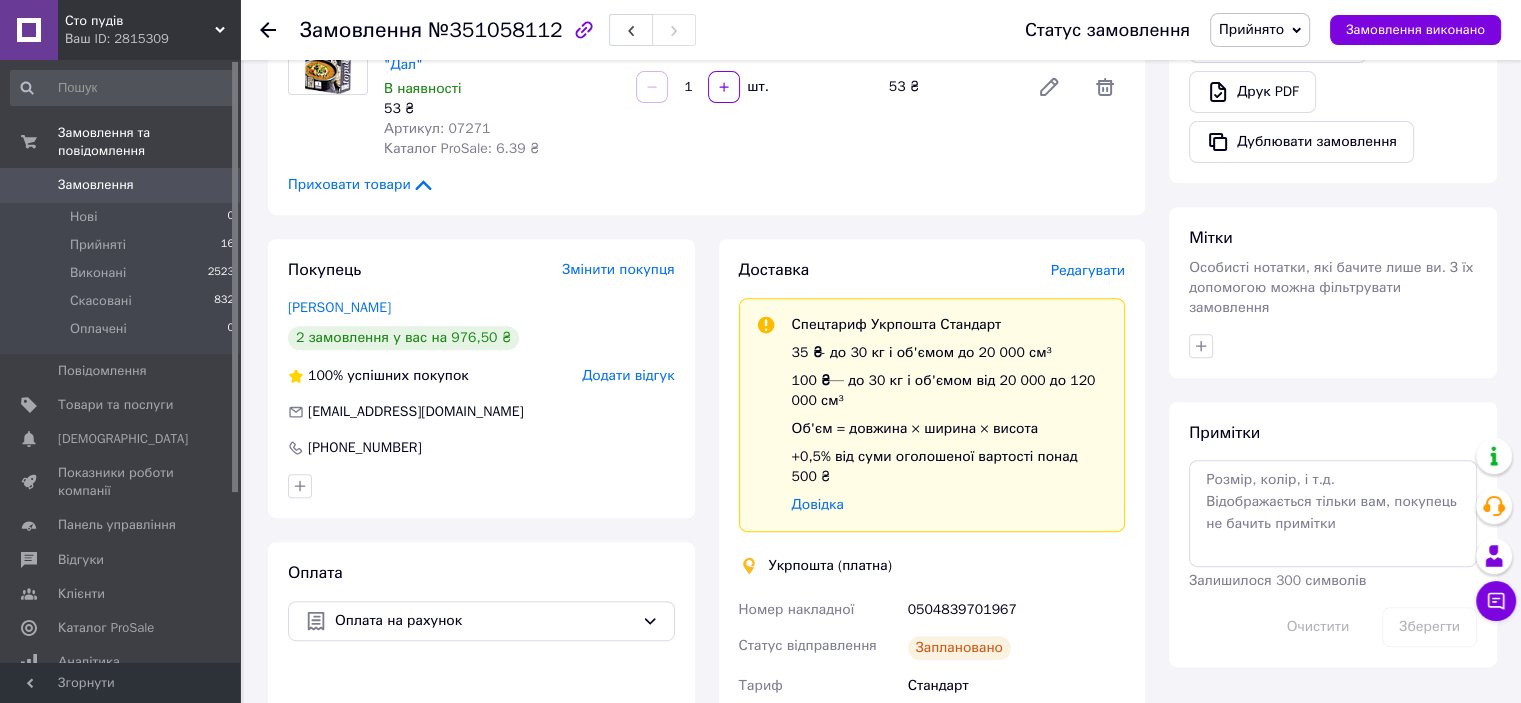 click 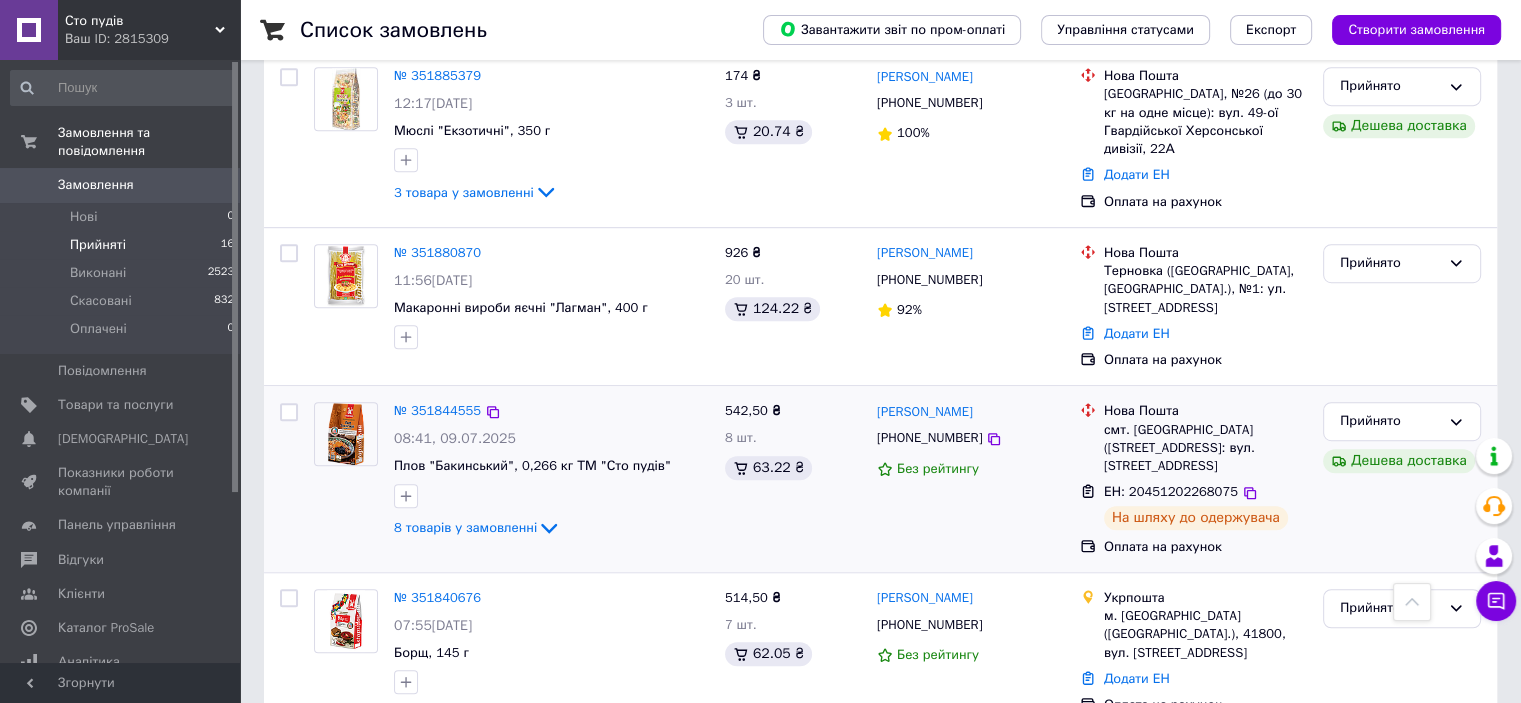 scroll, scrollTop: 1500, scrollLeft: 0, axis: vertical 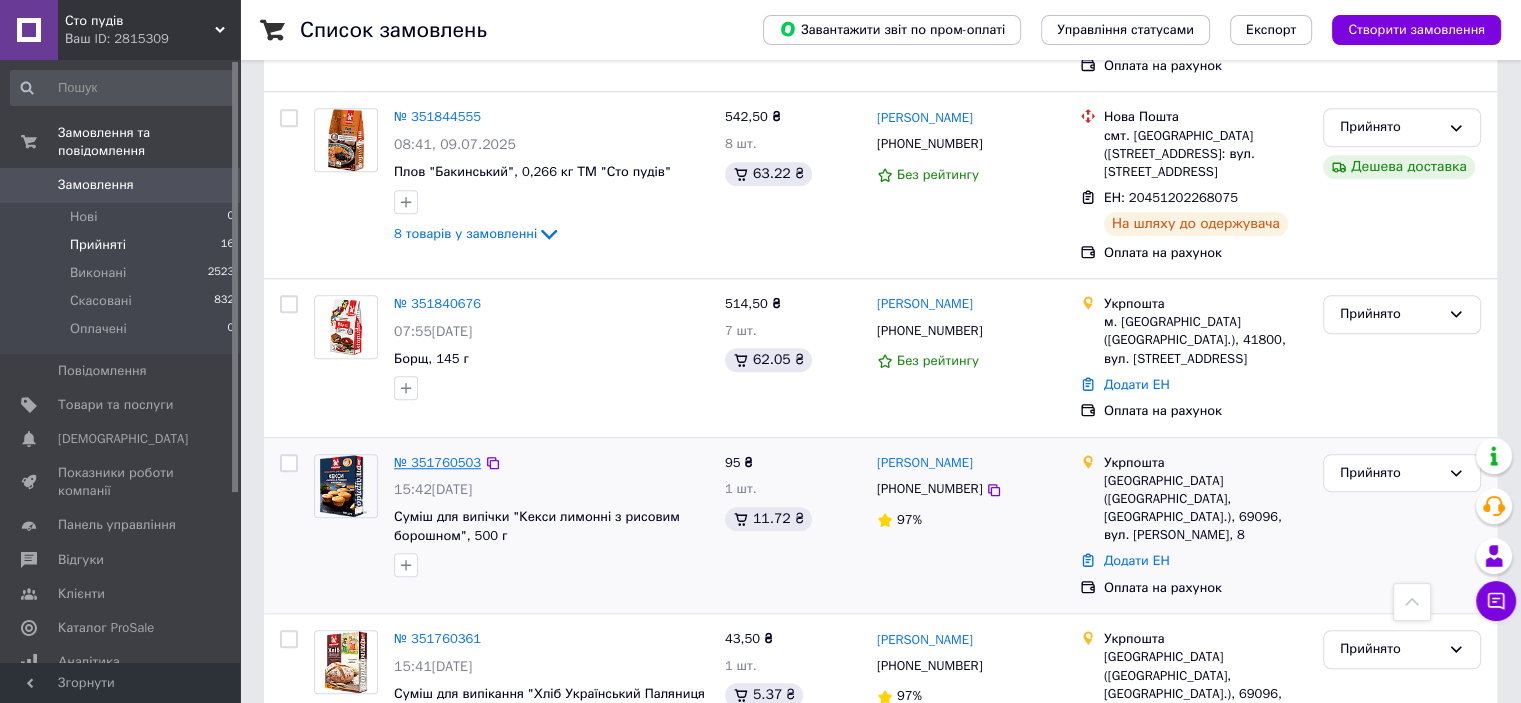 click on "№ 351760503" at bounding box center [437, 462] 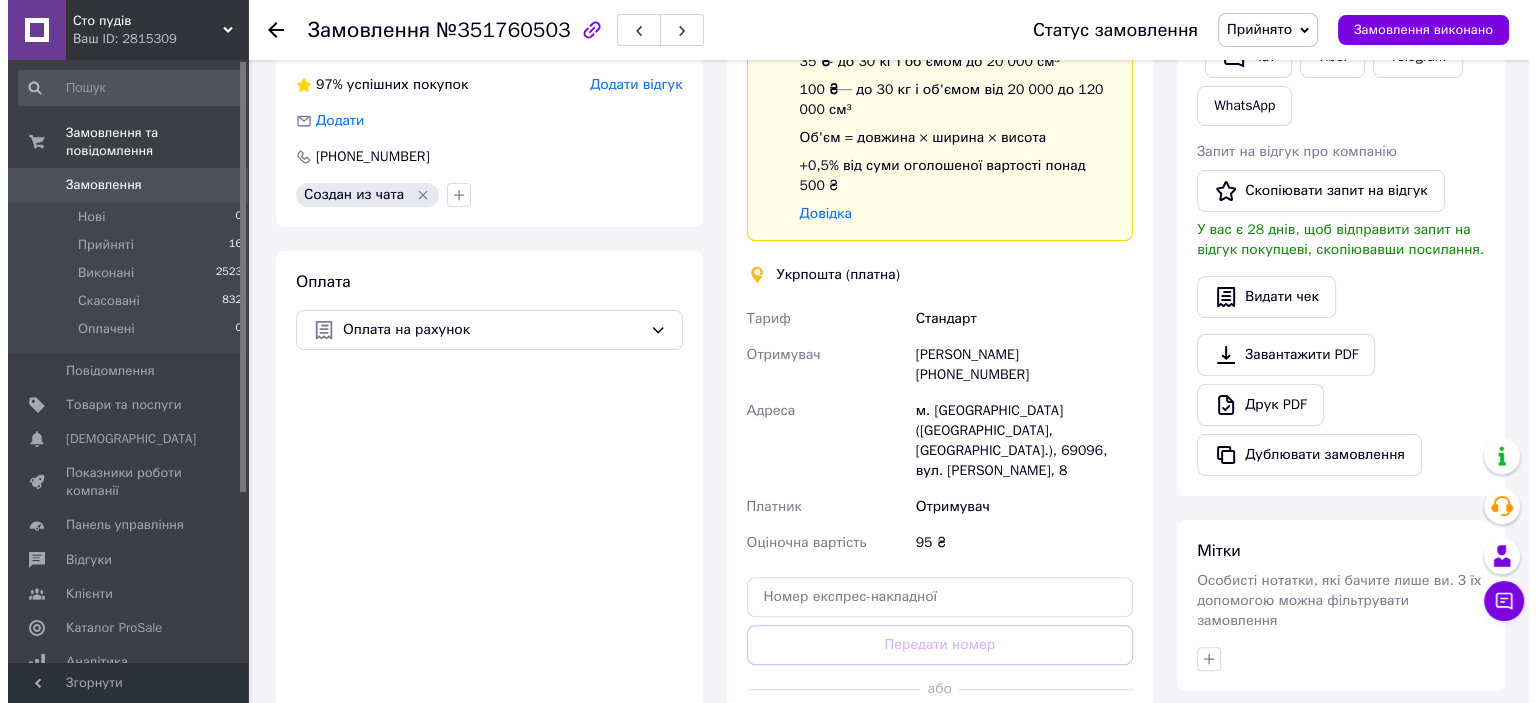 scroll, scrollTop: 328, scrollLeft: 0, axis: vertical 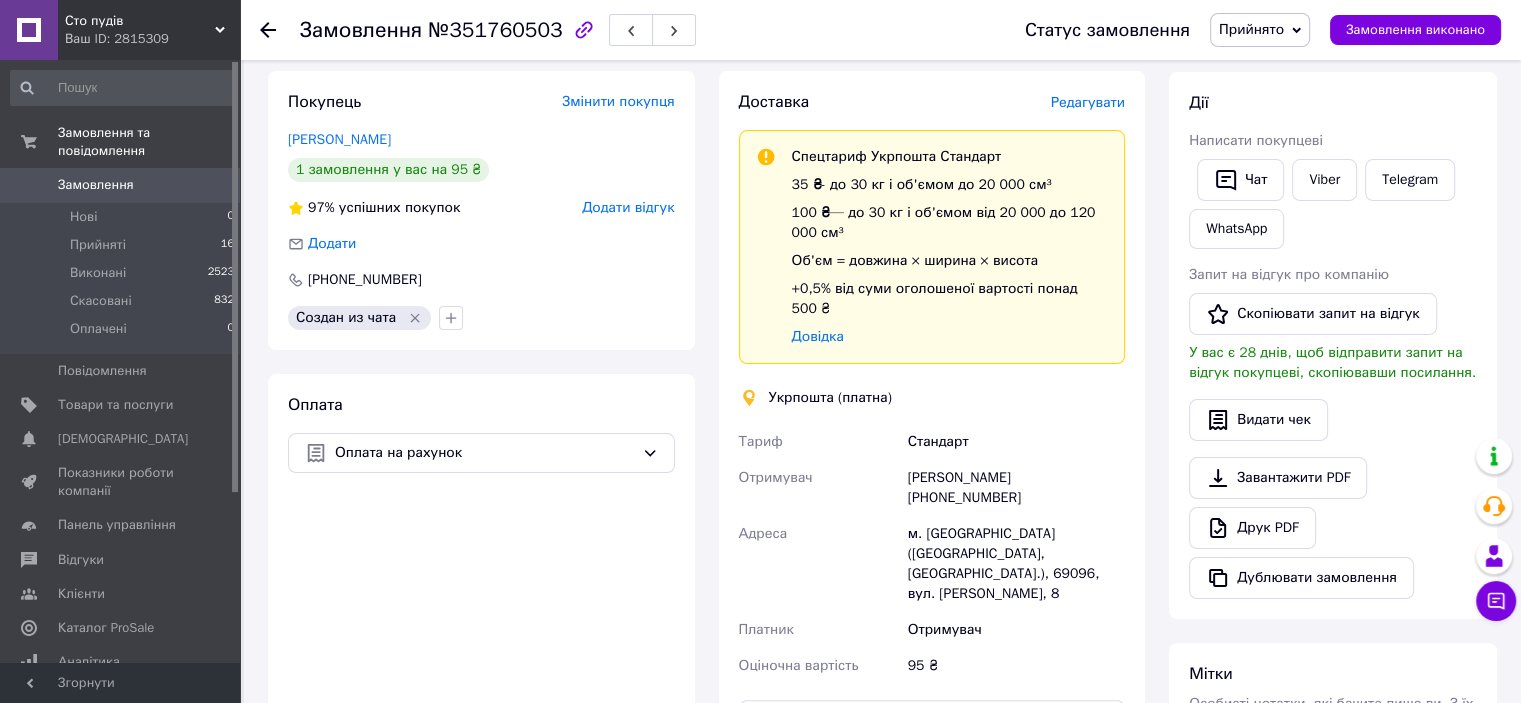 click on "Редагувати" at bounding box center [1088, 102] 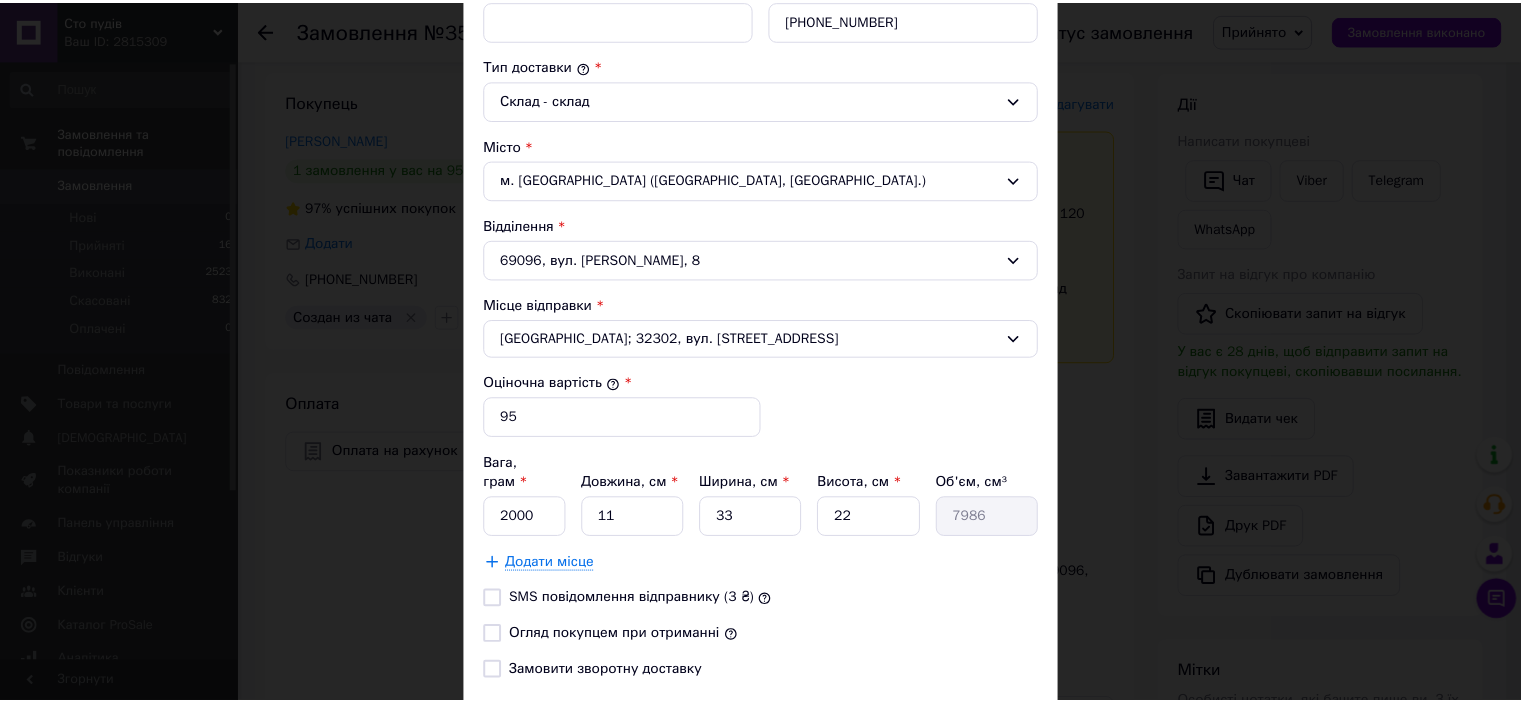 scroll, scrollTop: 615, scrollLeft: 0, axis: vertical 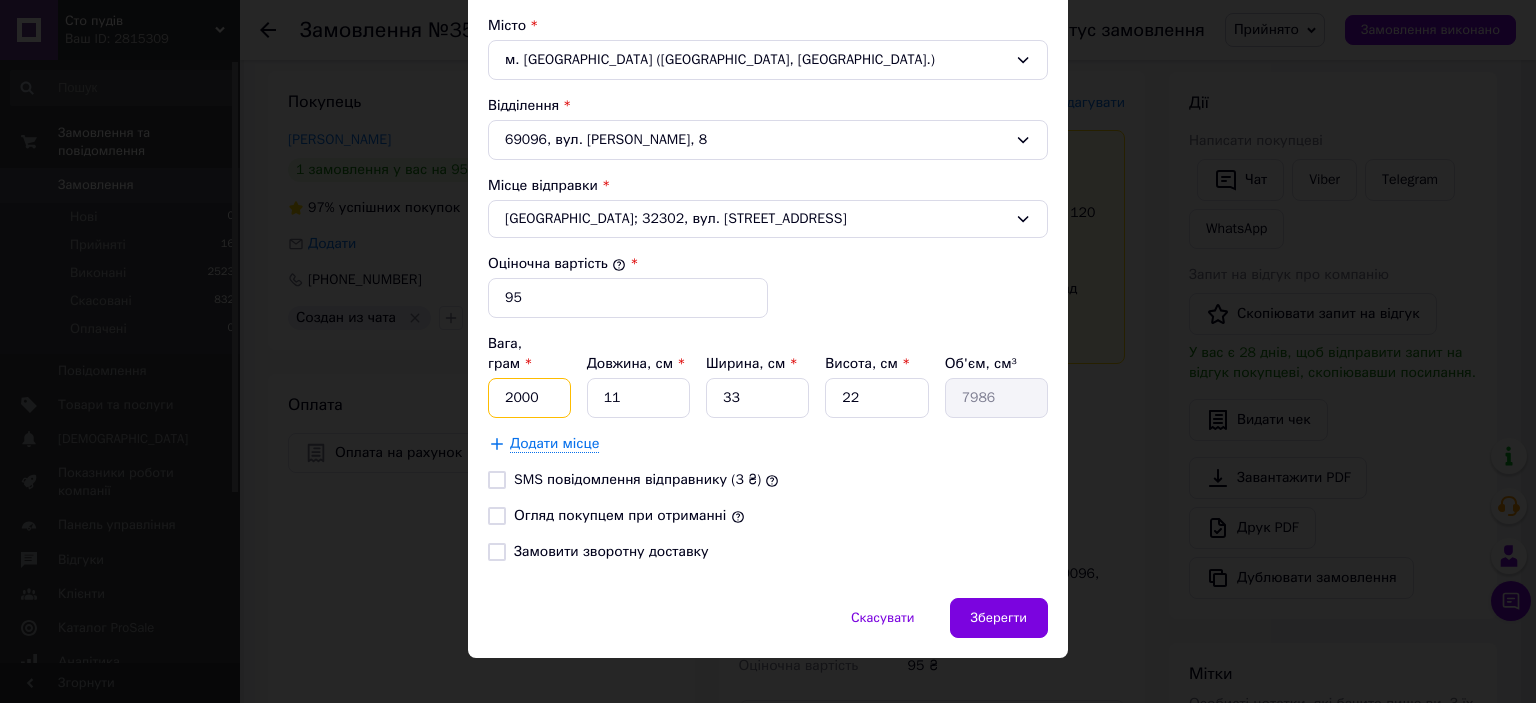 drag, startPoint x: 557, startPoint y: 369, endPoint x: 505, endPoint y: 370, distance: 52.009613 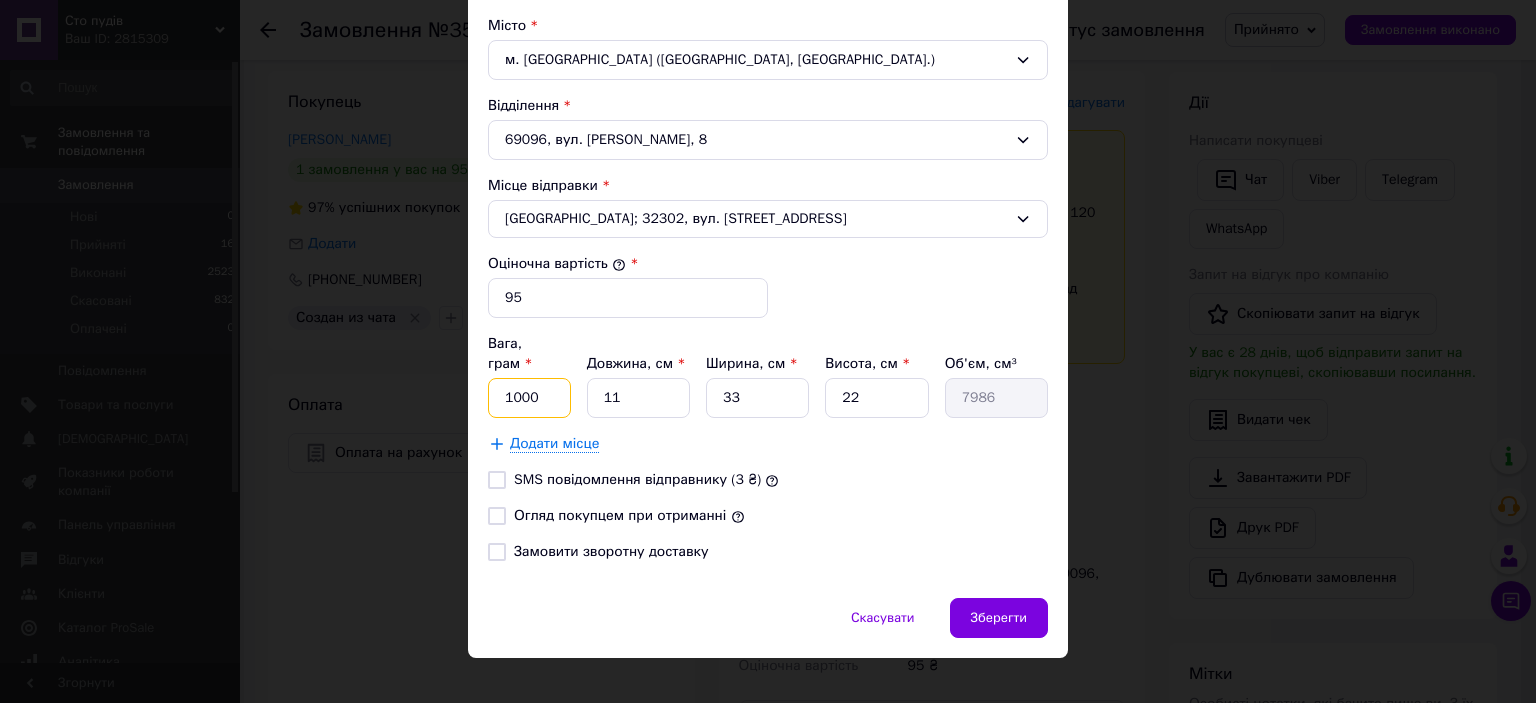 type on "1000" 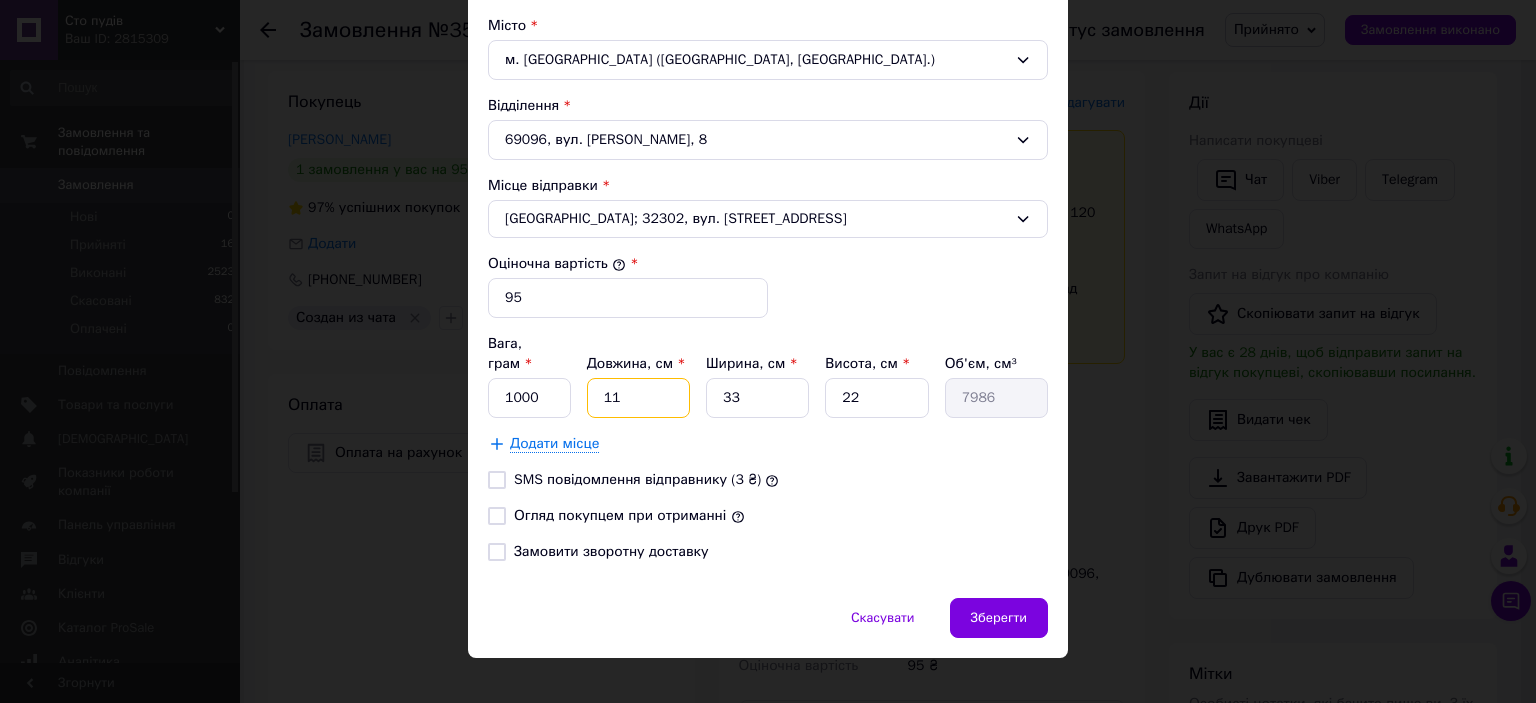 type on "2" 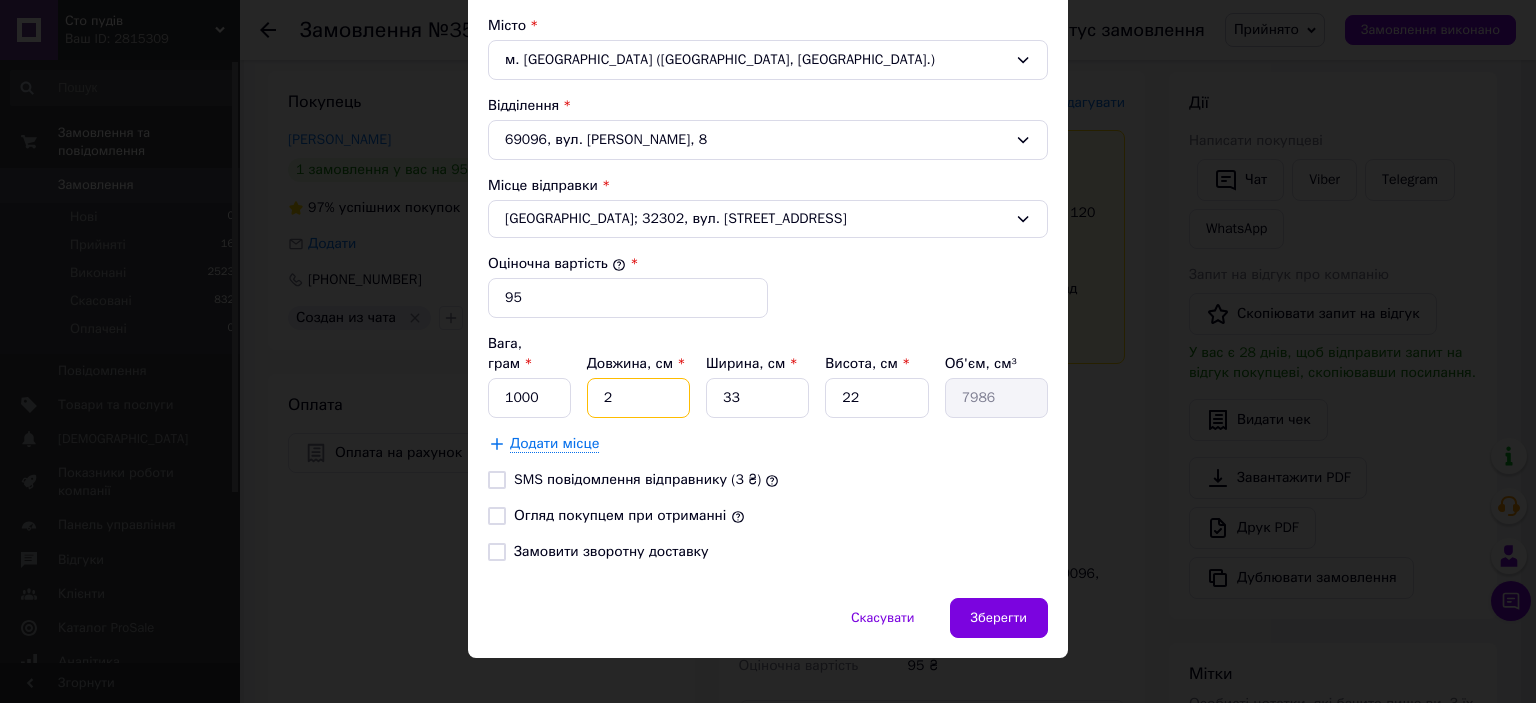 type on "1452" 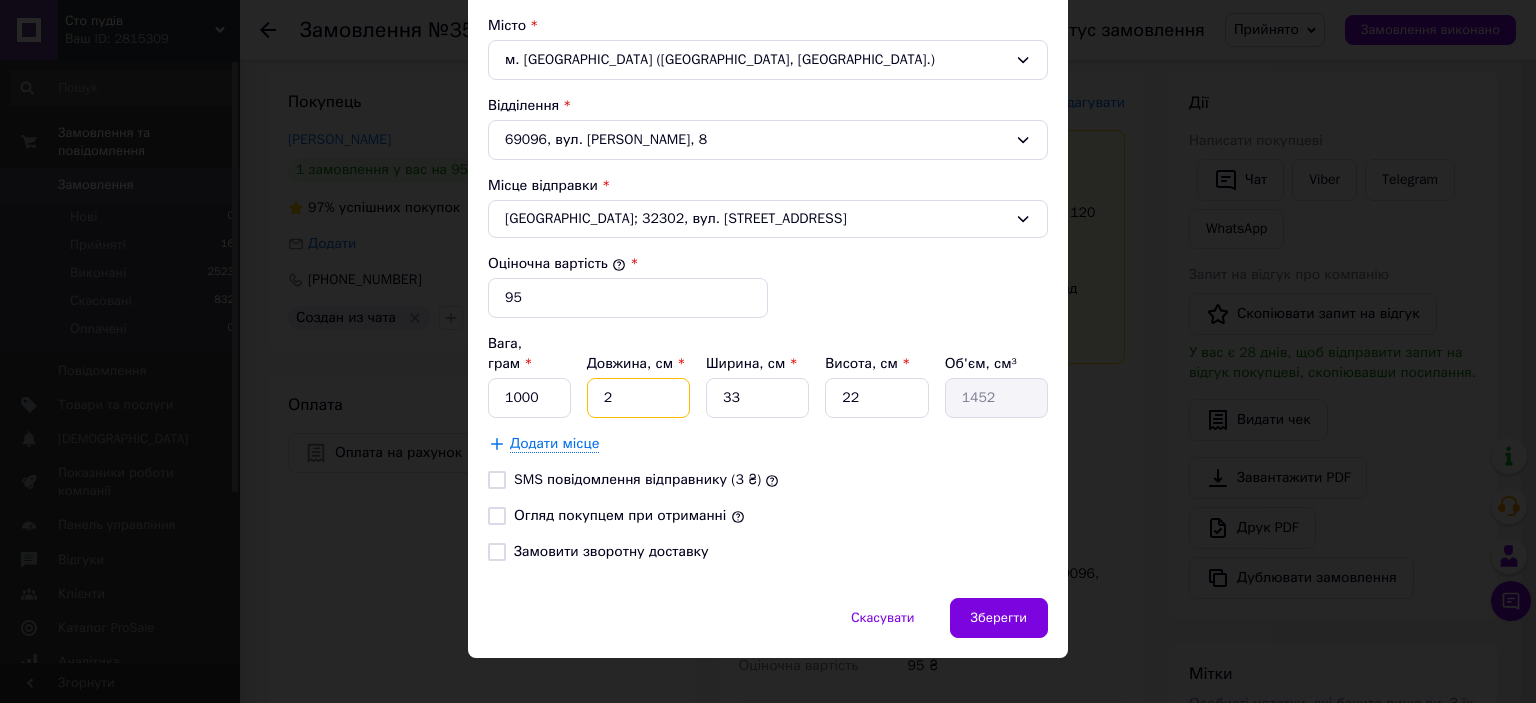type on "20" 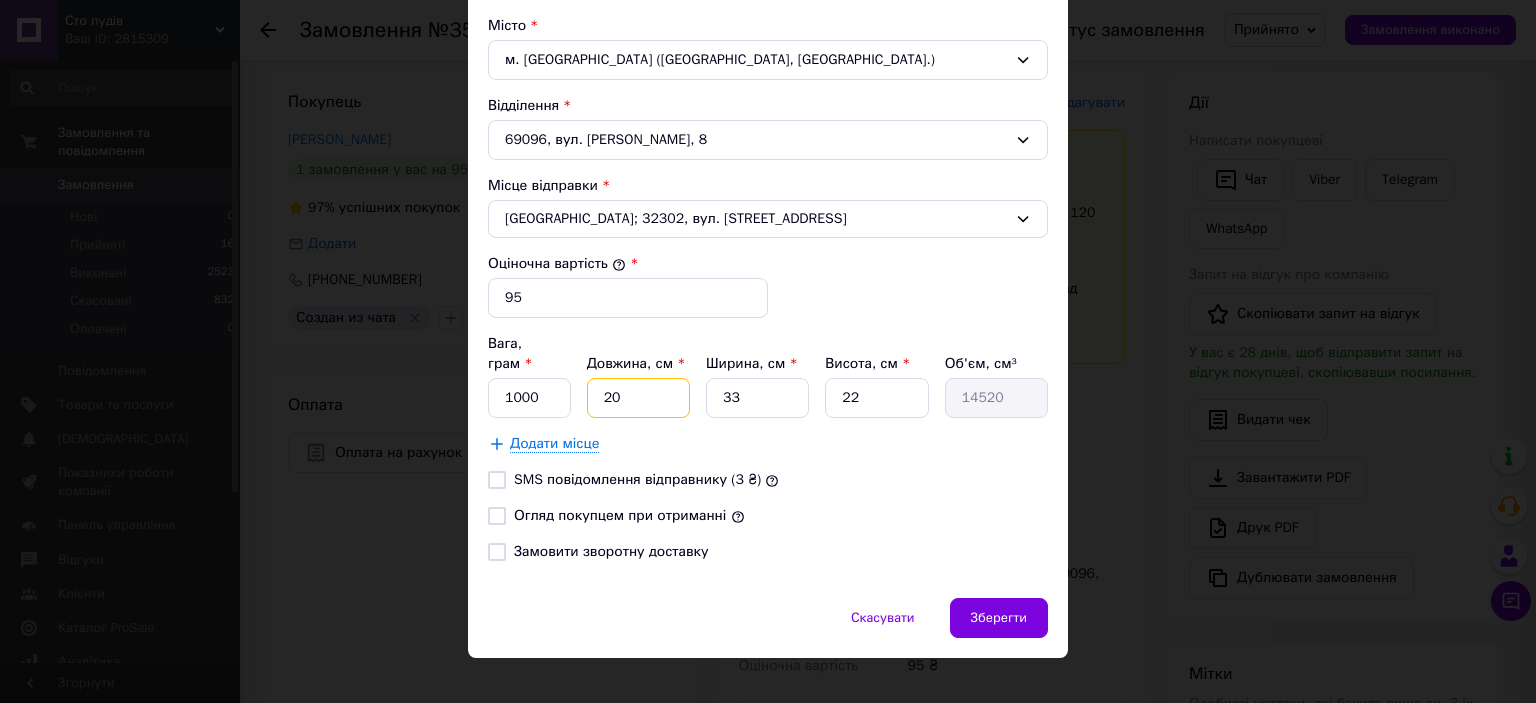type on "20" 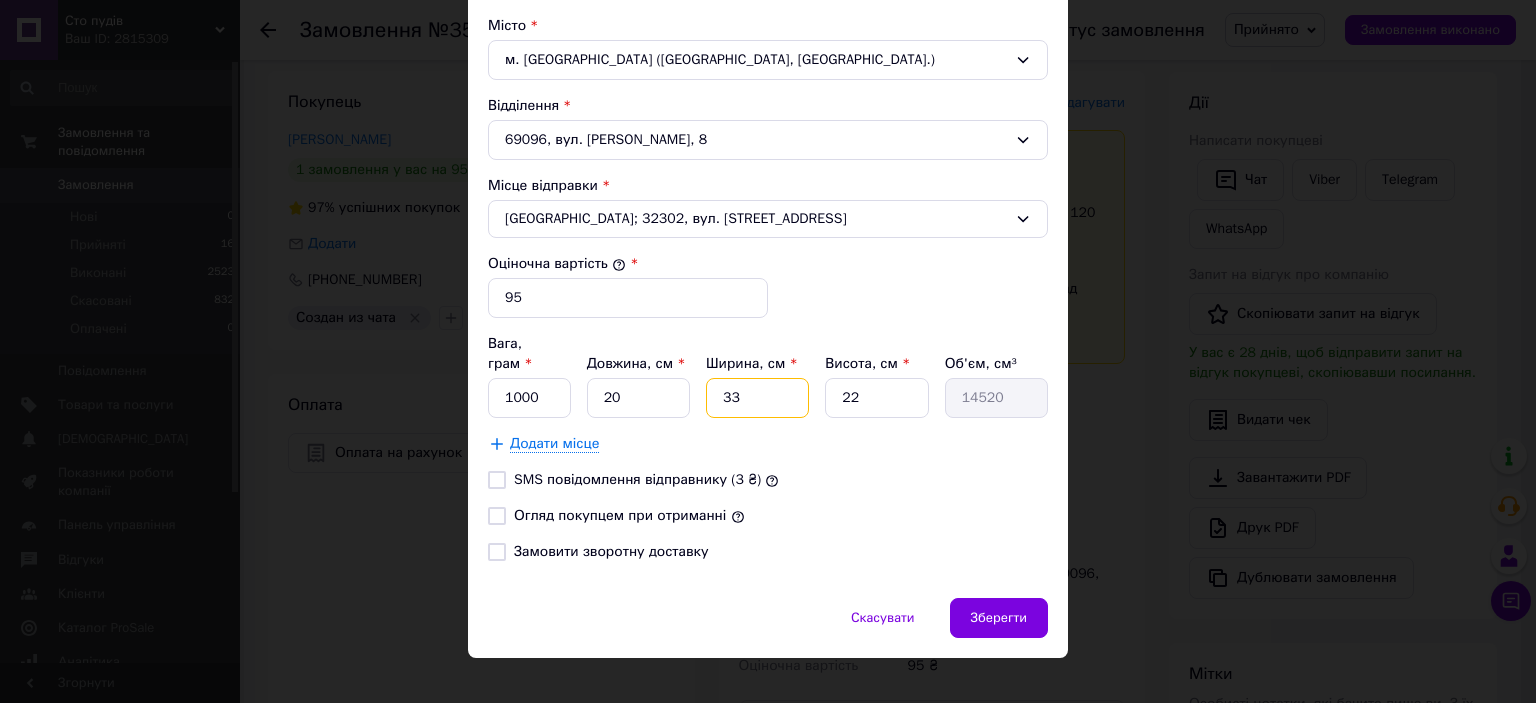 type on "1" 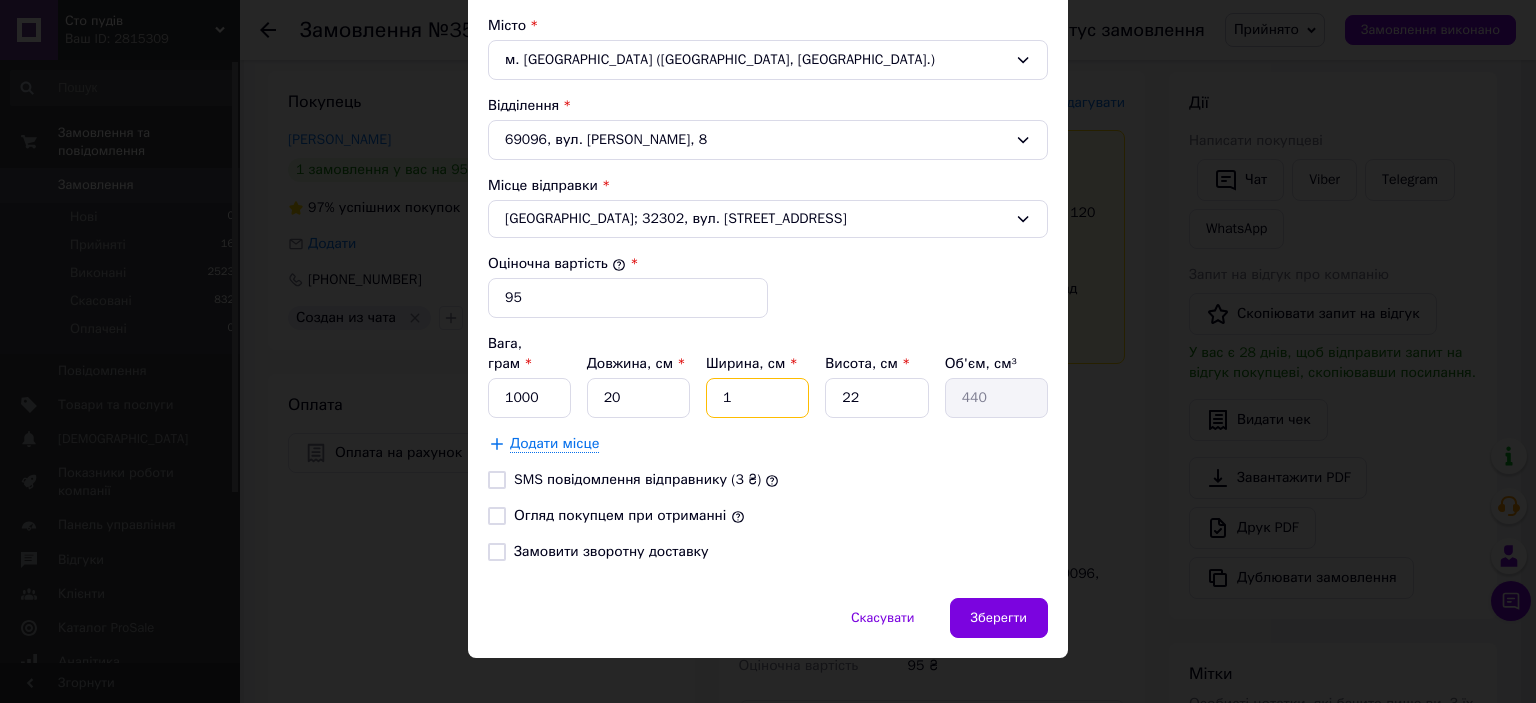 type on "15" 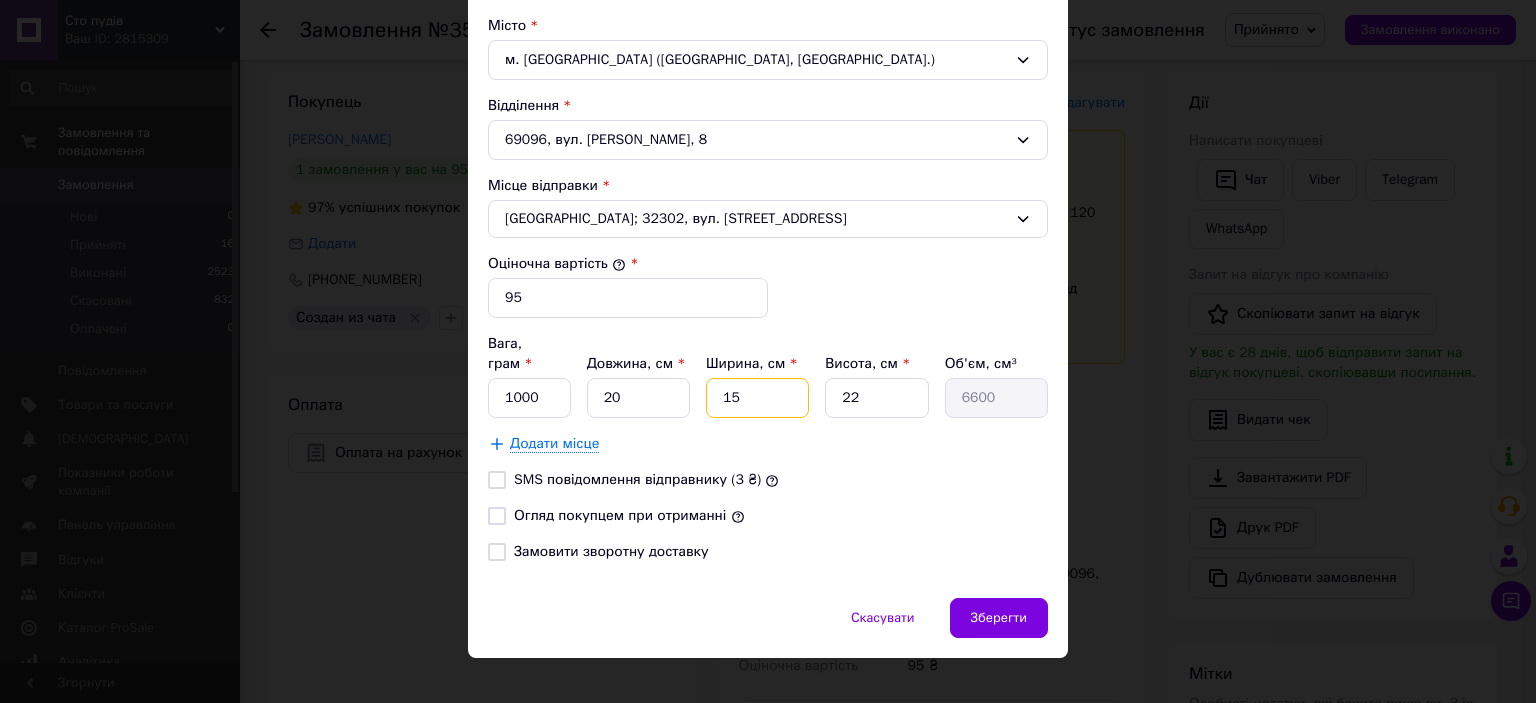 type on "15" 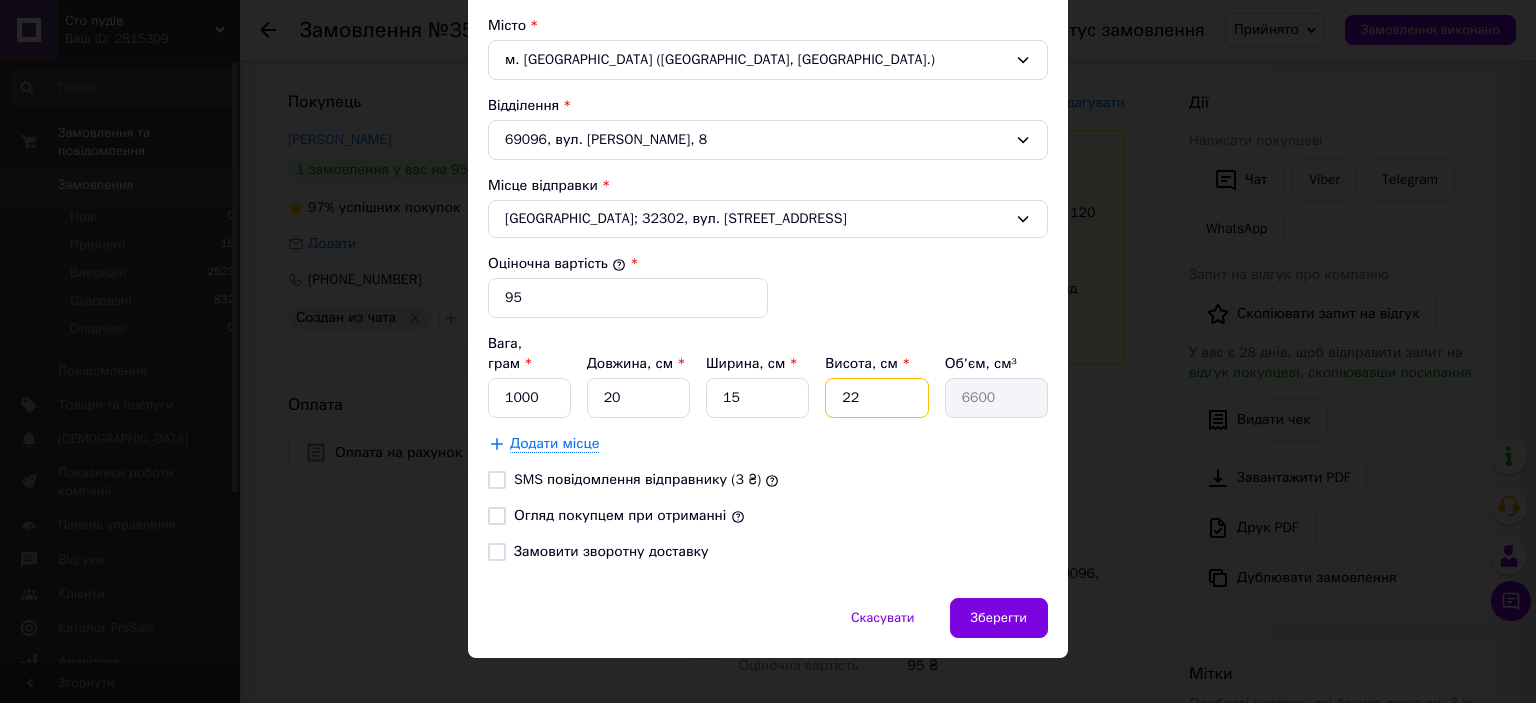 type on "1" 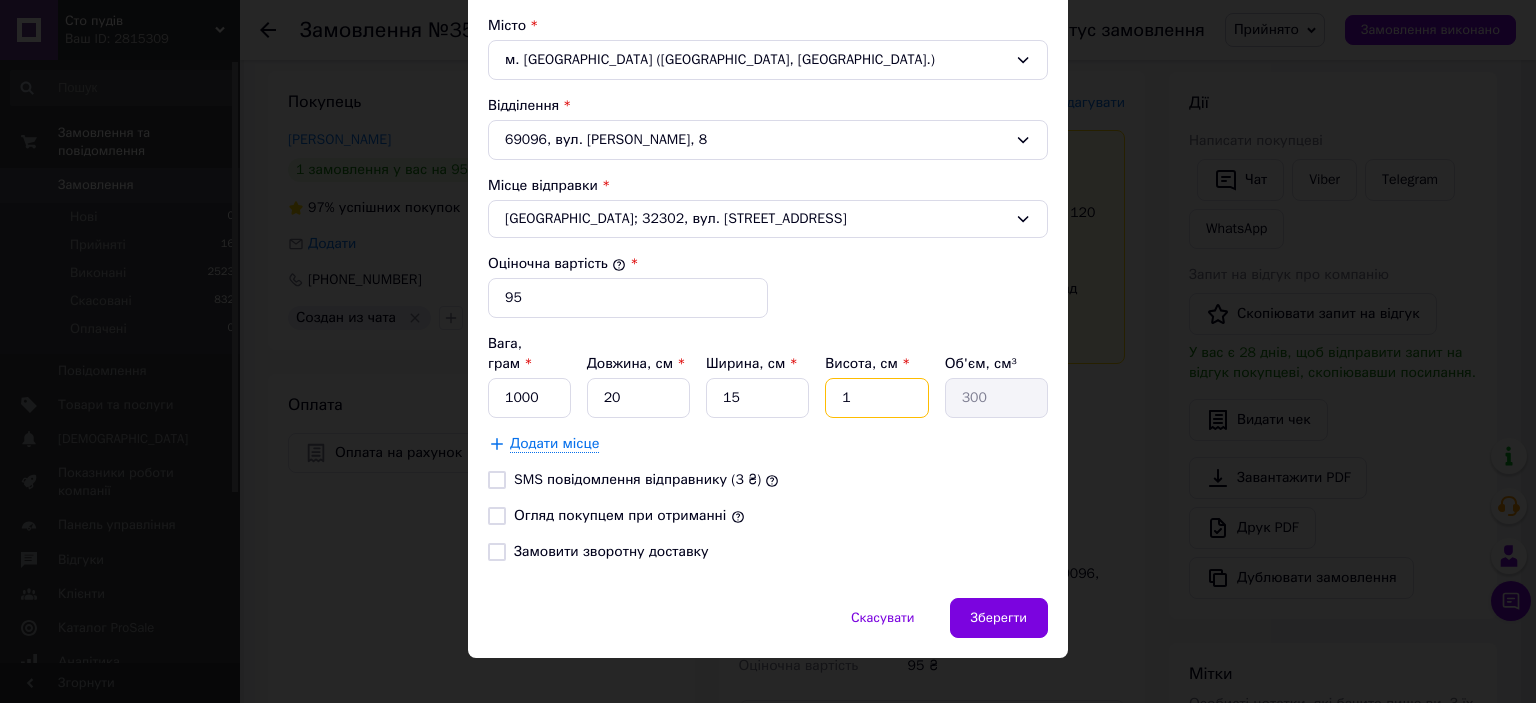 type on "17" 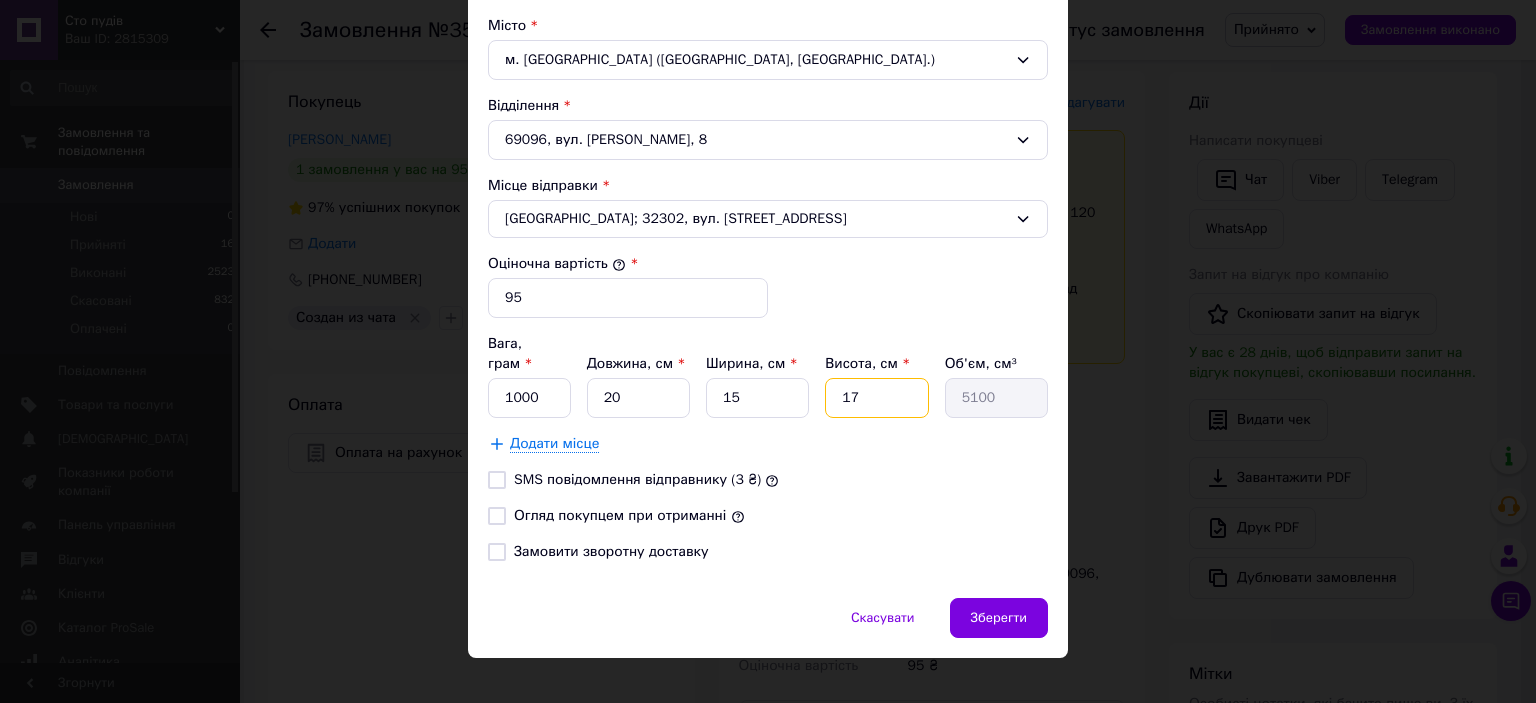 type on "17" 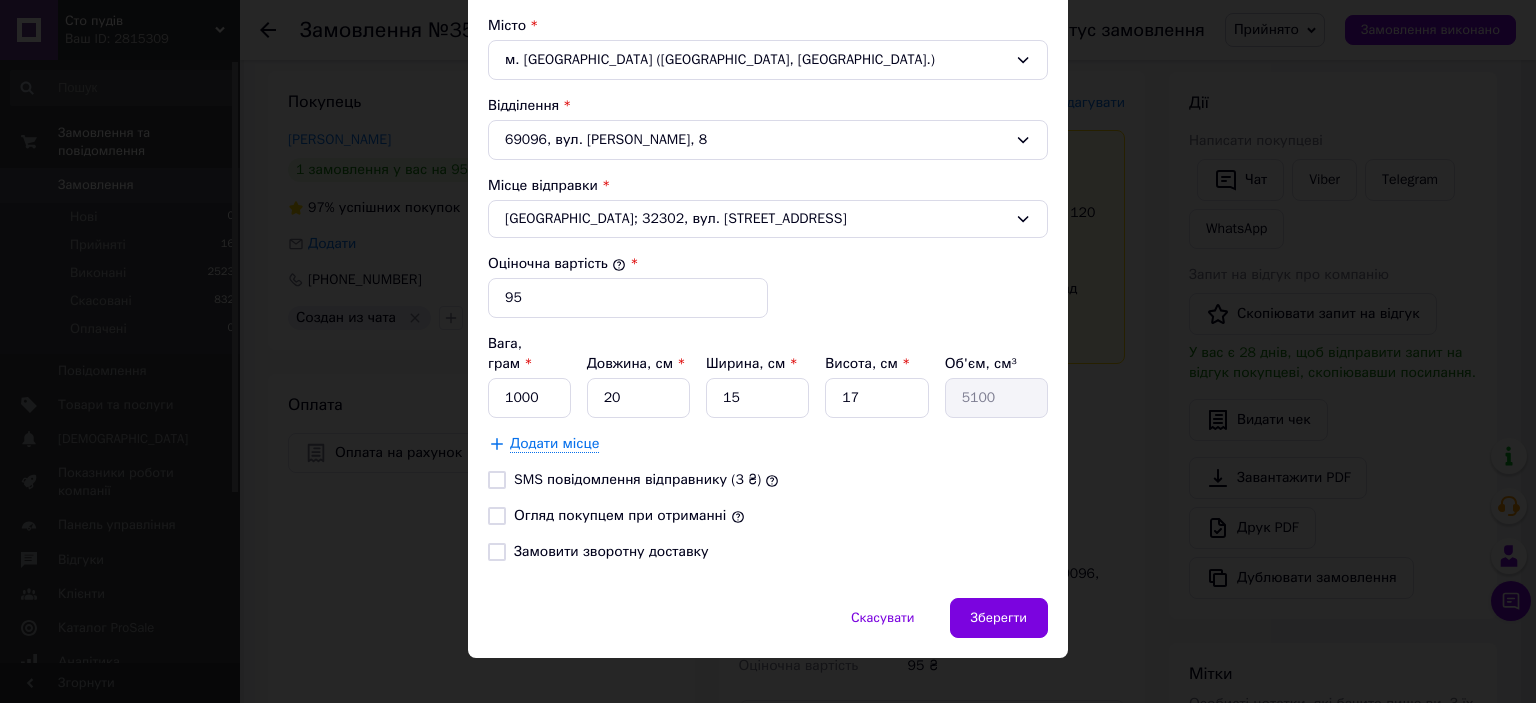 click on "Огляд покупцем при отриманні" at bounding box center [497, 516] 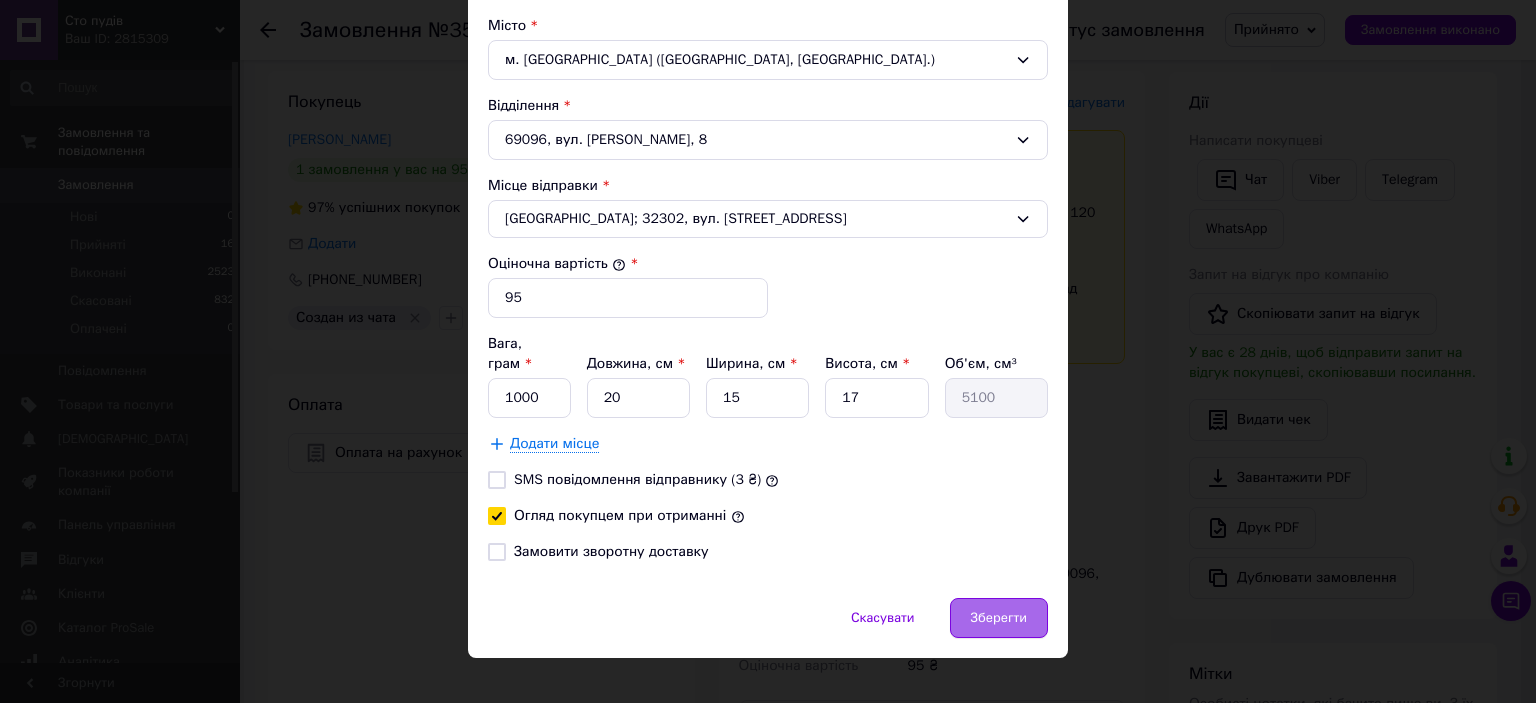 click on "Зберегти" at bounding box center (999, 618) 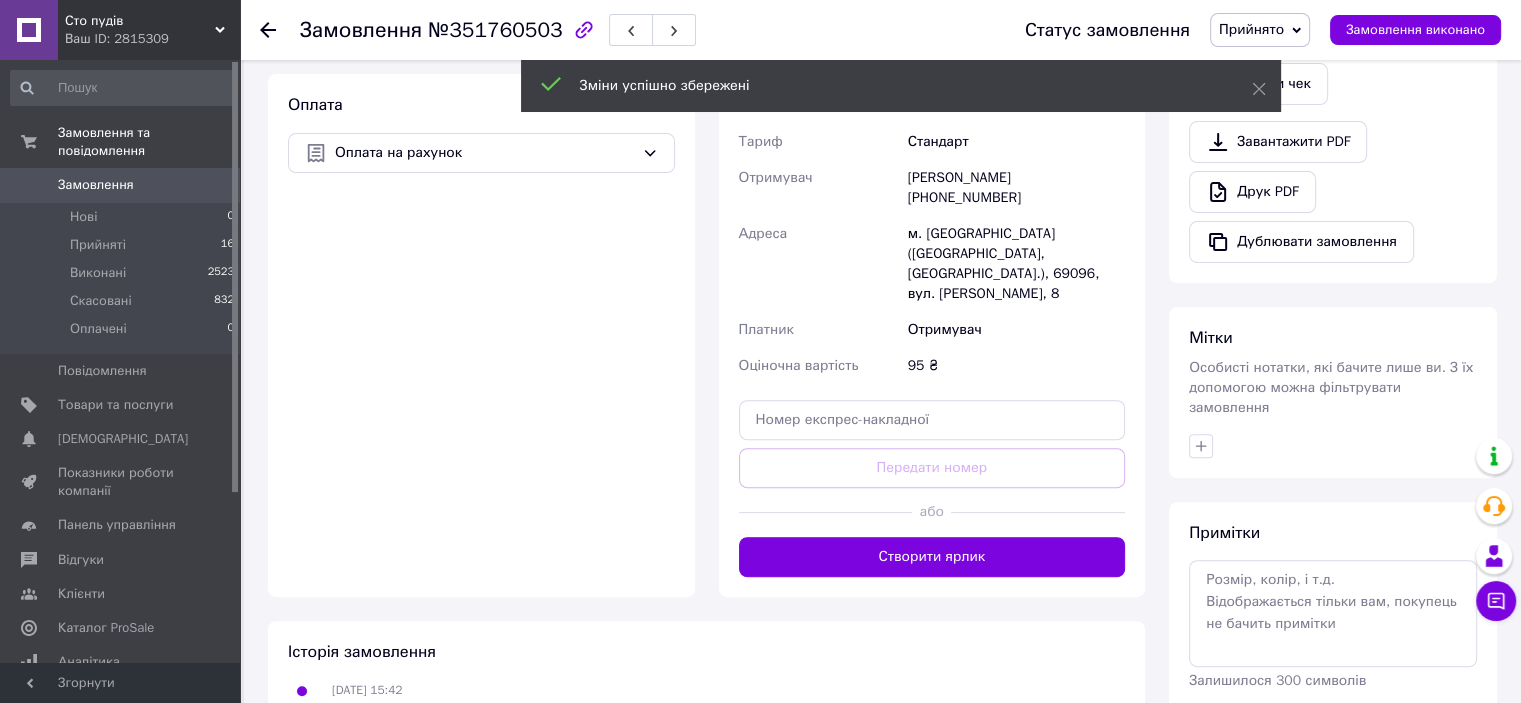 scroll, scrollTop: 628, scrollLeft: 0, axis: vertical 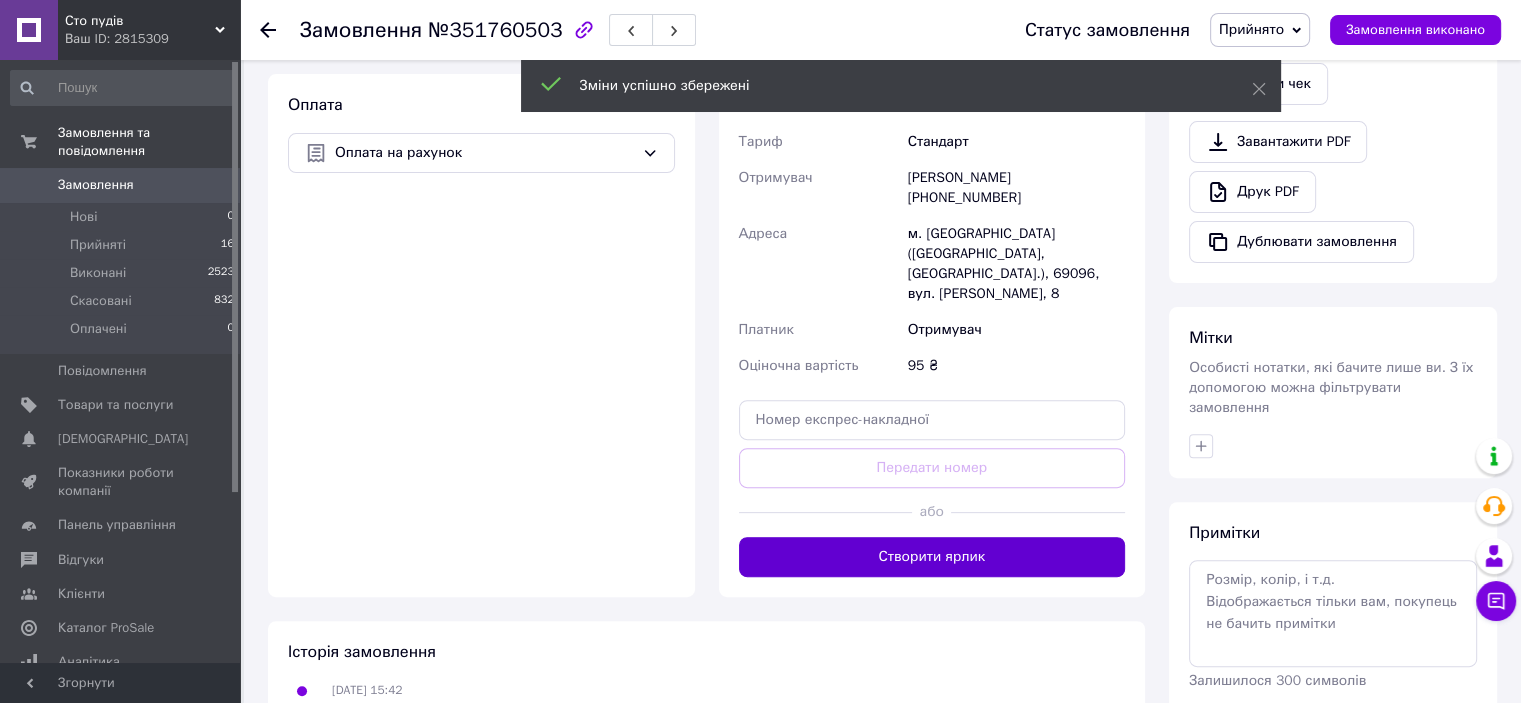 click on "Створити ярлик" at bounding box center (932, 557) 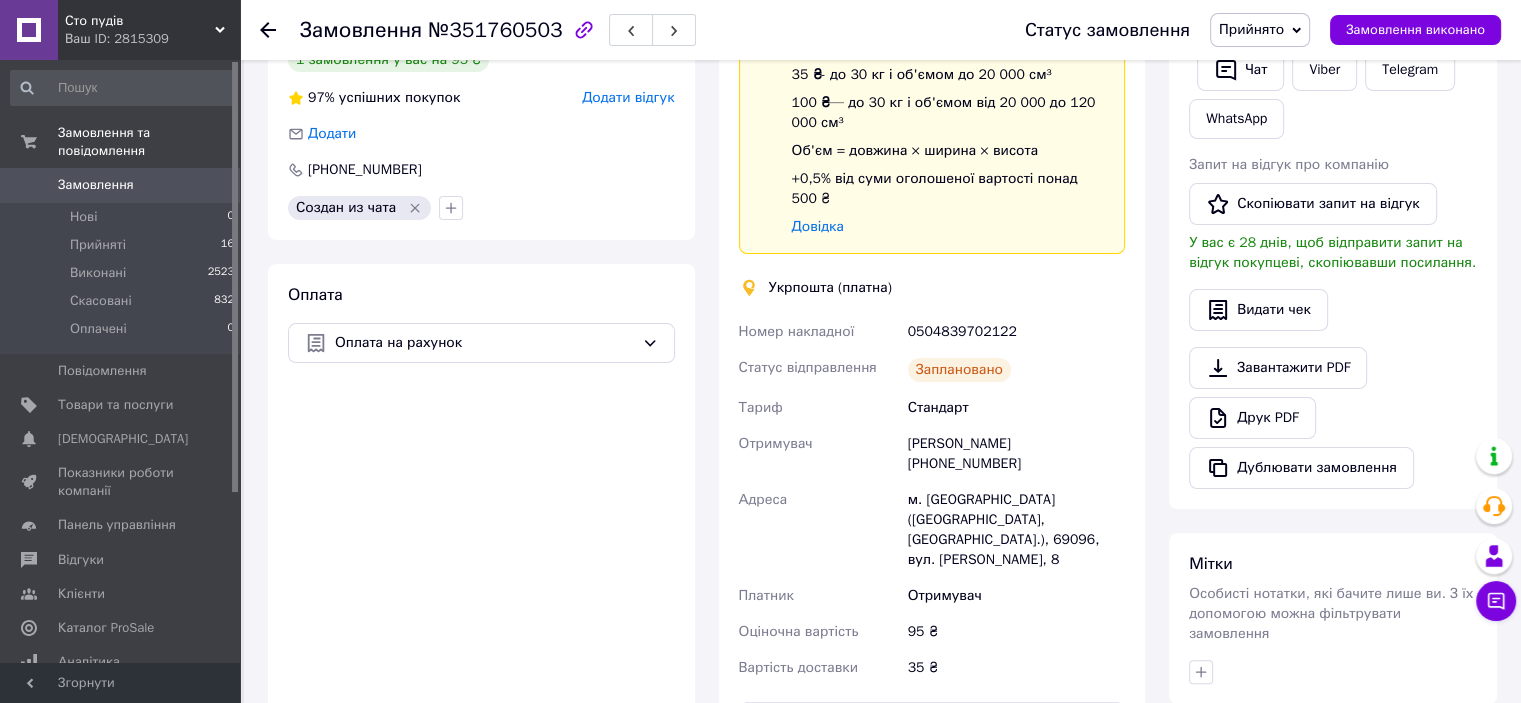 scroll, scrollTop: 428, scrollLeft: 0, axis: vertical 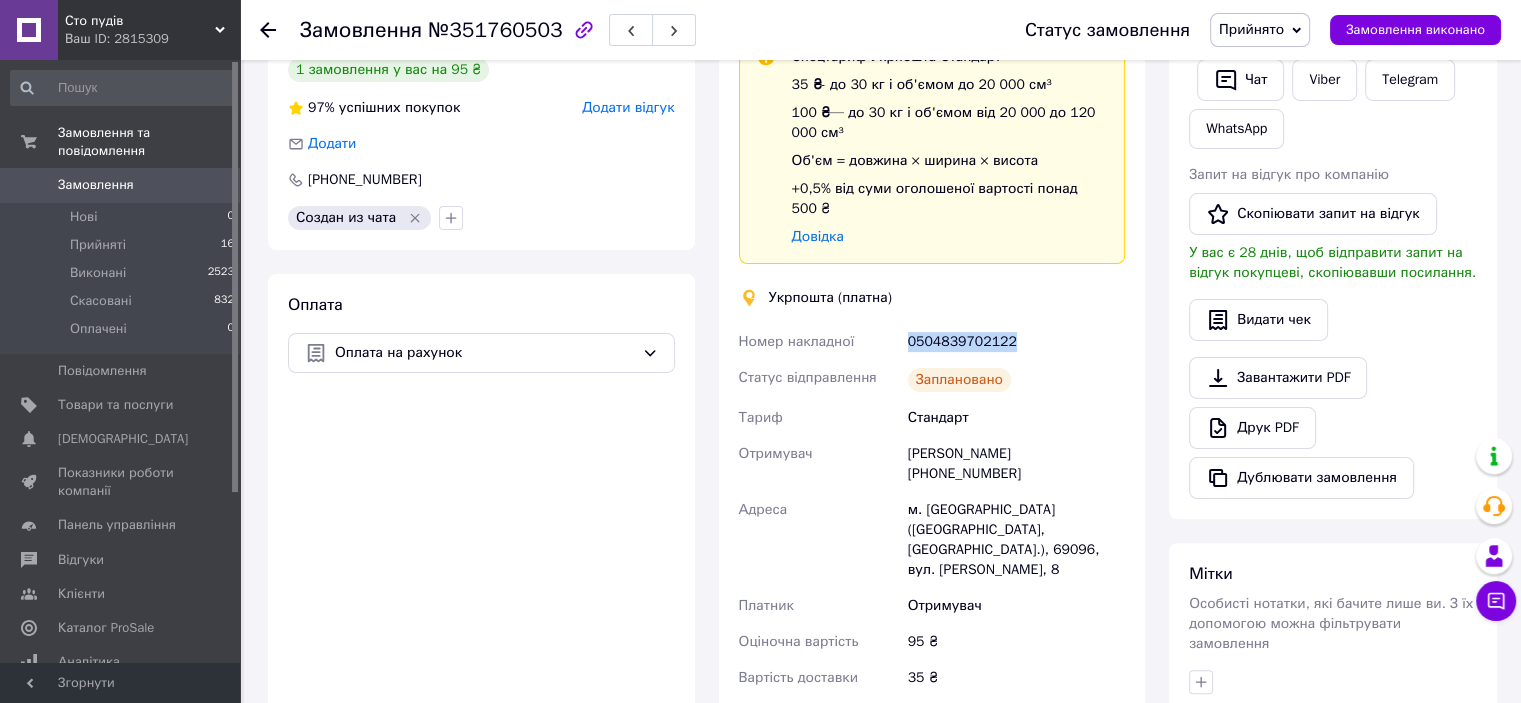 drag, startPoint x: 1022, startPoint y: 324, endPoint x: 888, endPoint y: 324, distance: 134 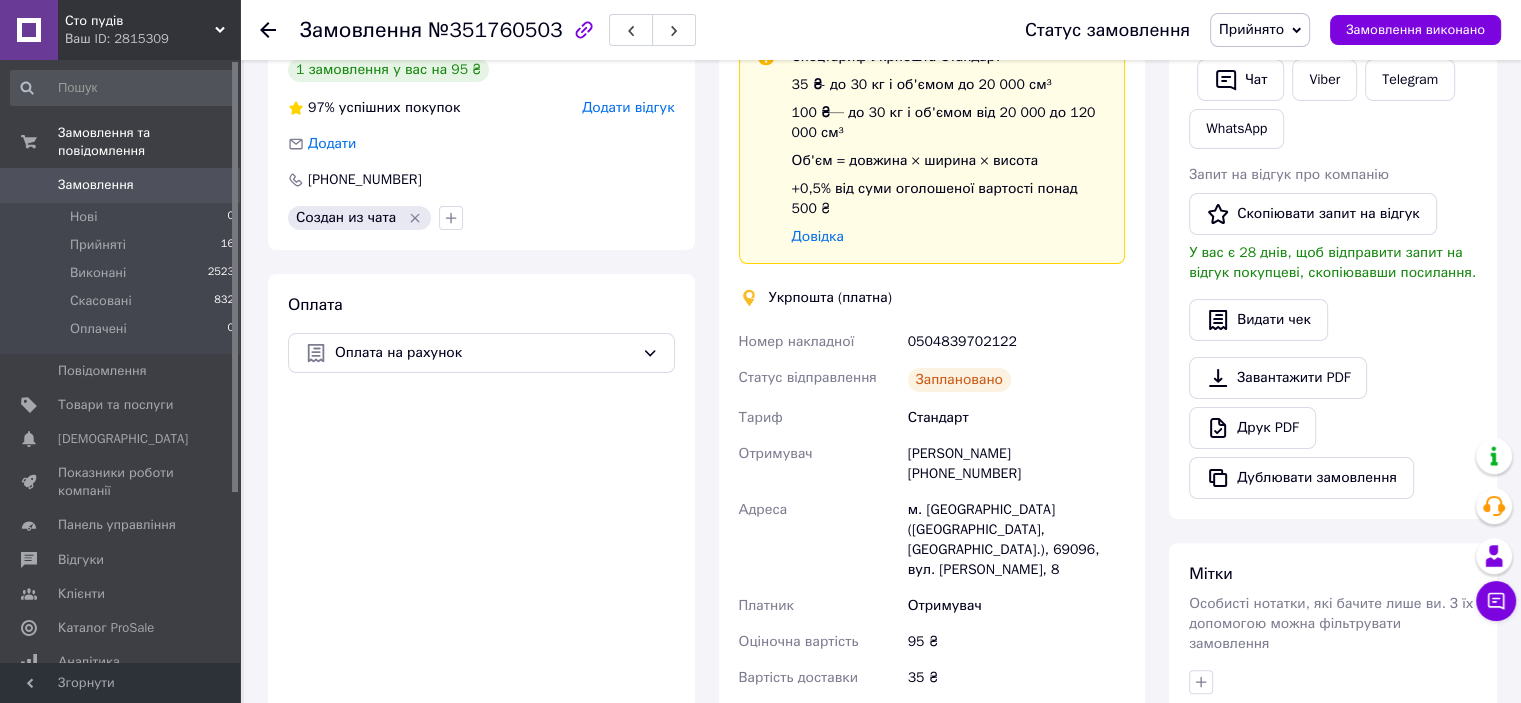 click 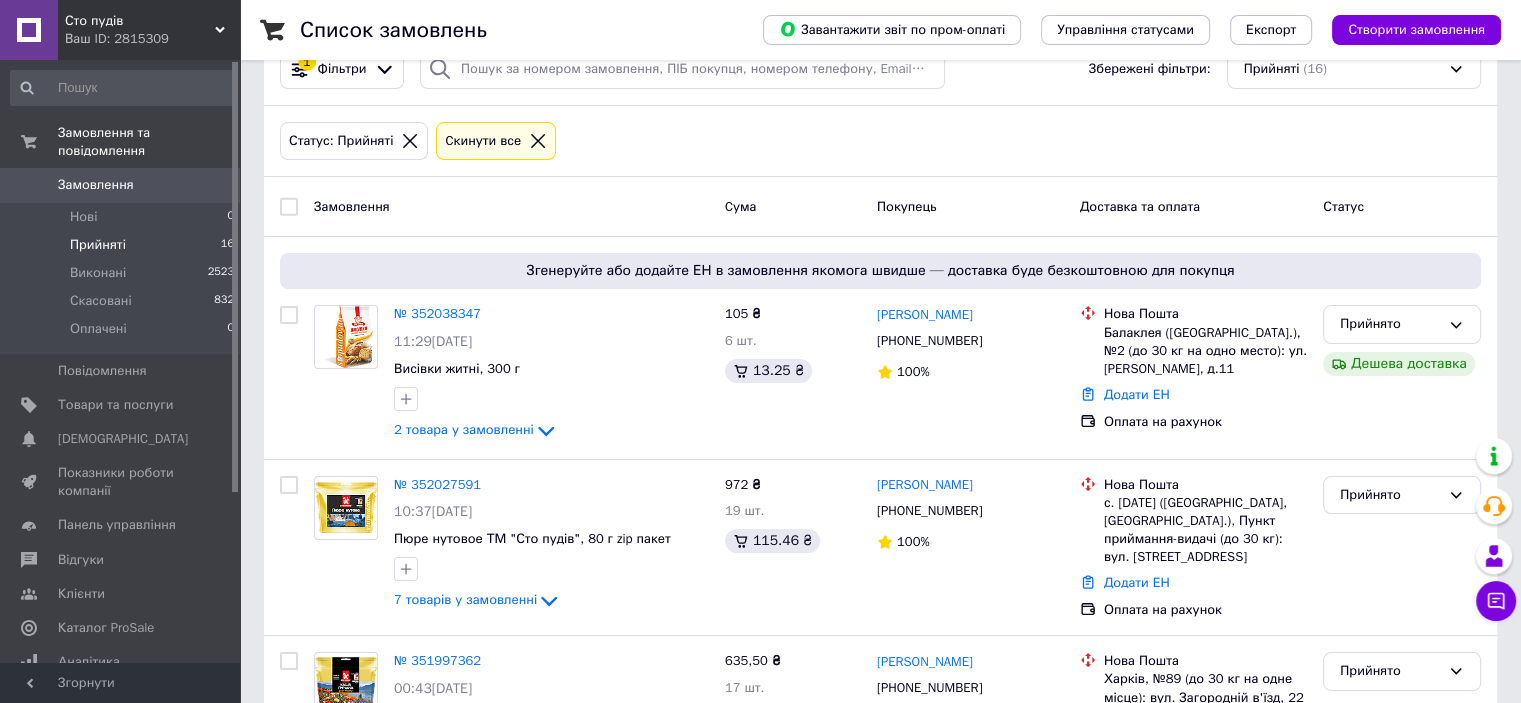 scroll, scrollTop: 200, scrollLeft: 0, axis: vertical 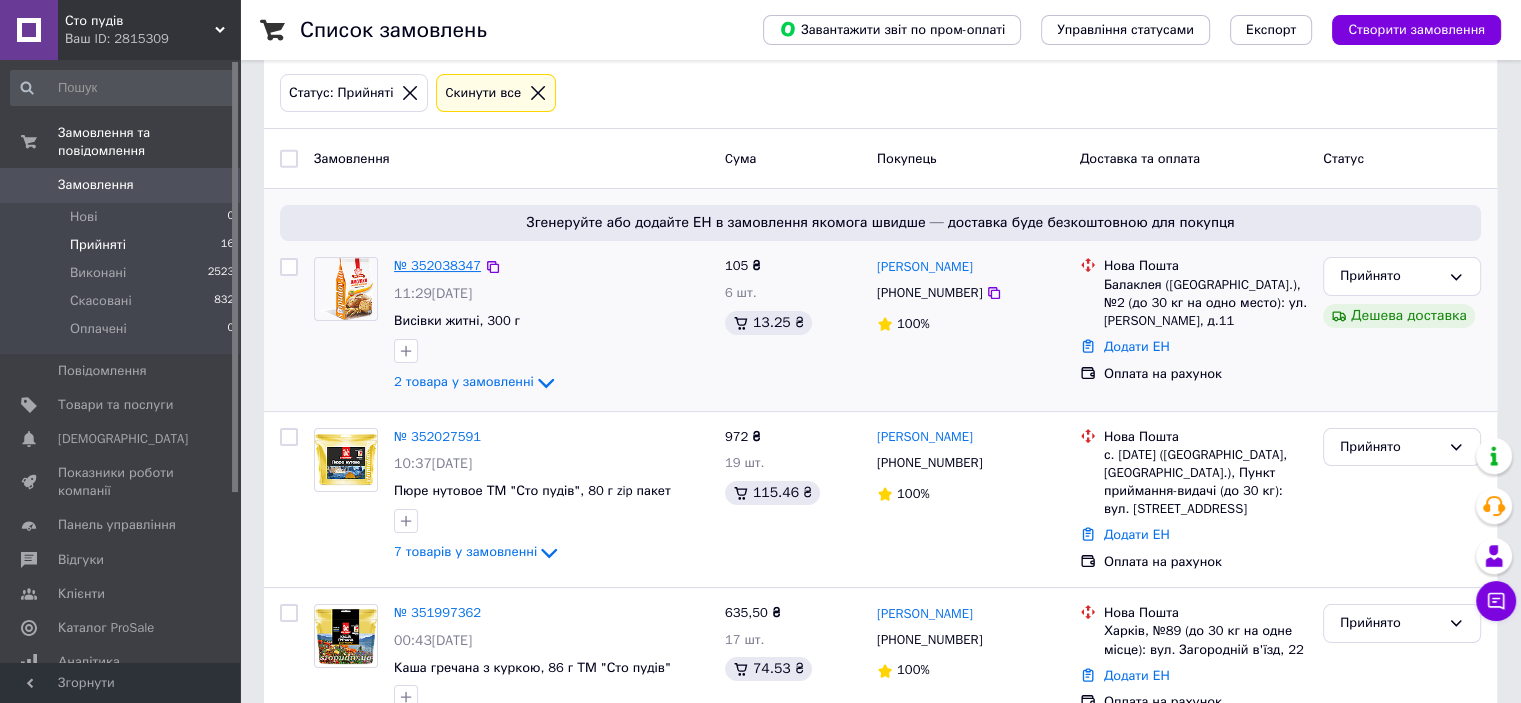 click on "№ 352038347" at bounding box center (437, 265) 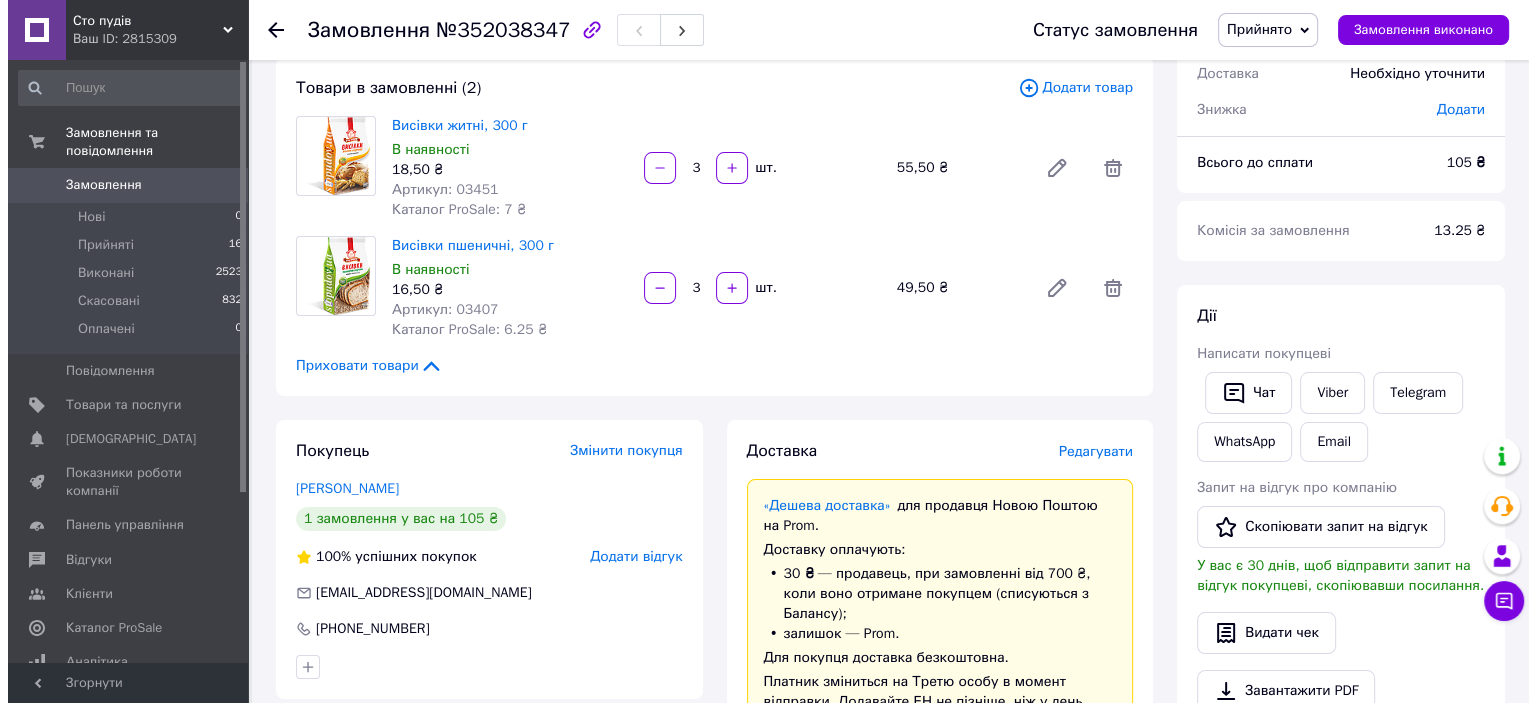 scroll, scrollTop: 200, scrollLeft: 0, axis: vertical 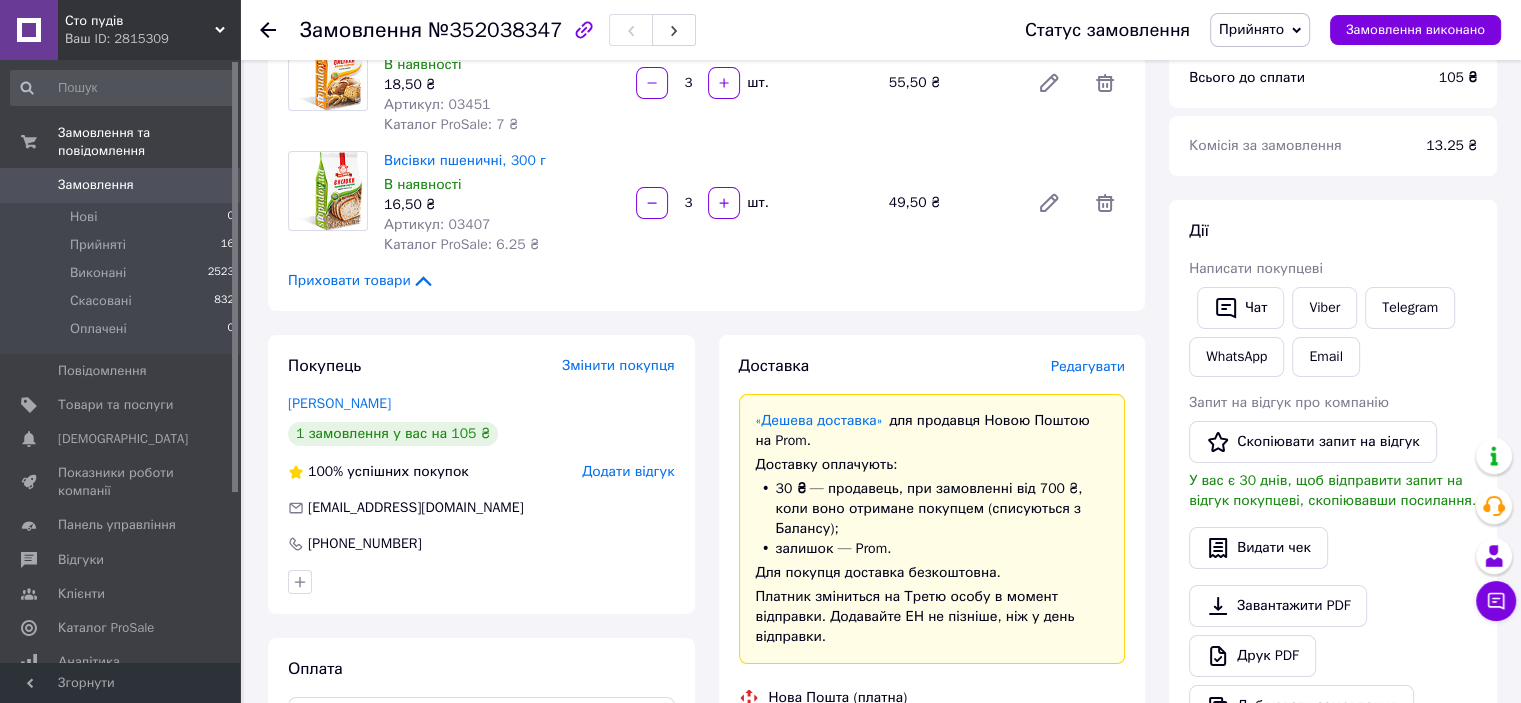 click on "Редагувати" at bounding box center [1088, 366] 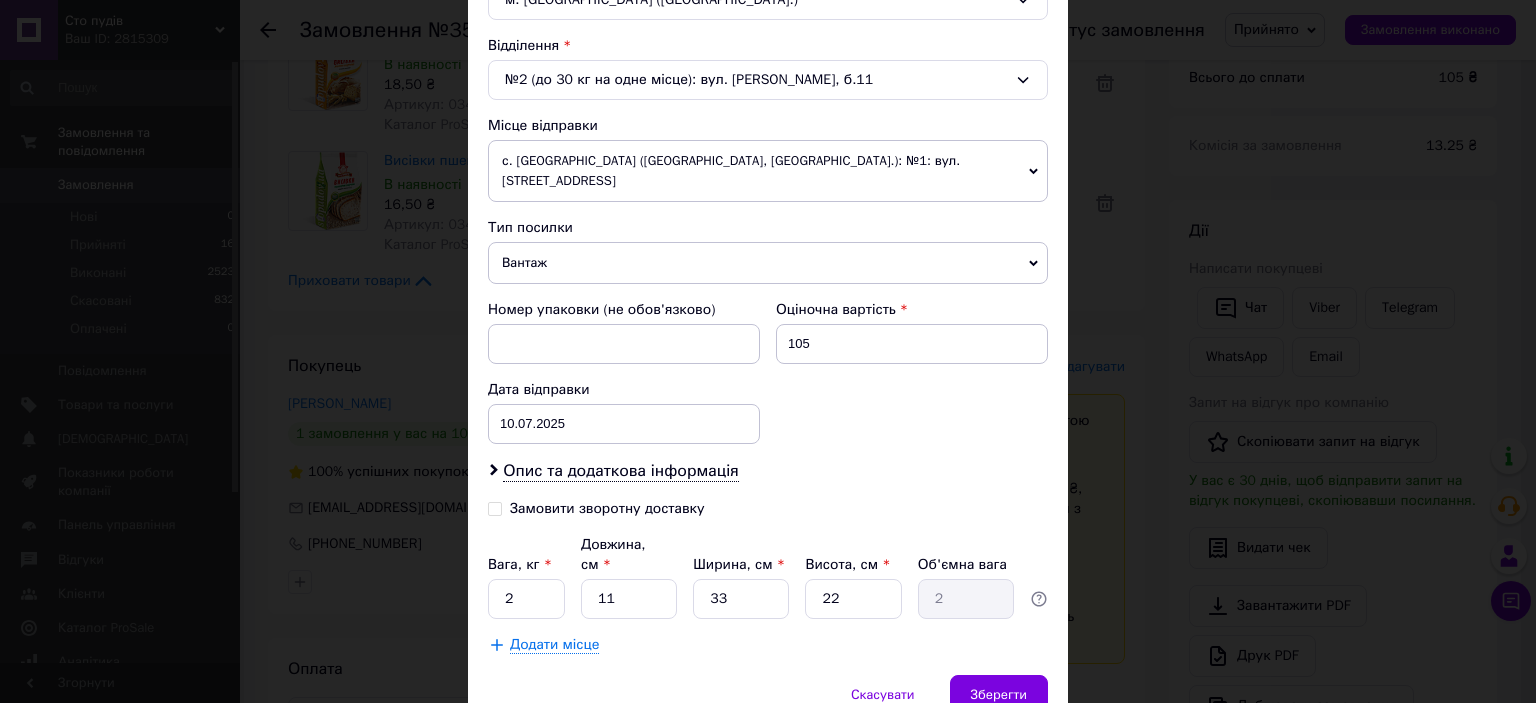 scroll, scrollTop: 600, scrollLeft: 0, axis: vertical 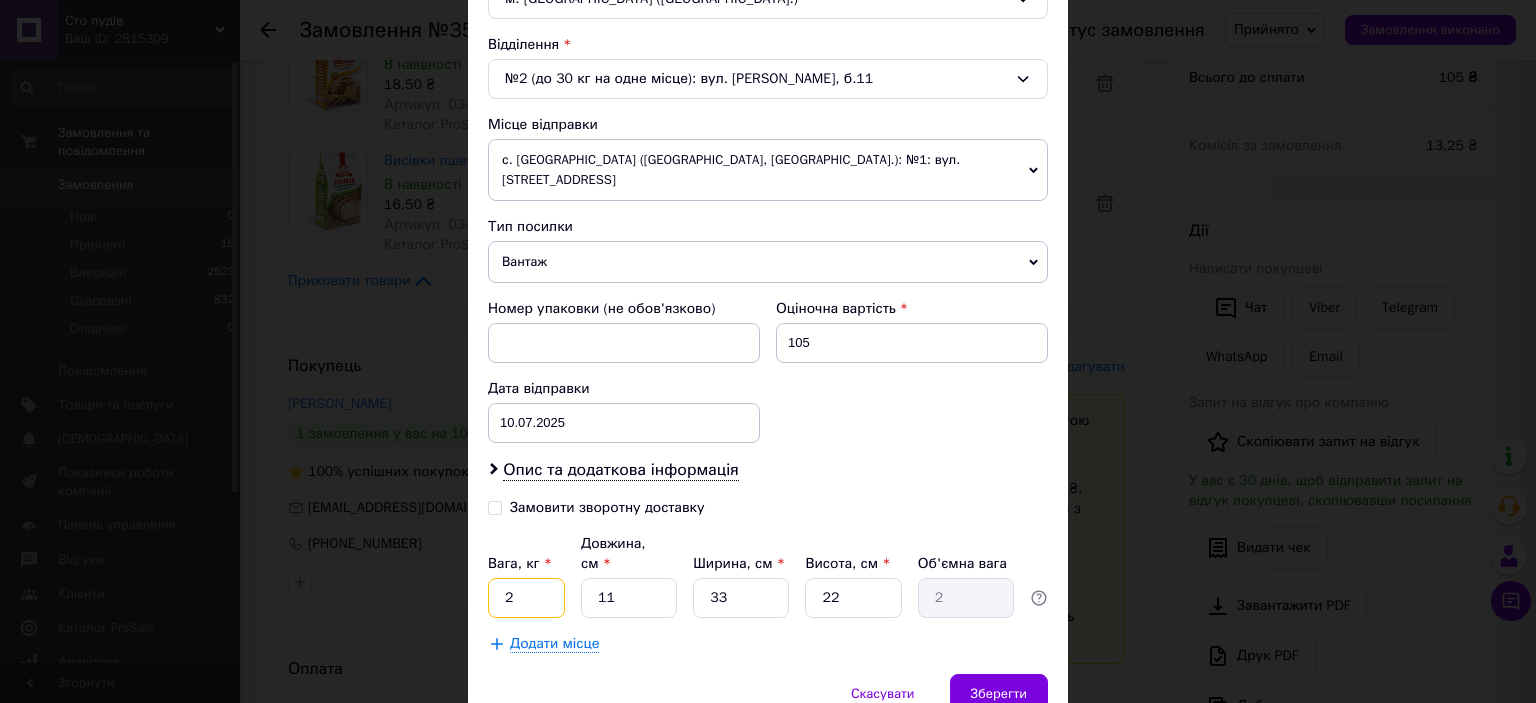 drag, startPoint x: 529, startPoint y: 548, endPoint x: 505, endPoint y: 551, distance: 24.186773 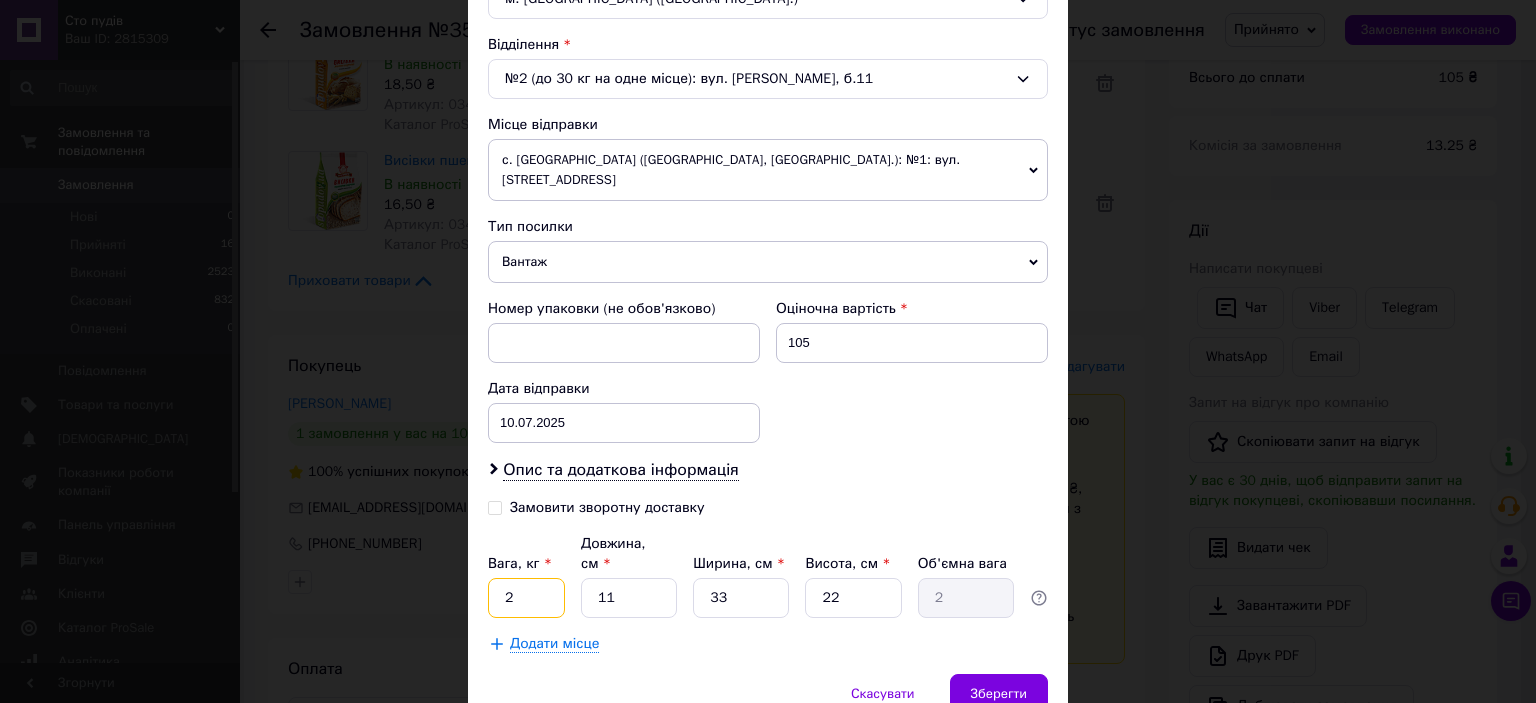 click on "2" at bounding box center [526, 598] 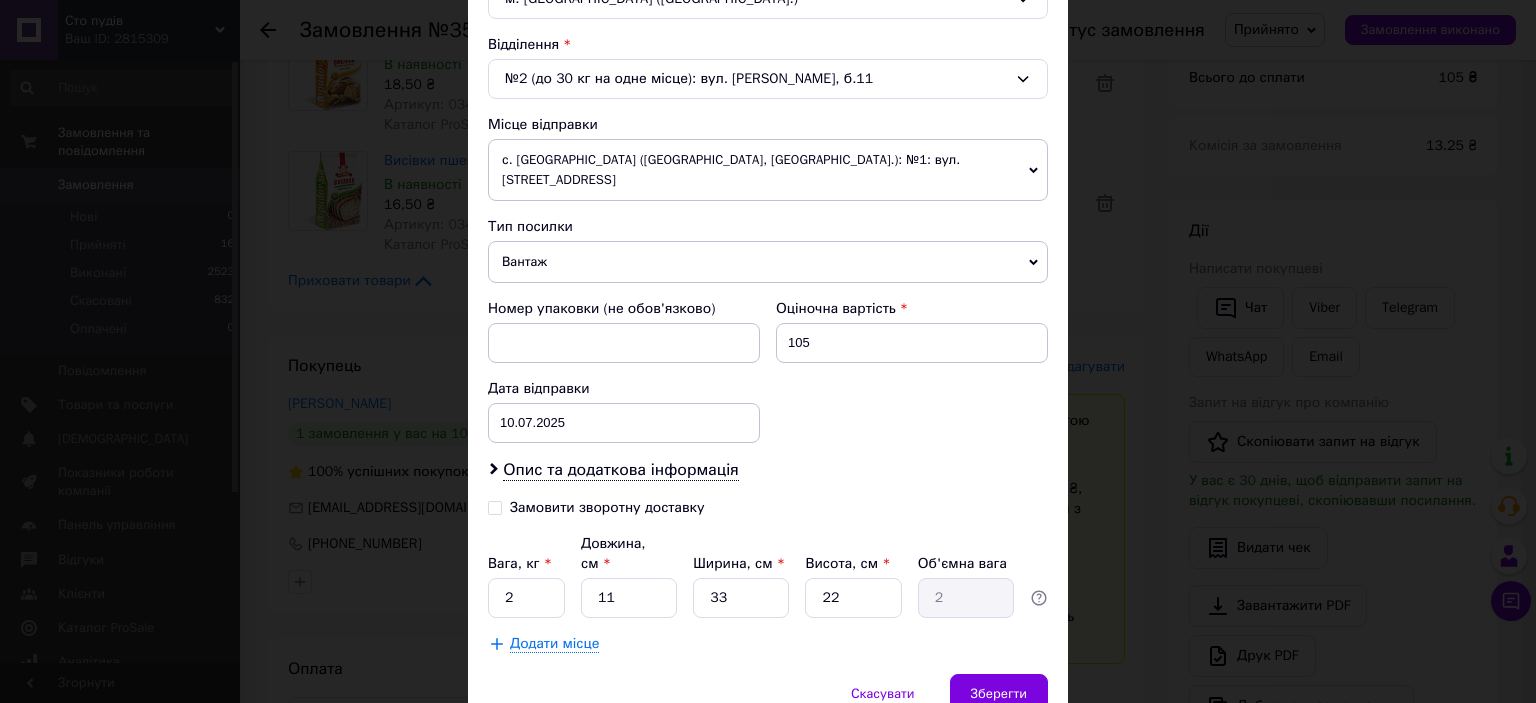 click on "Замовити зворотну доставку" at bounding box center (628, 516) 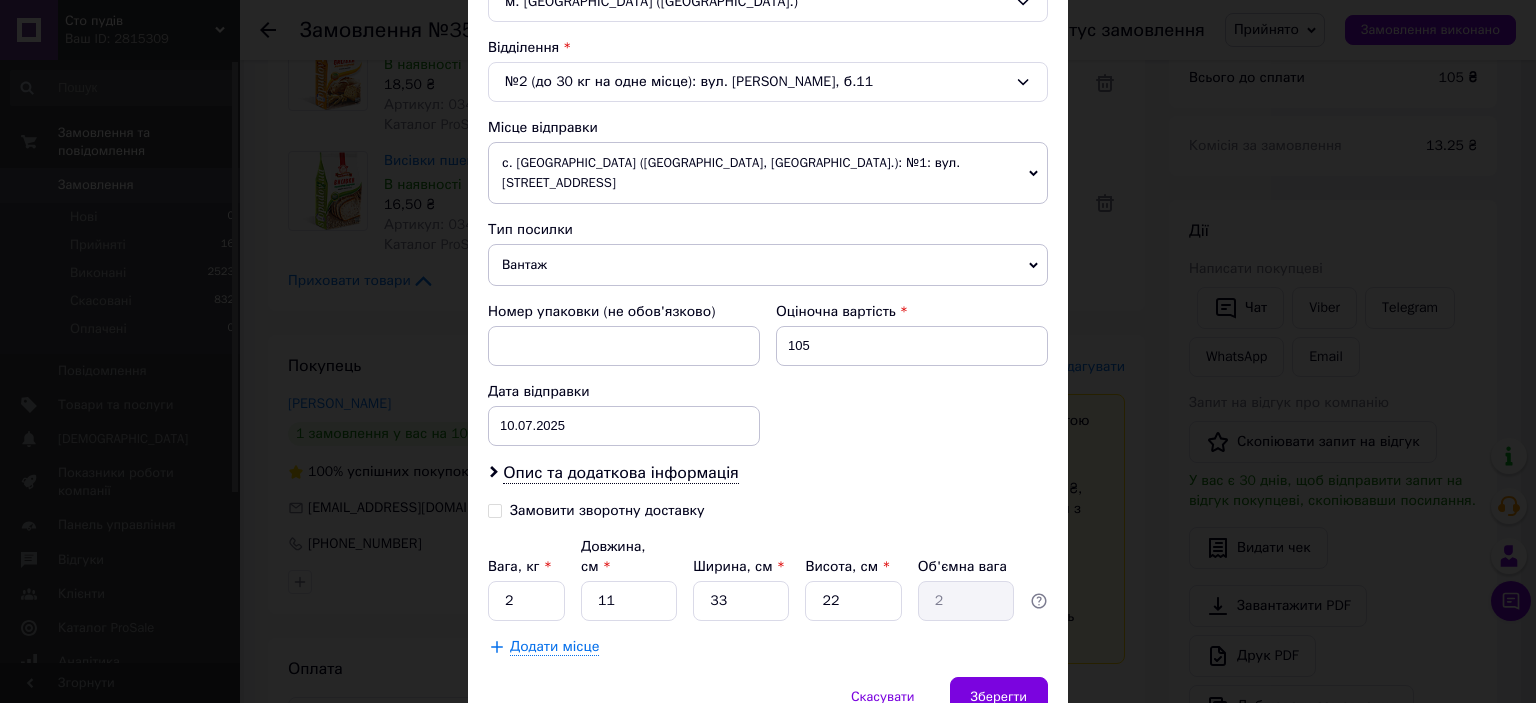 scroll, scrollTop: 600, scrollLeft: 0, axis: vertical 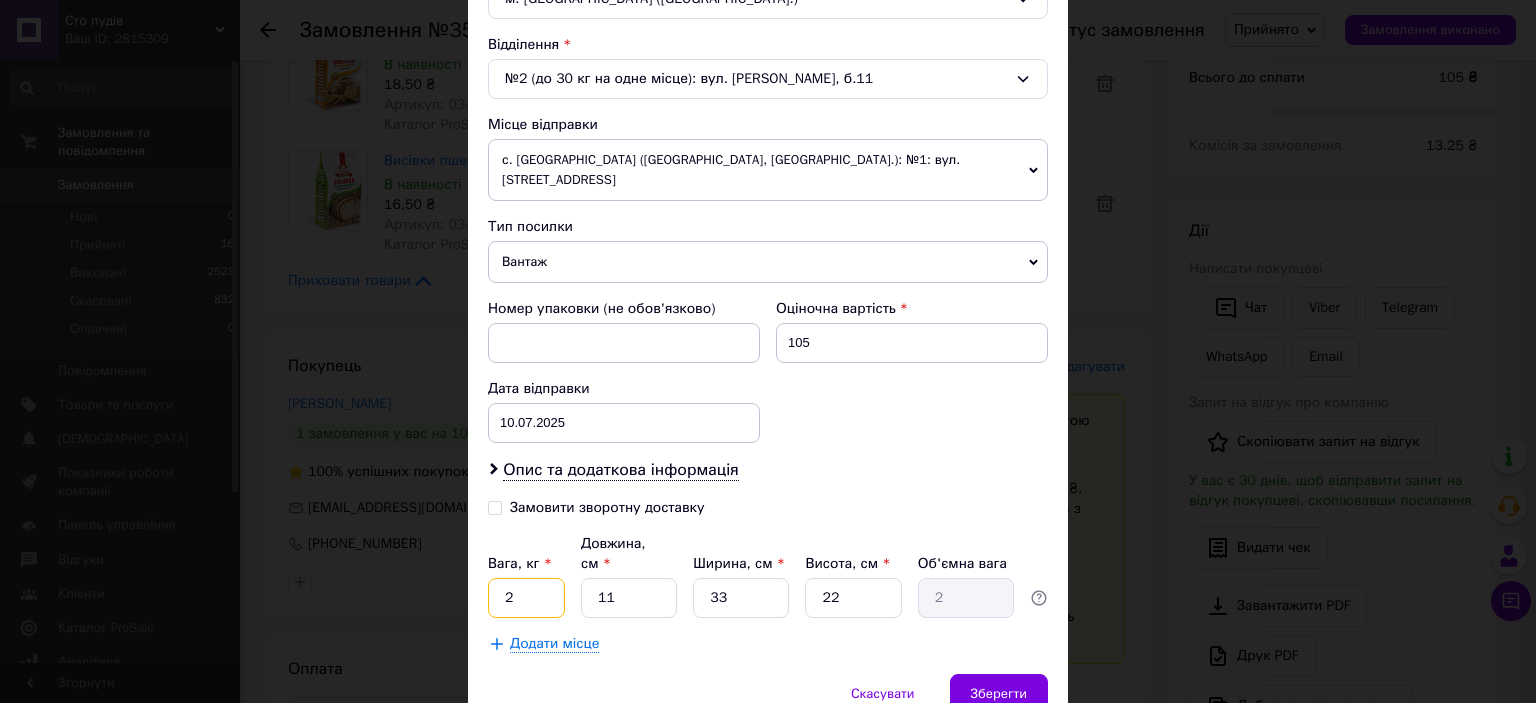 click on "2" at bounding box center [526, 598] 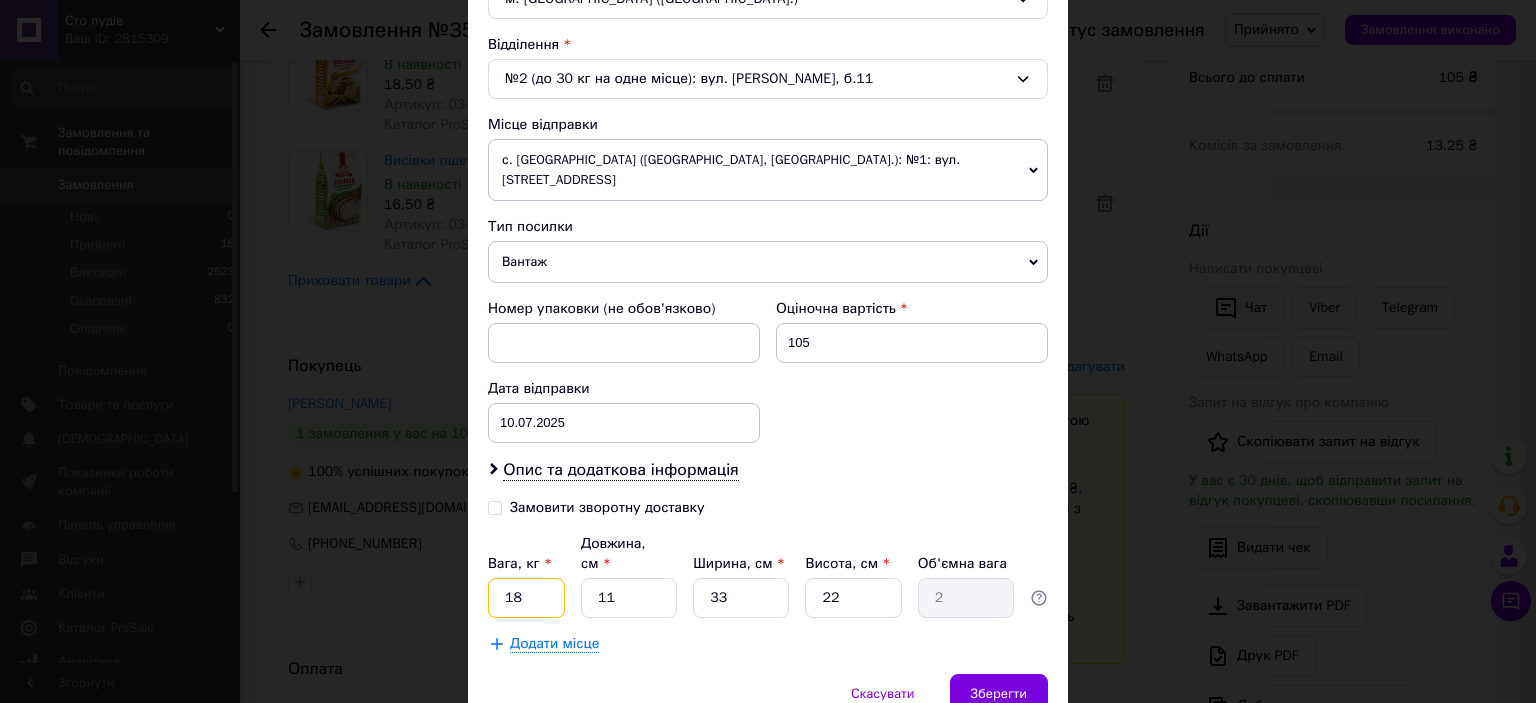 type on "1" 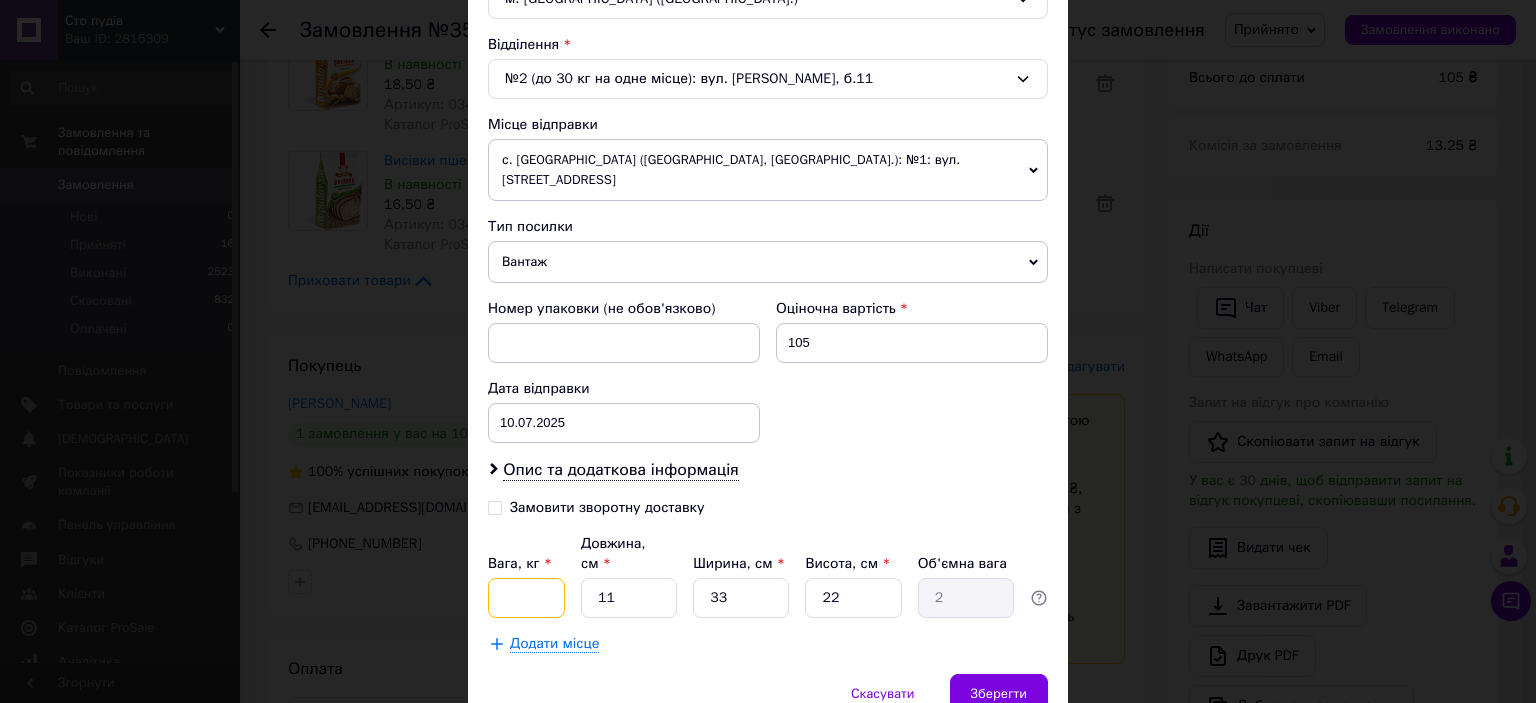 type on "2" 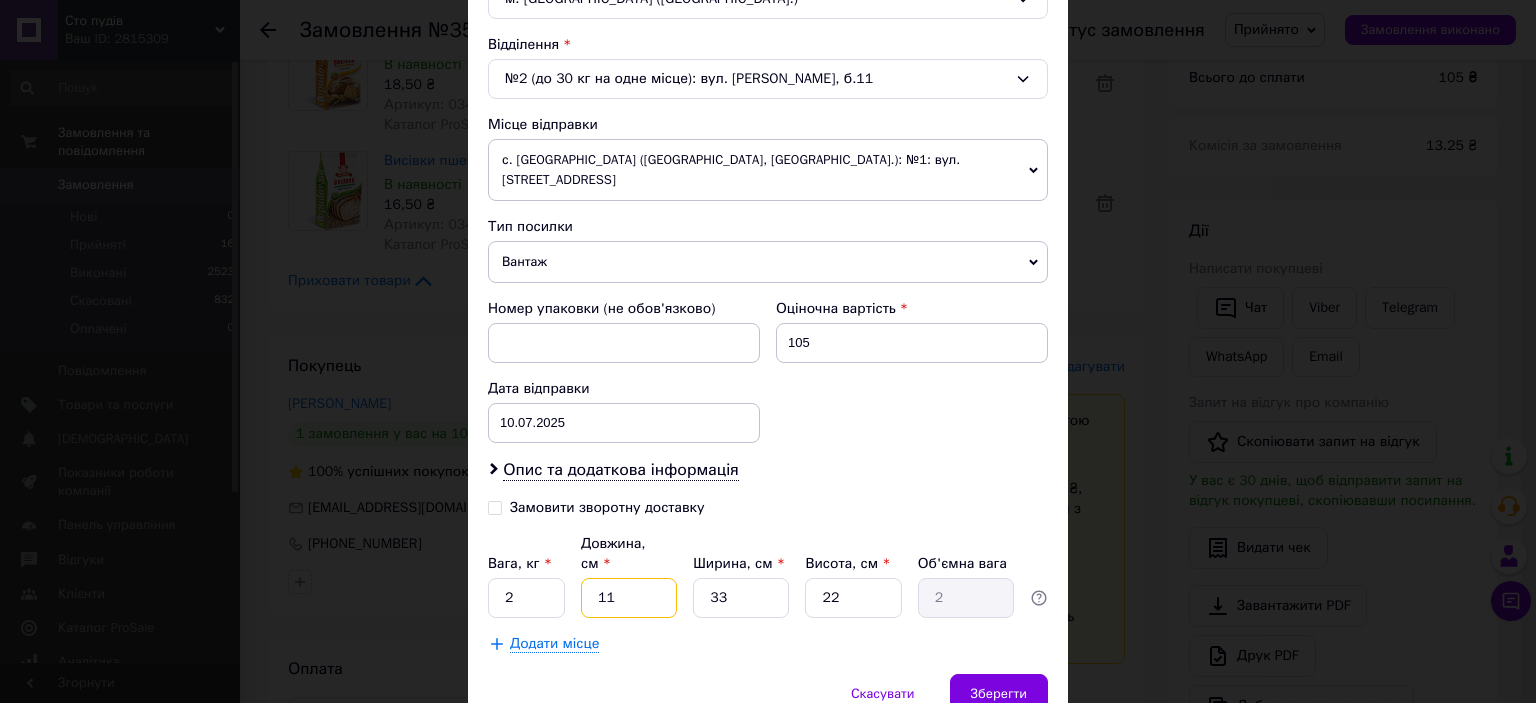 click on "11" at bounding box center (629, 598) 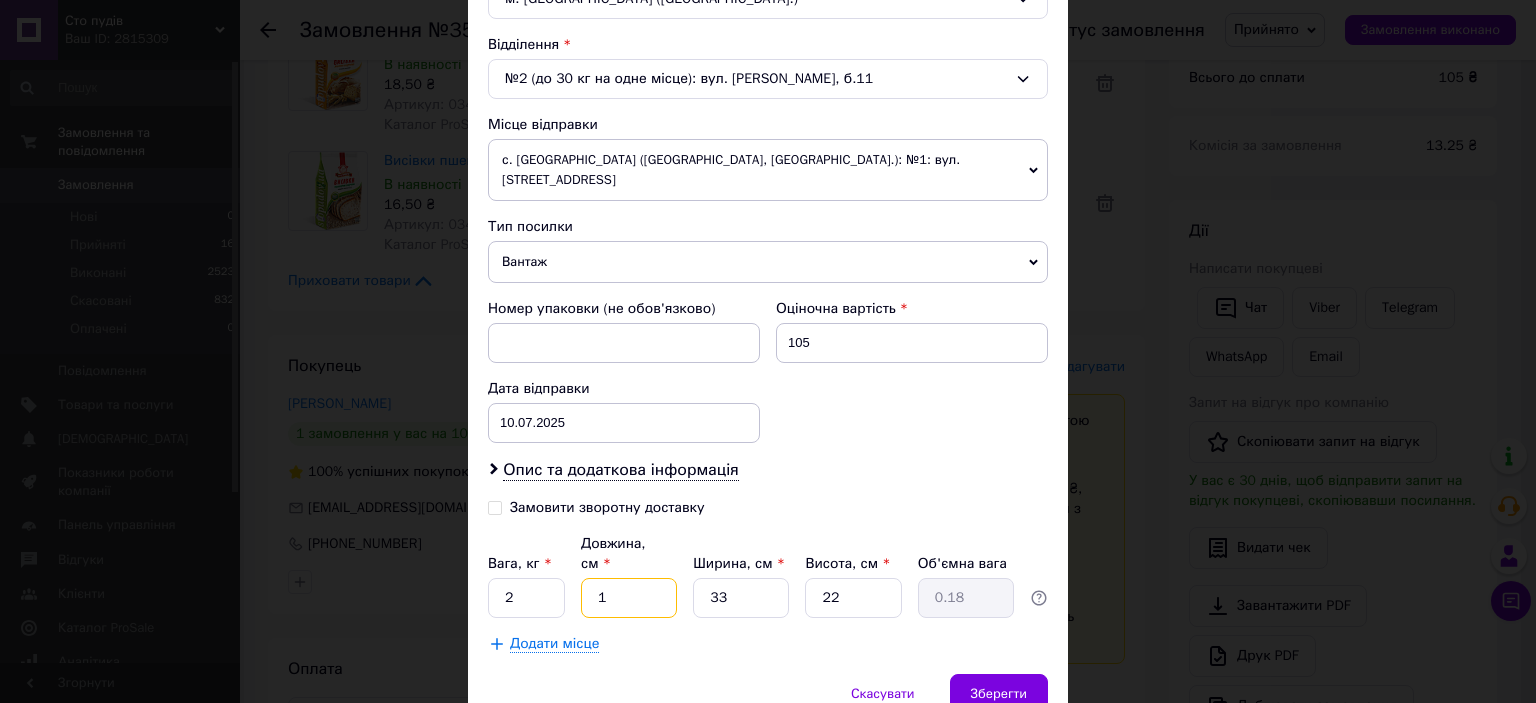 type 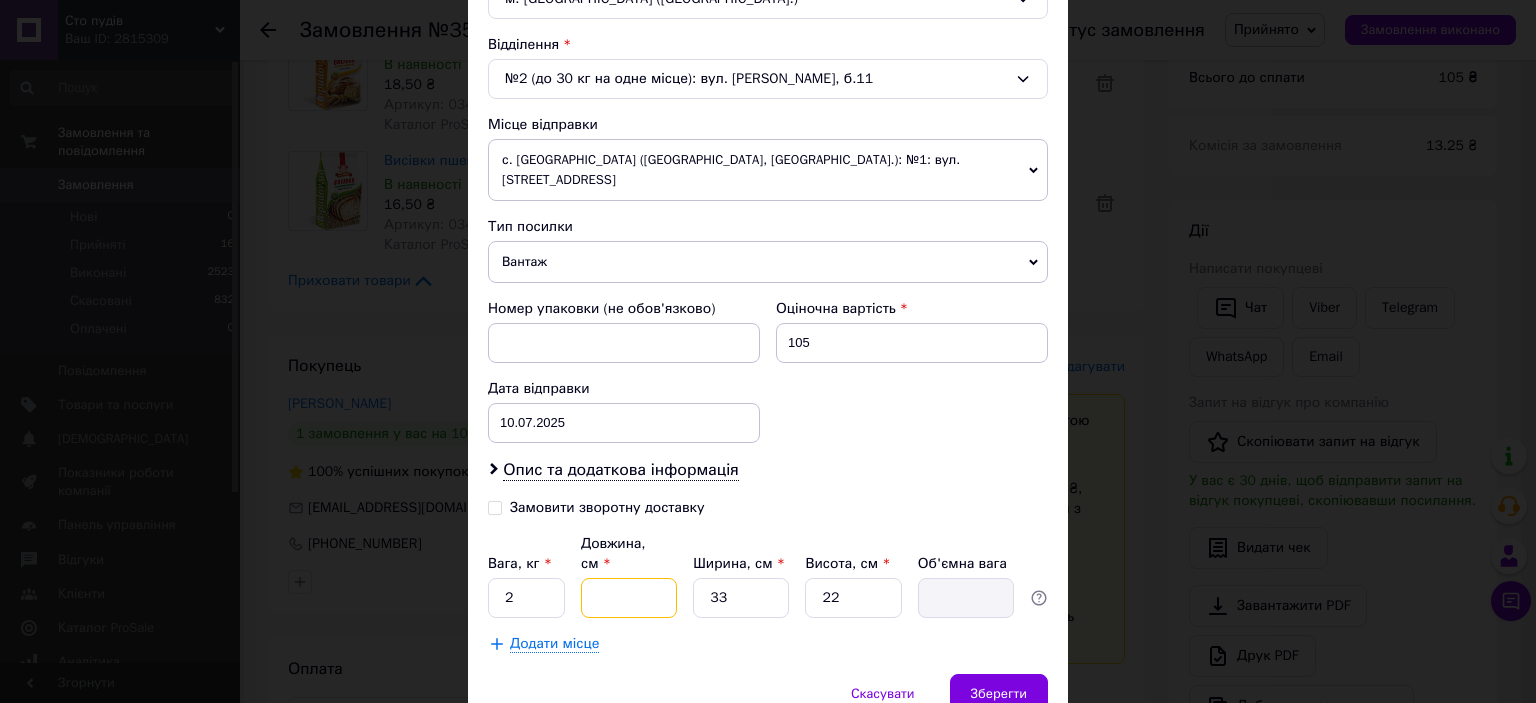 type on "3" 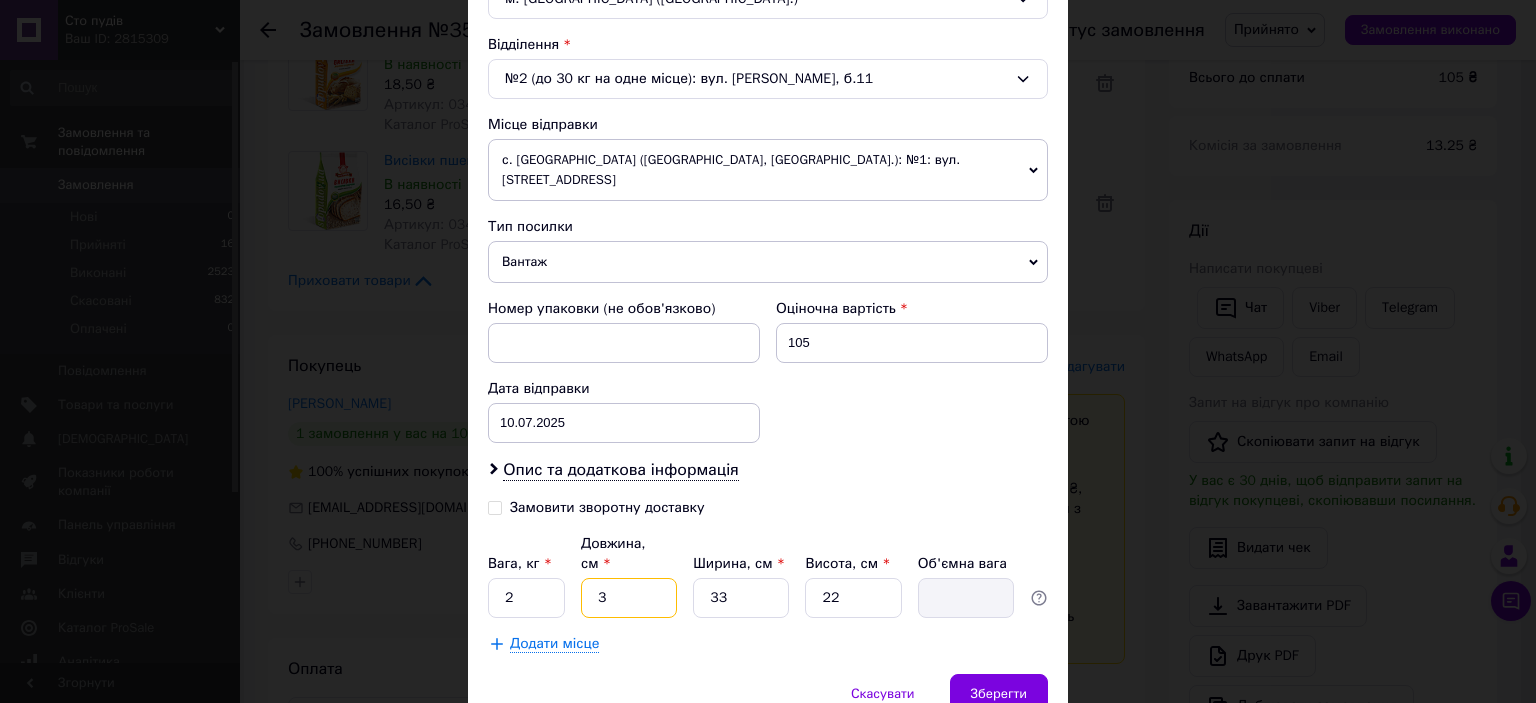 type on "0.54" 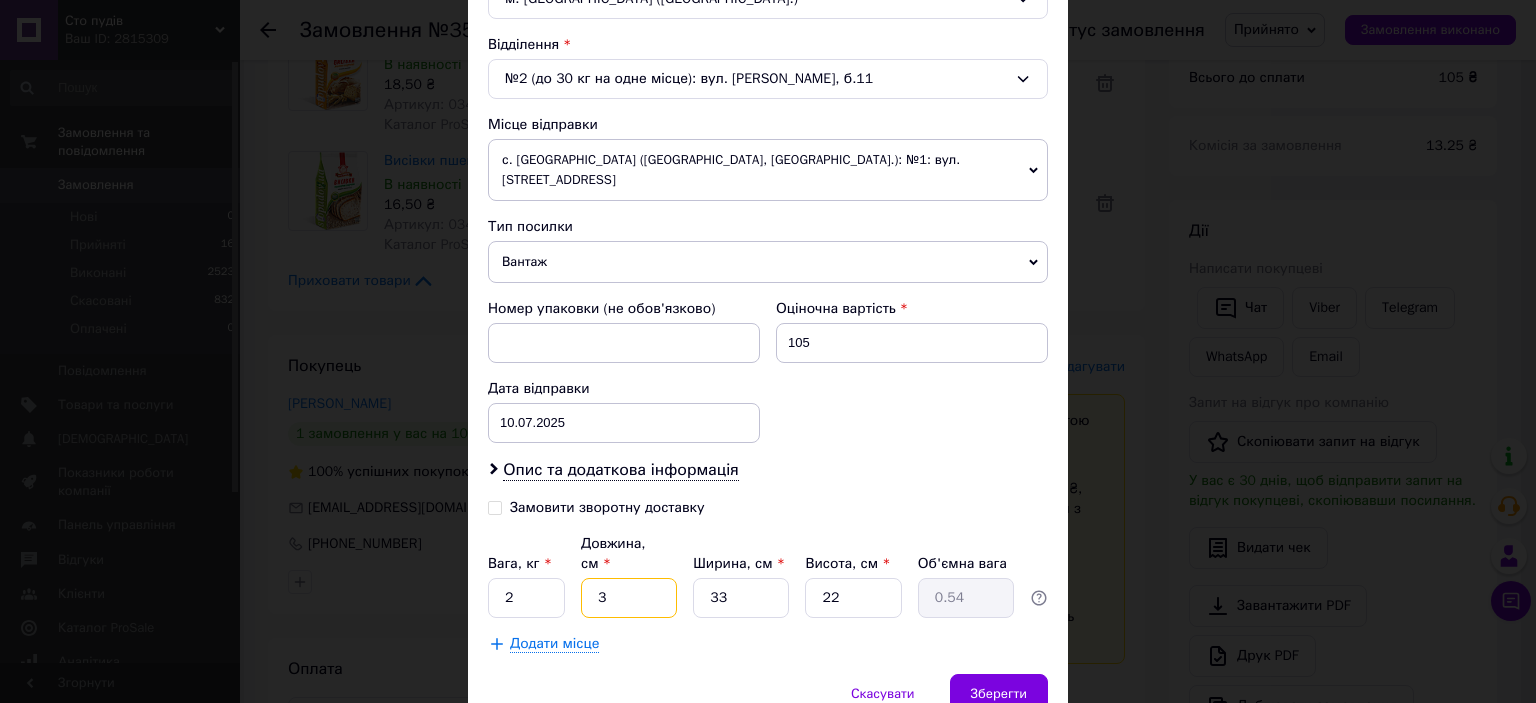 type on "34" 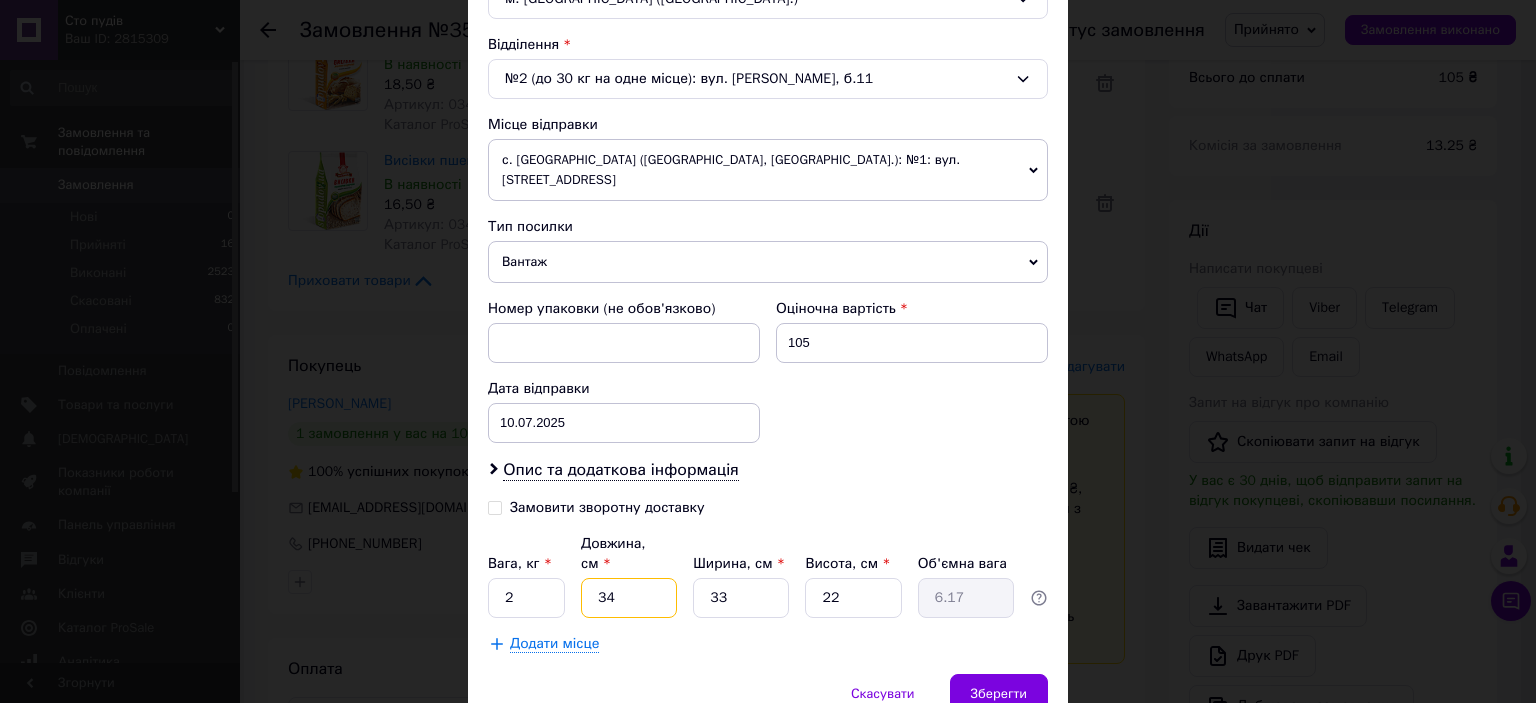 type on "34" 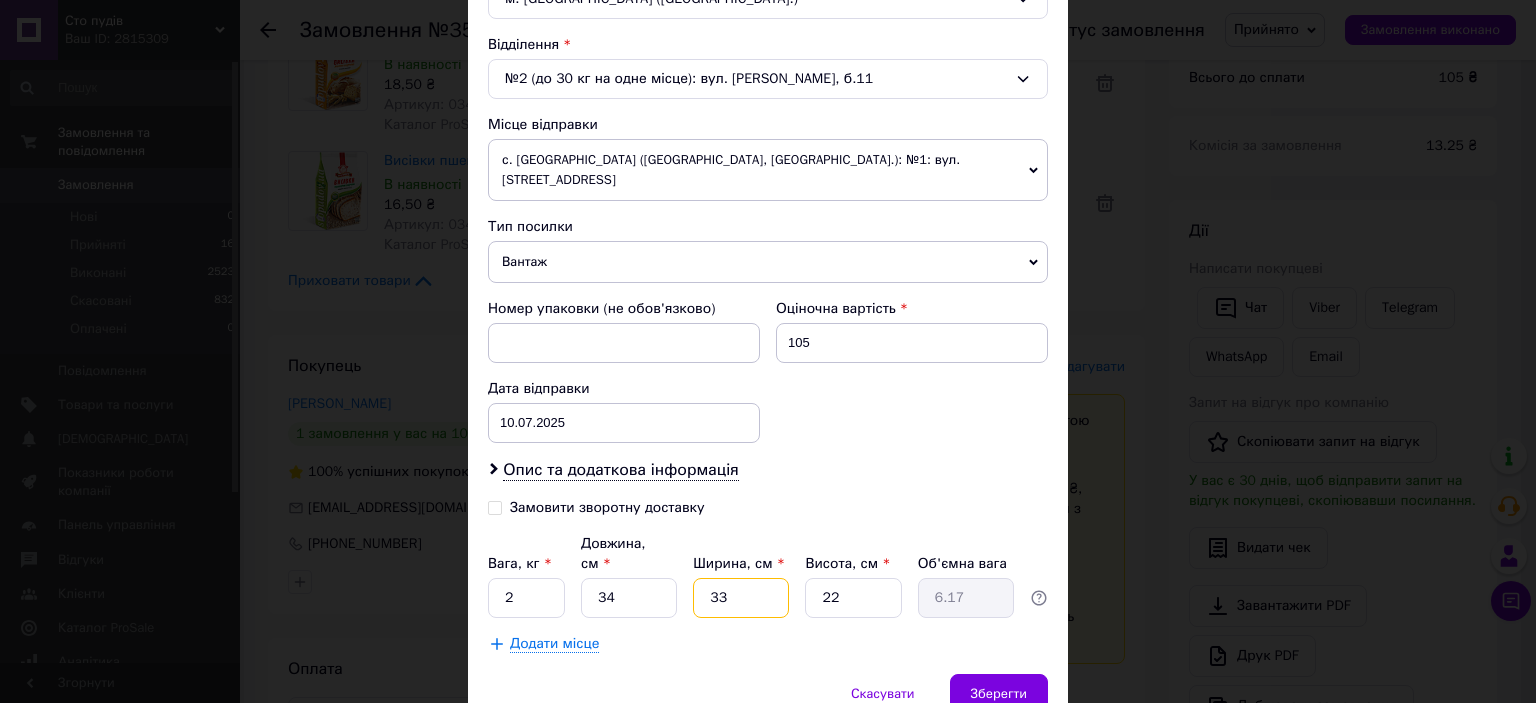 type on "1" 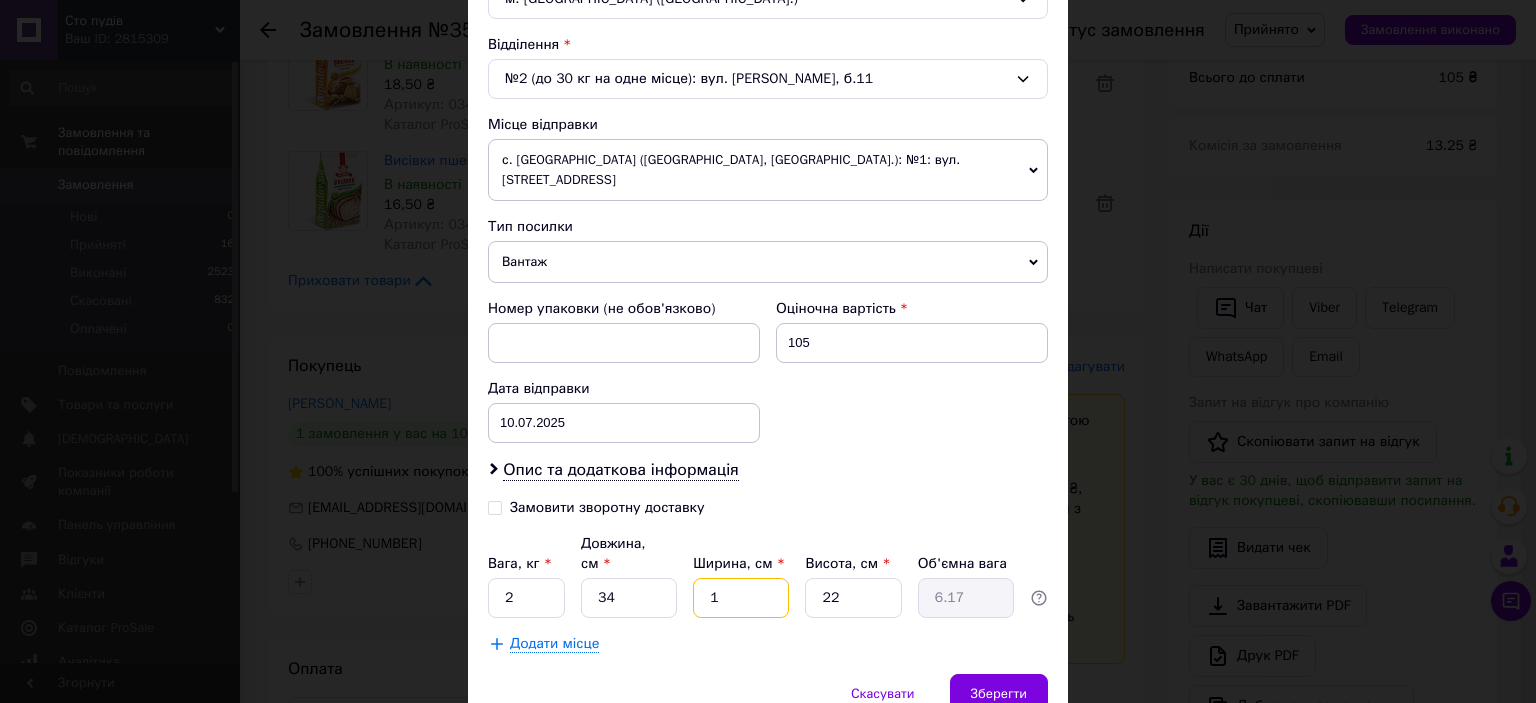 type on "0.19" 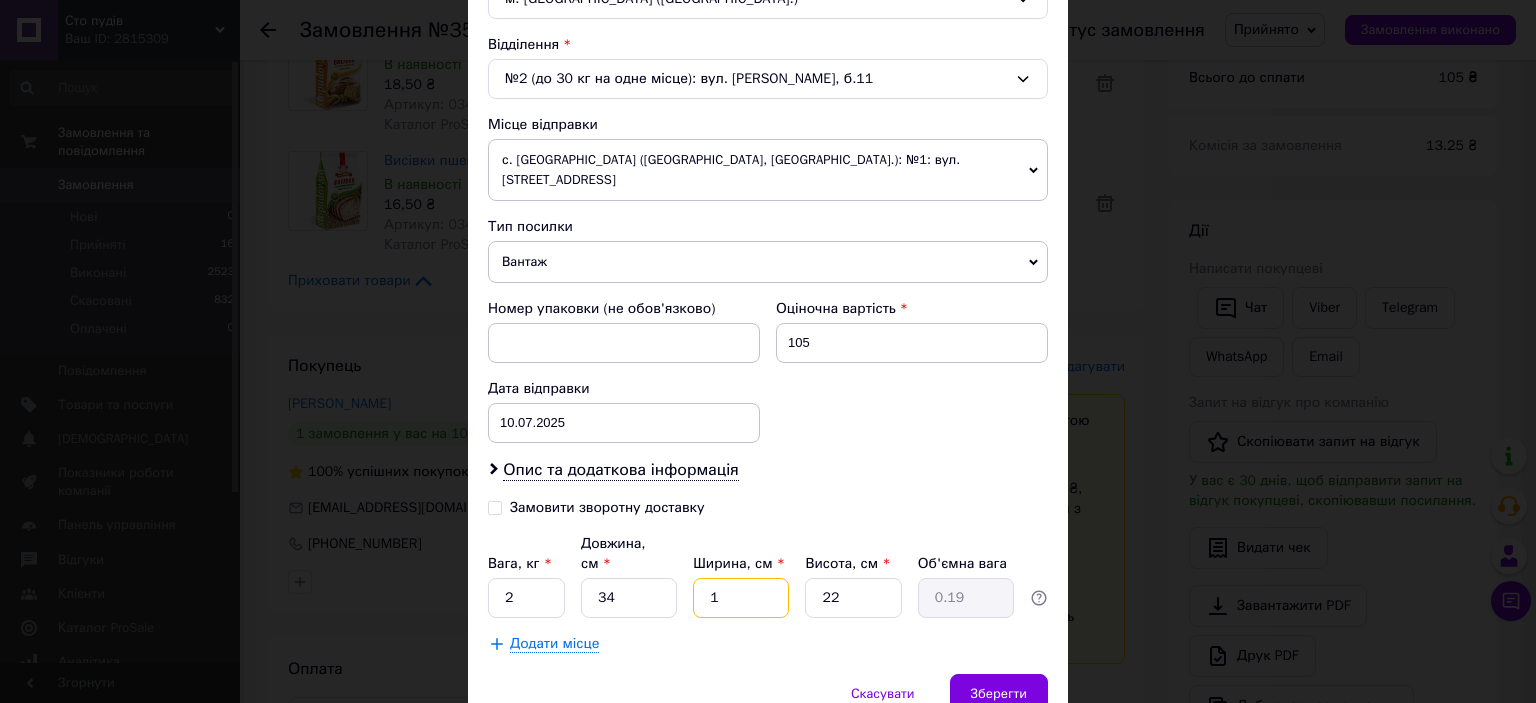 type on "11" 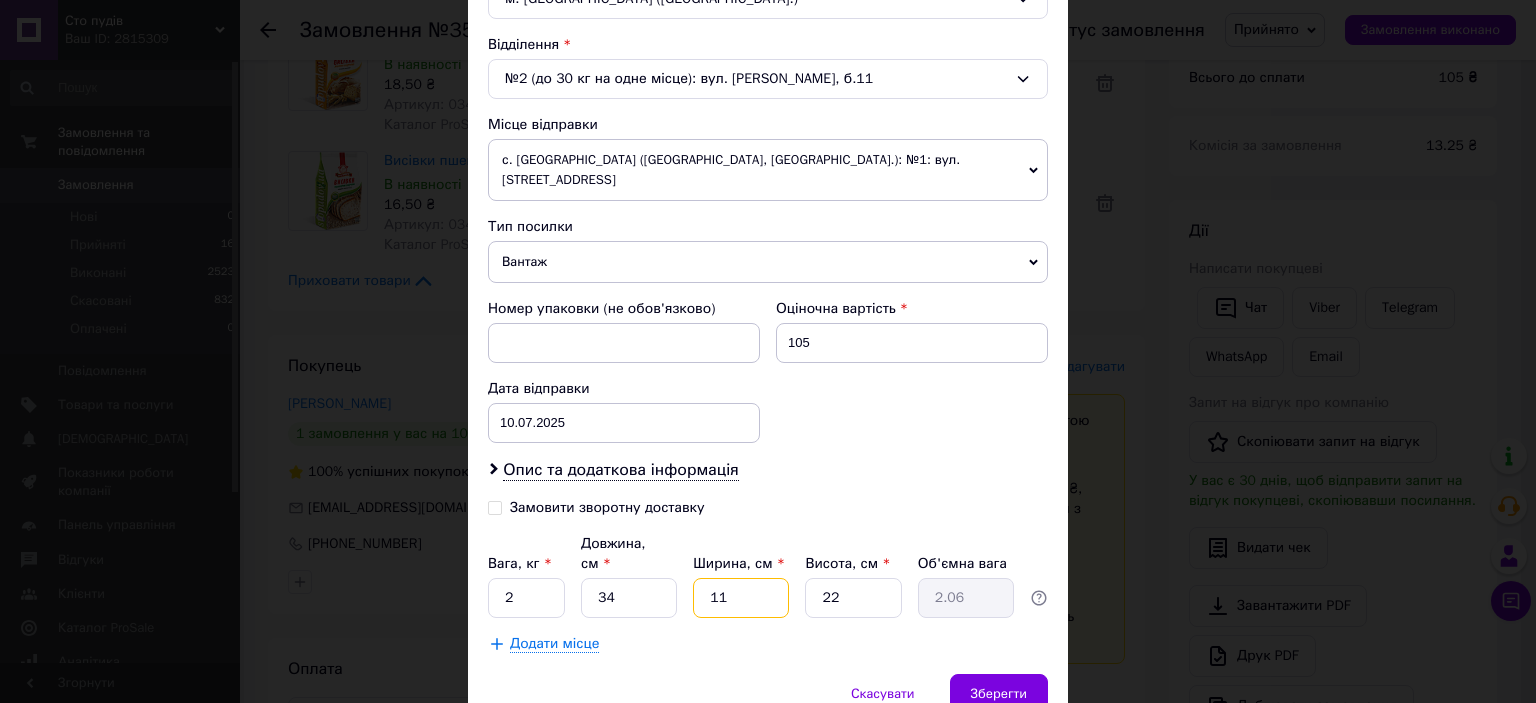 type on "11" 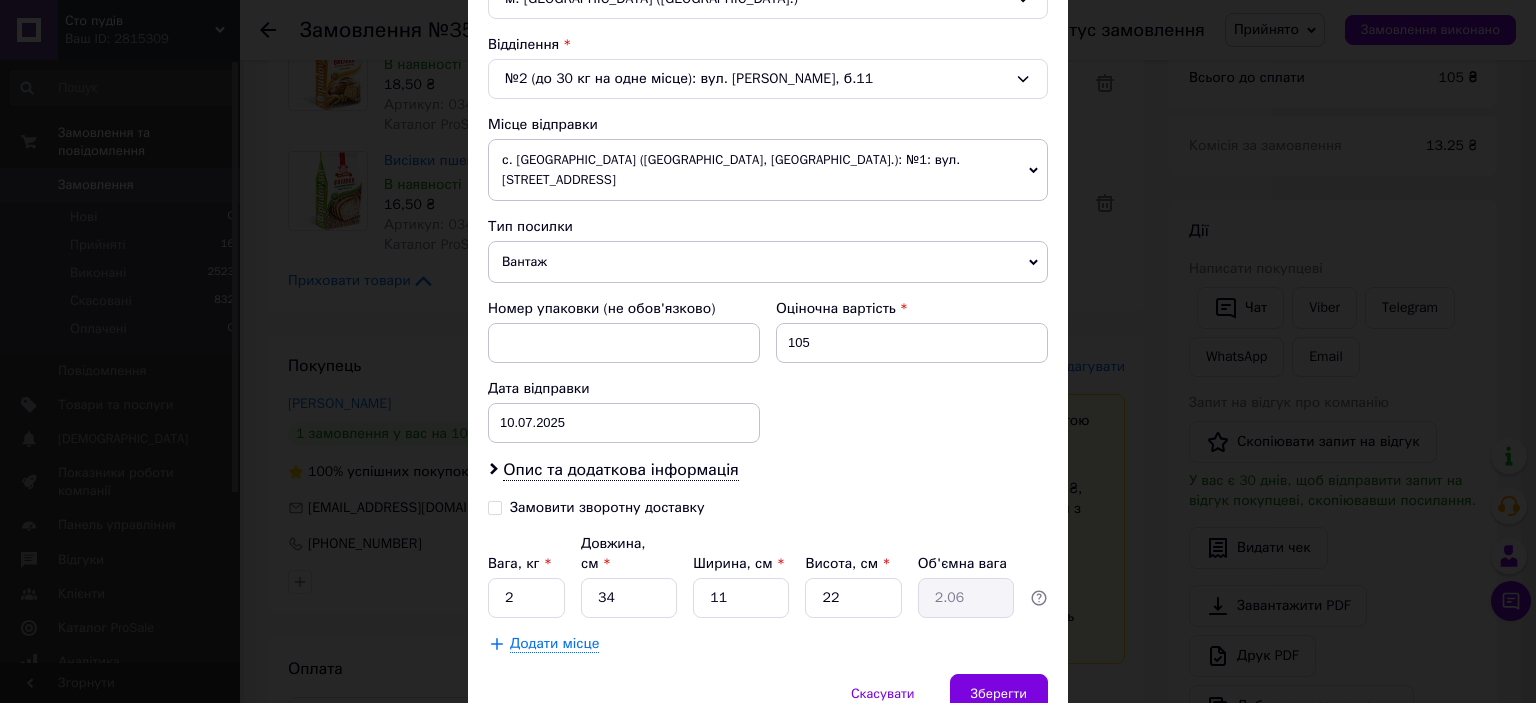 type 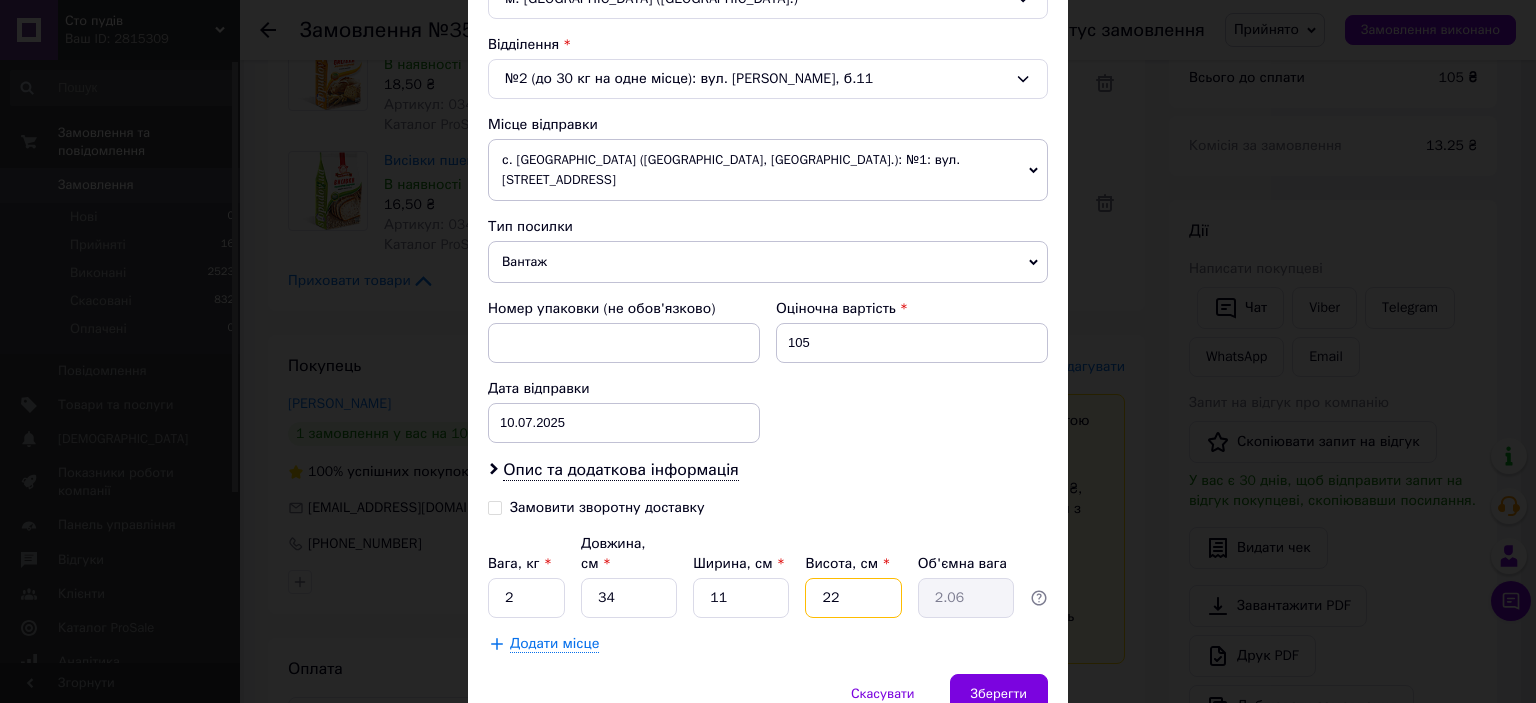 type on "2" 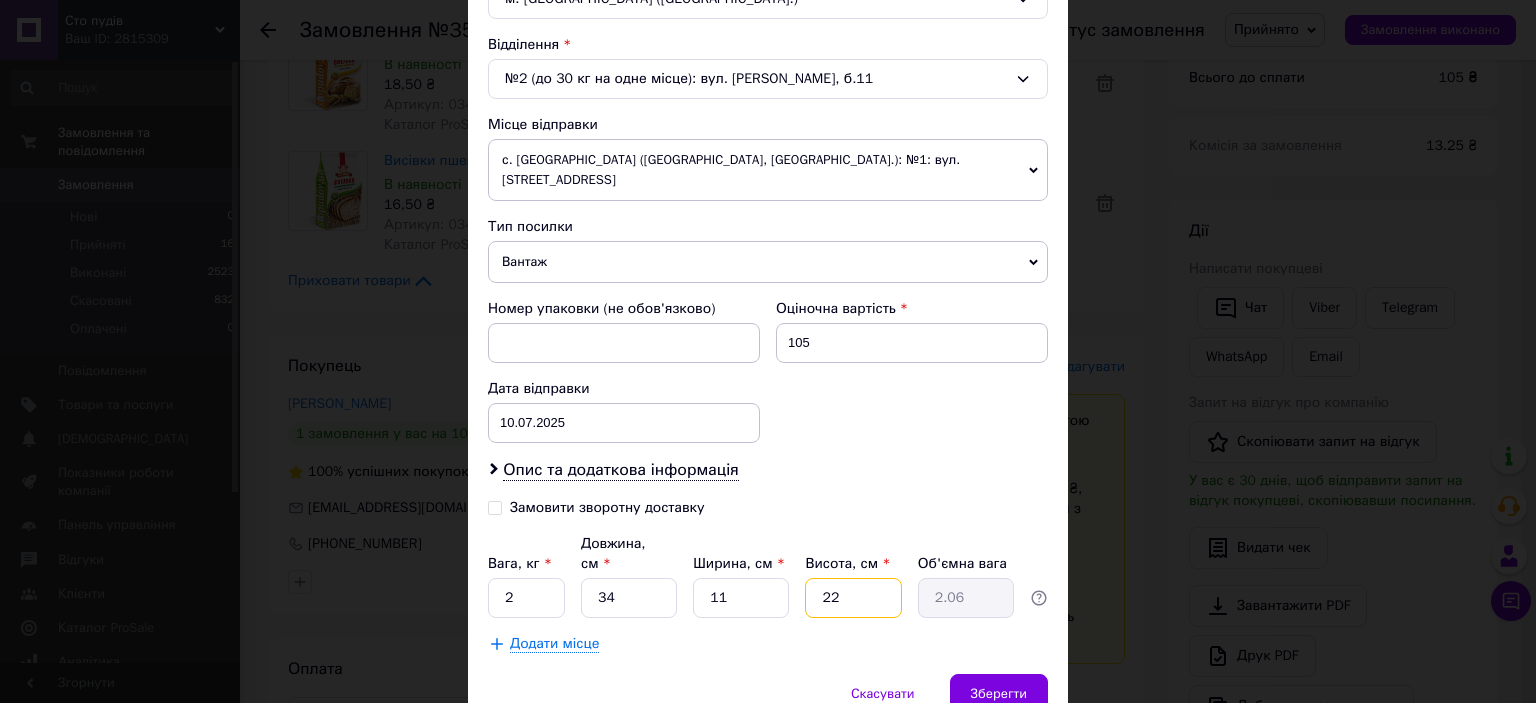 type on "0.19" 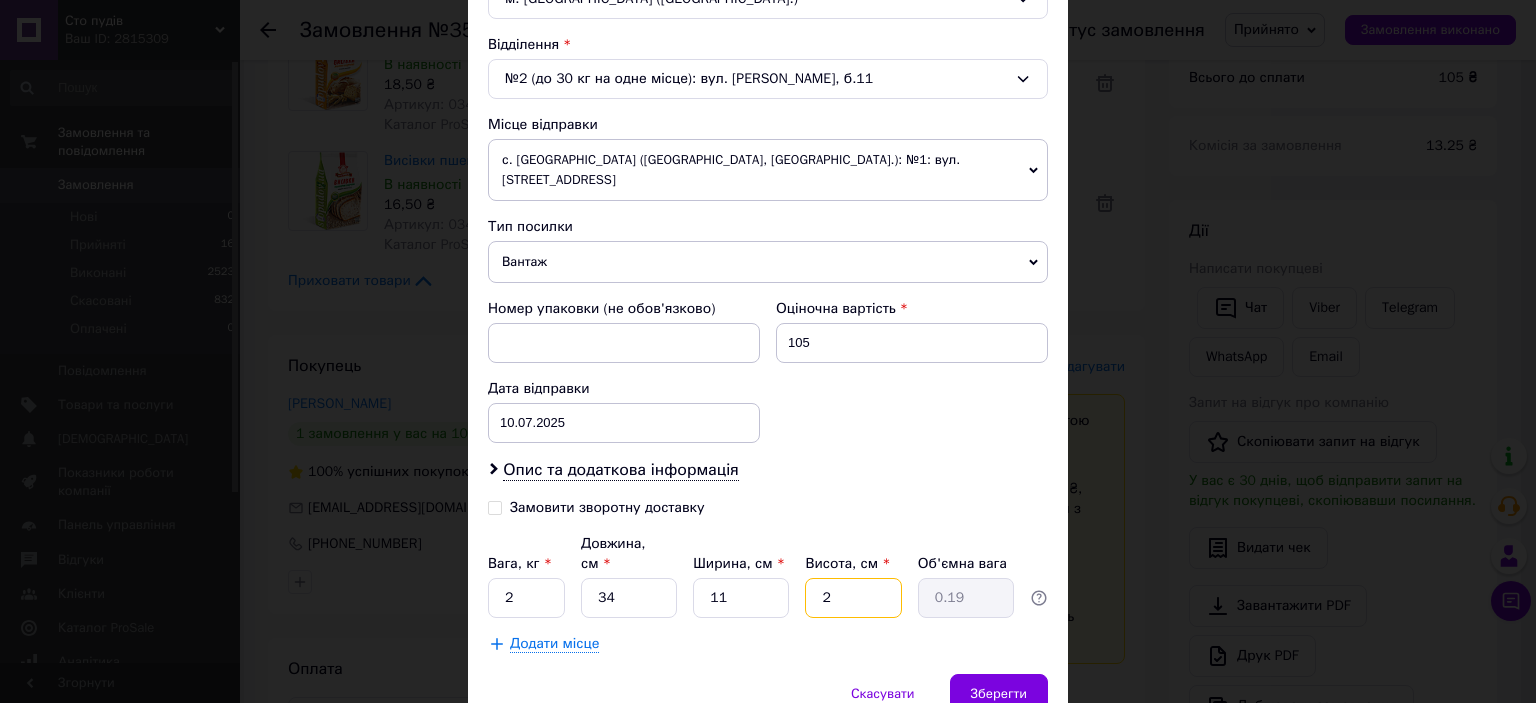 type on "20" 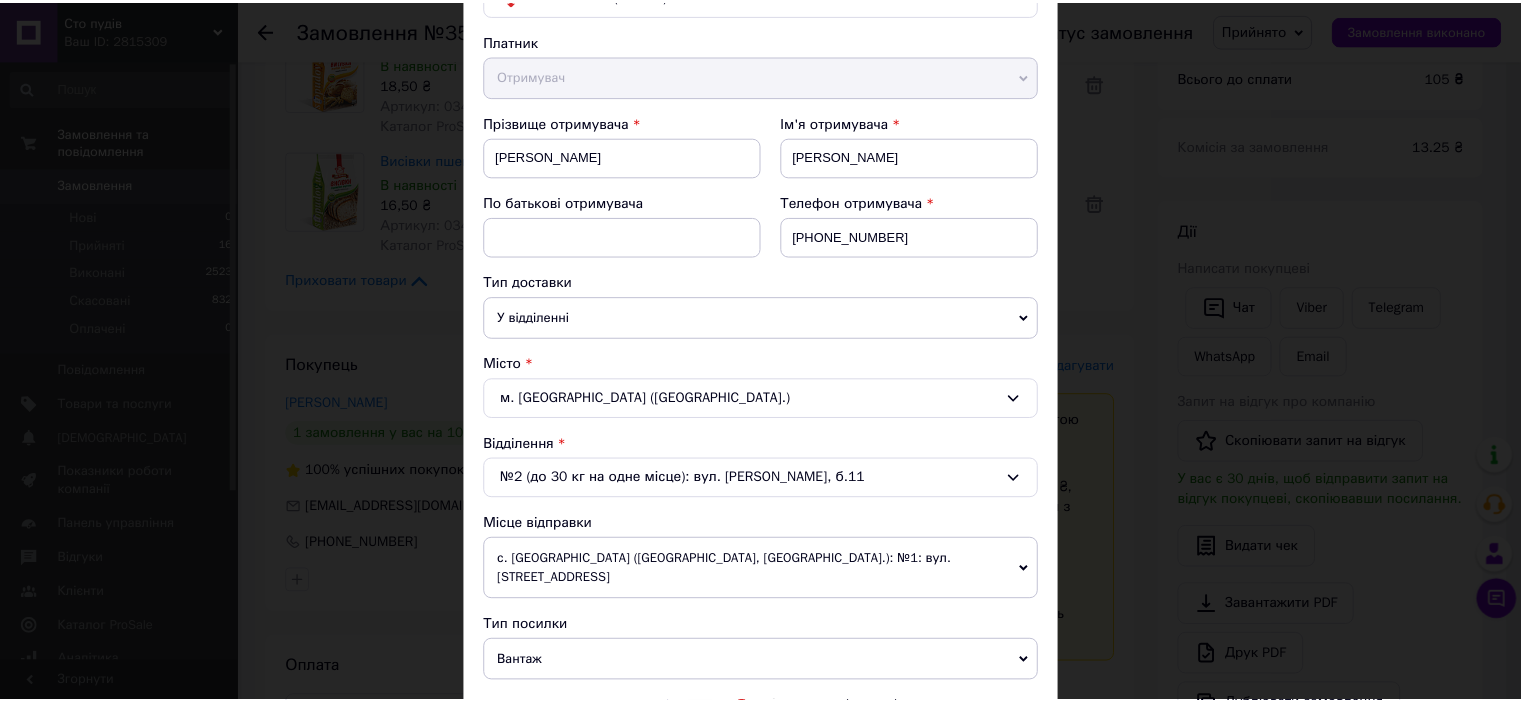 scroll, scrollTop: 0, scrollLeft: 0, axis: both 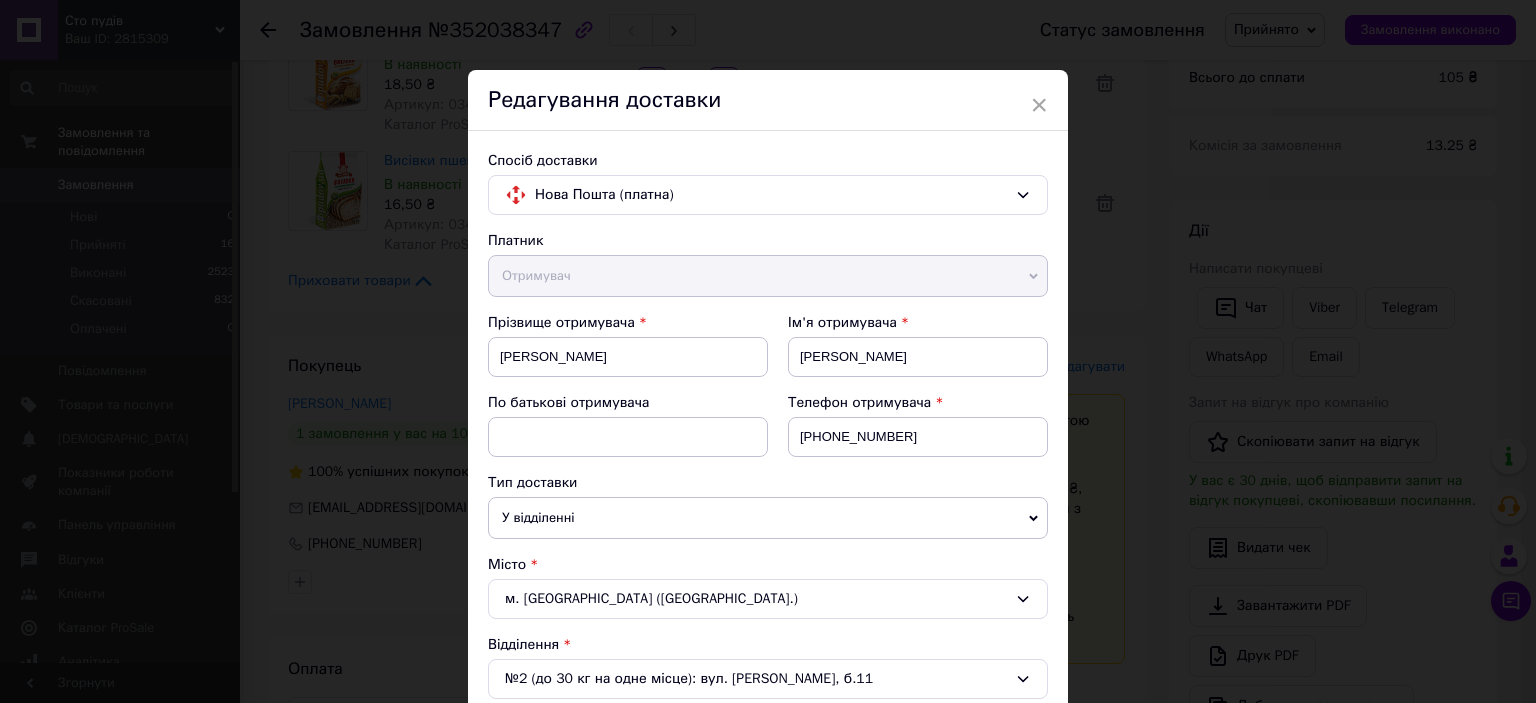 type on "20" 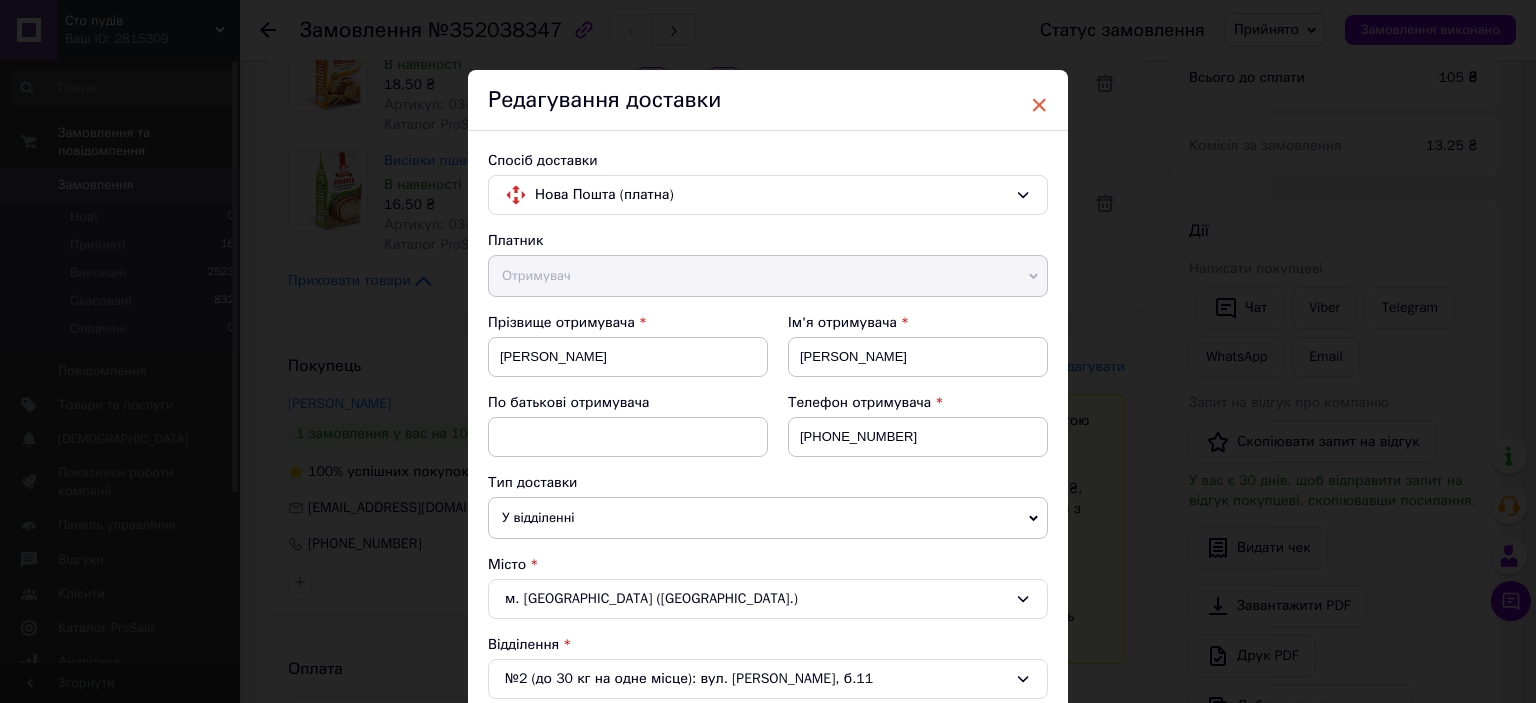 click on "×" at bounding box center [1039, 105] 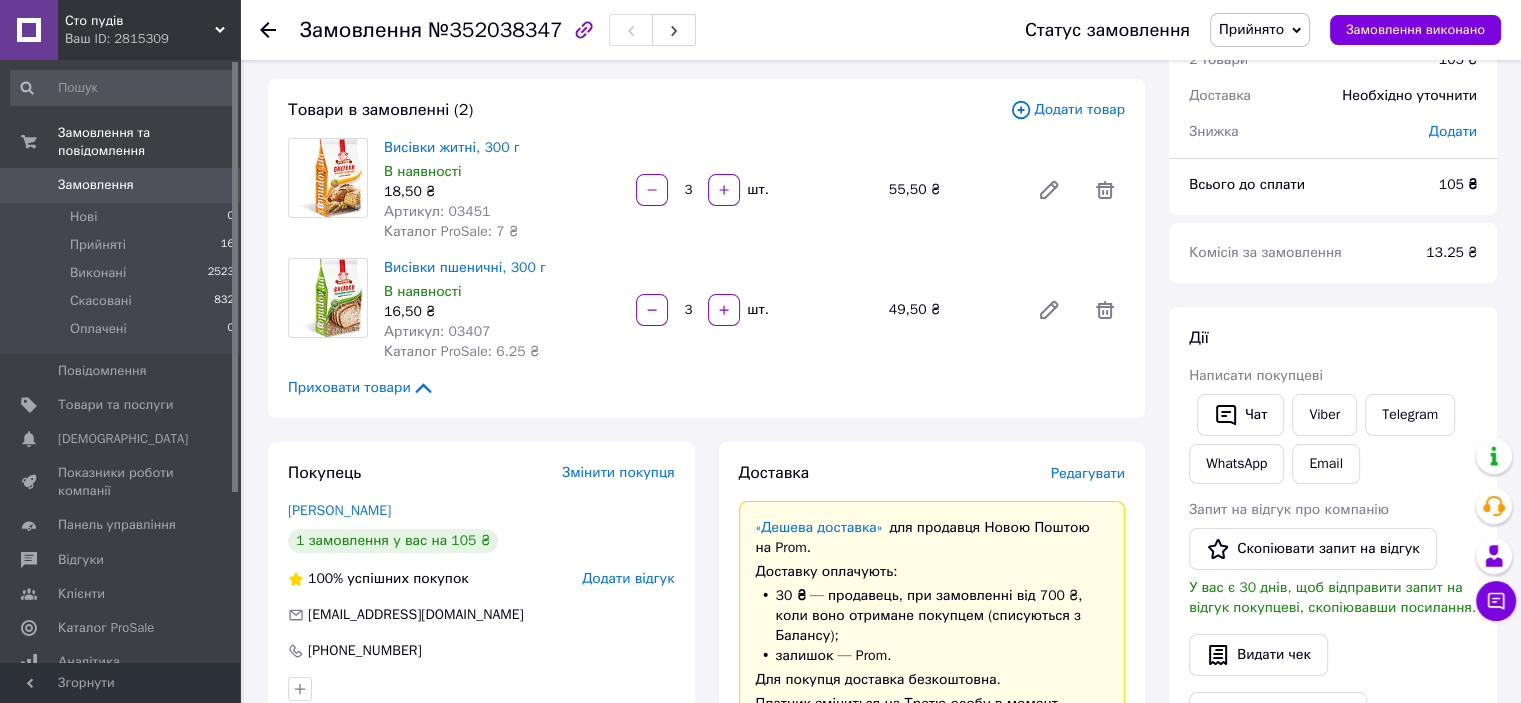 scroll, scrollTop: 0, scrollLeft: 0, axis: both 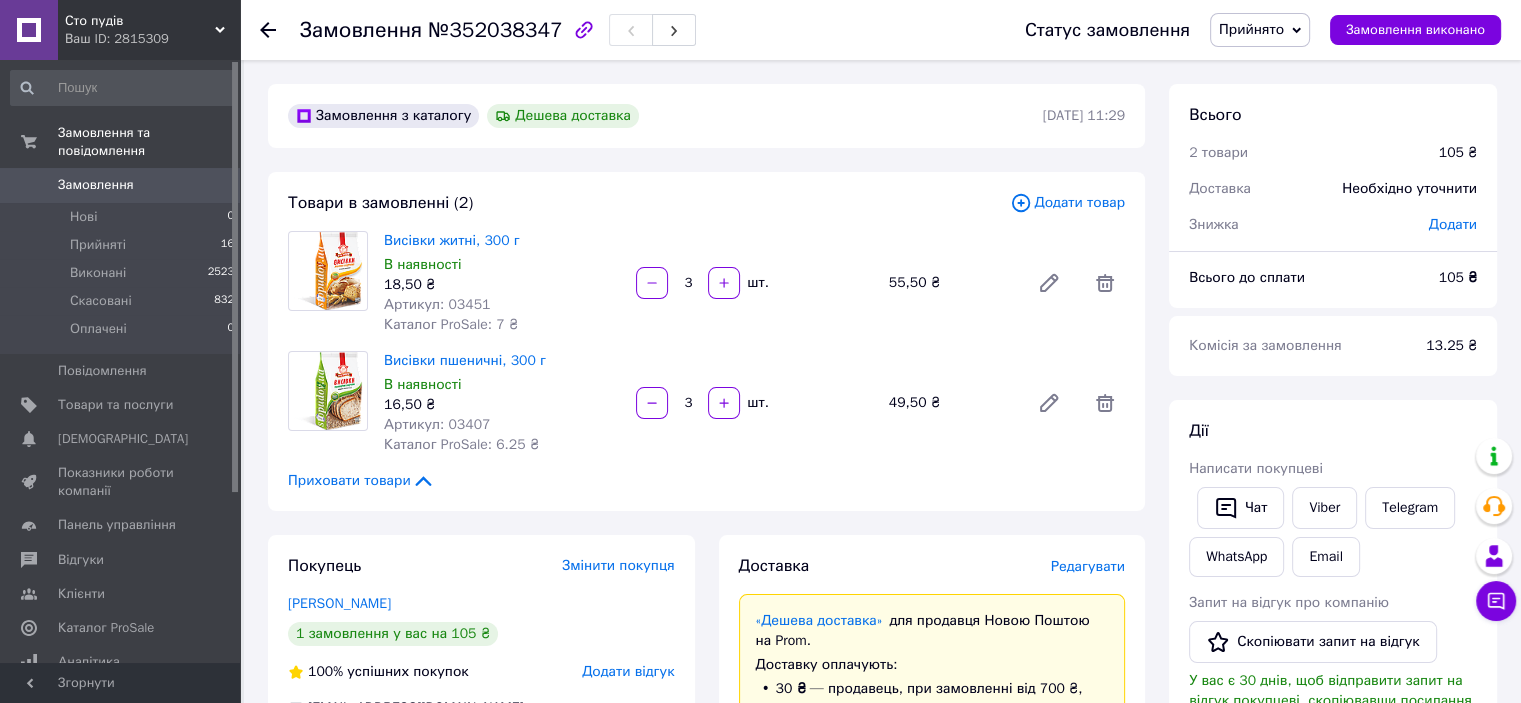 click 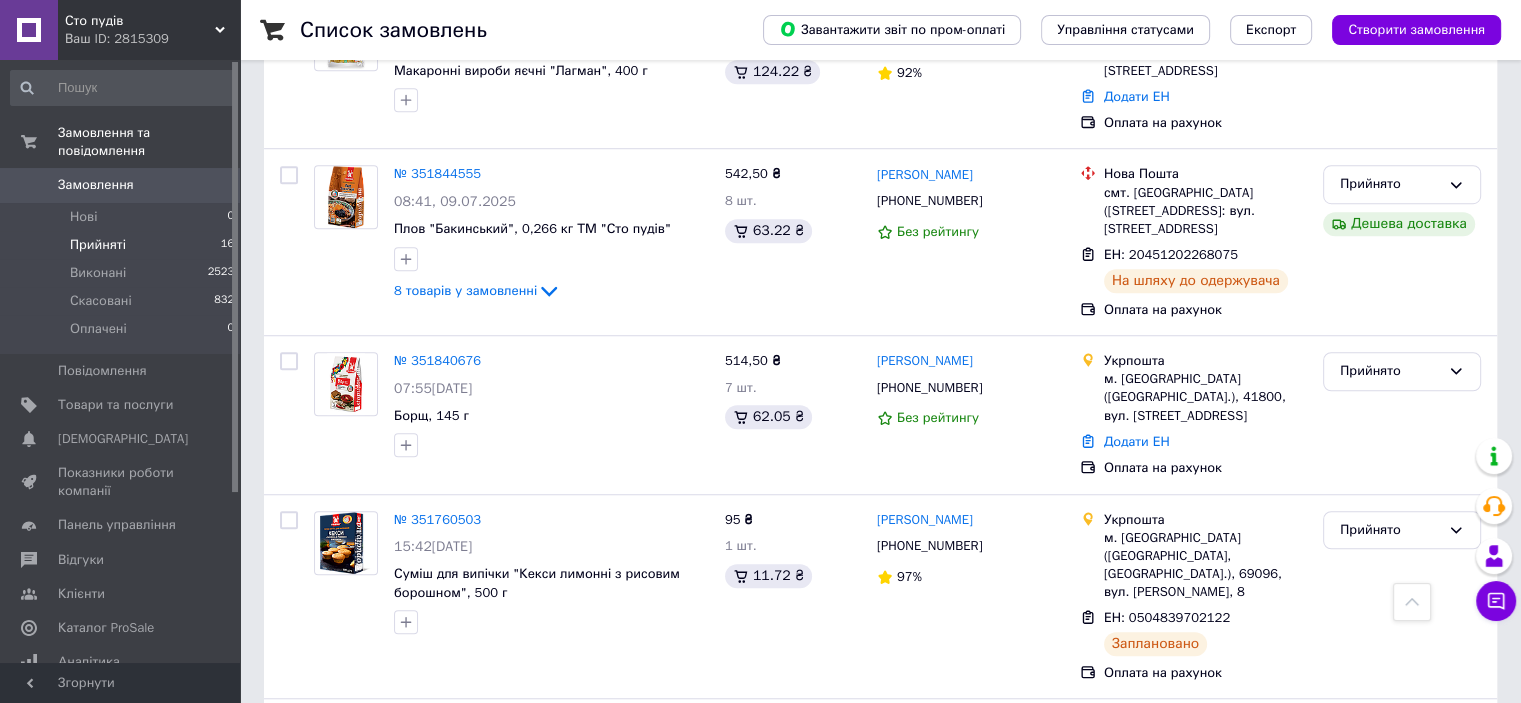 scroll, scrollTop: 1500, scrollLeft: 0, axis: vertical 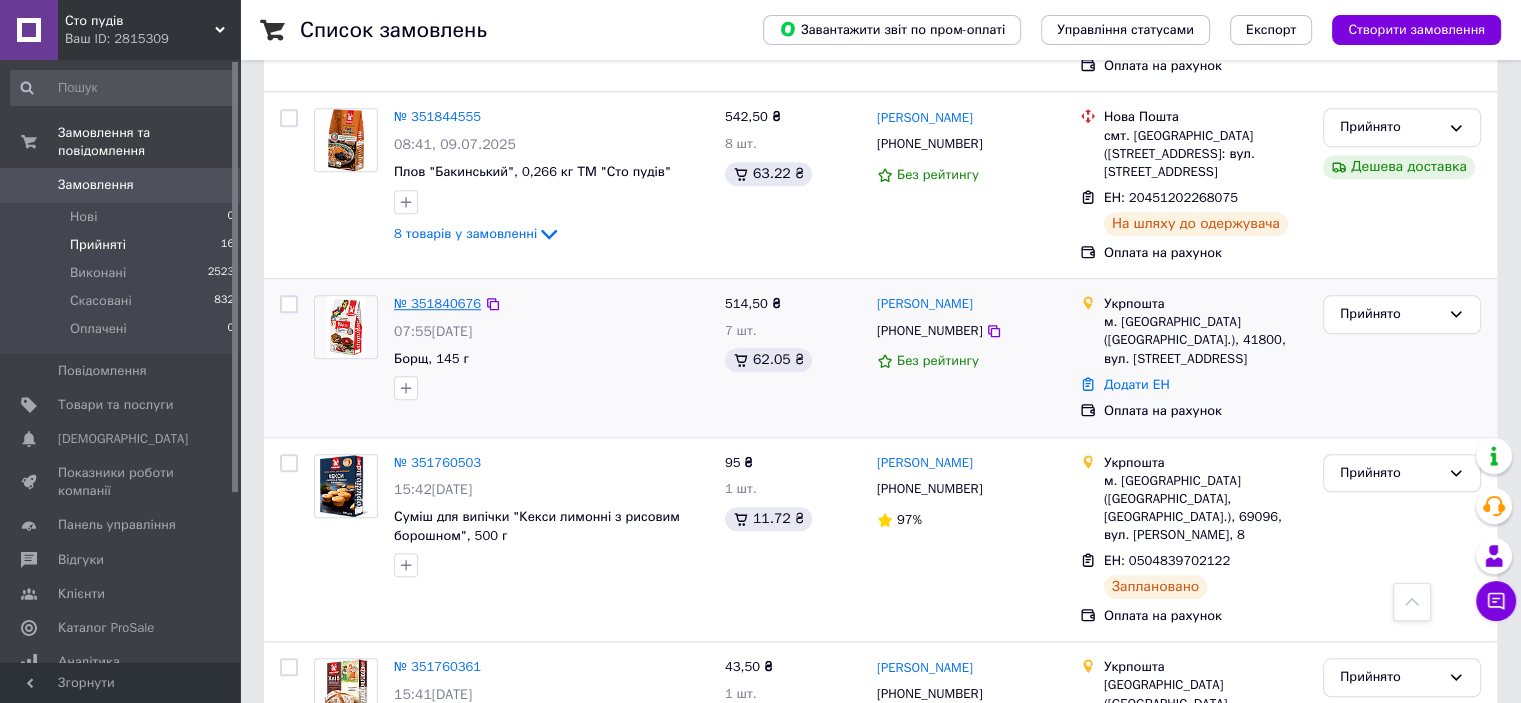 click on "№ 351840676" at bounding box center (437, 303) 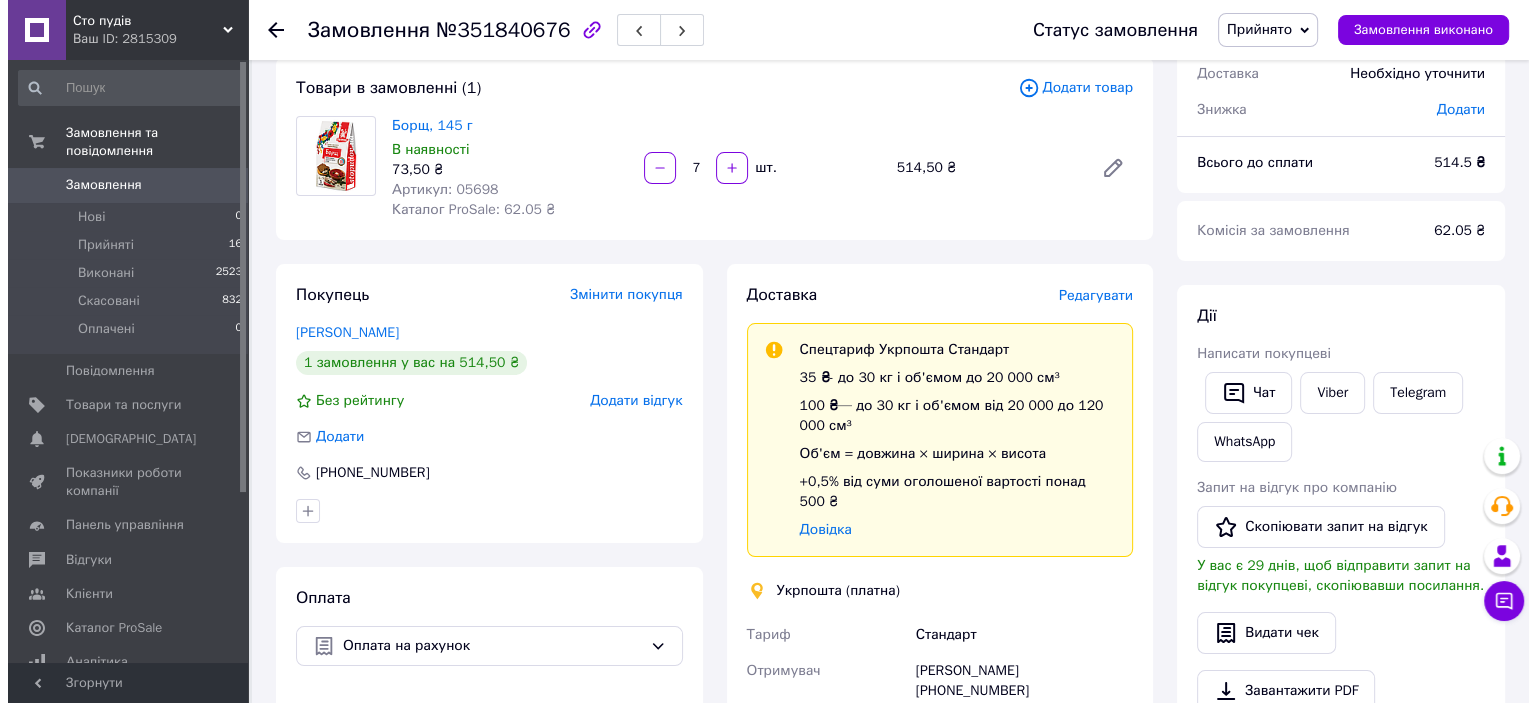 scroll, scrollTop: 28, scrollLeft: 0, axis: vertical 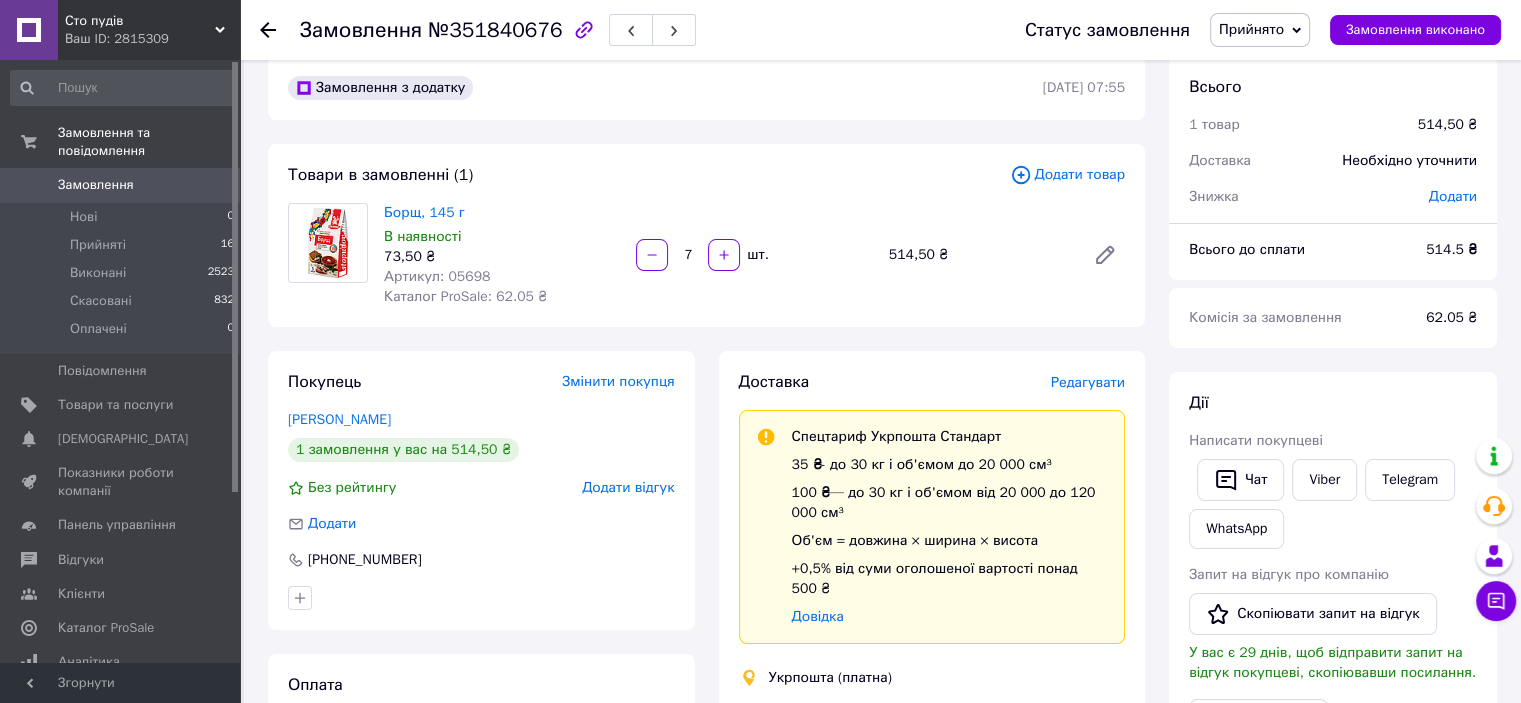 click on "Редагувати" at bounding box center (1088, 382) 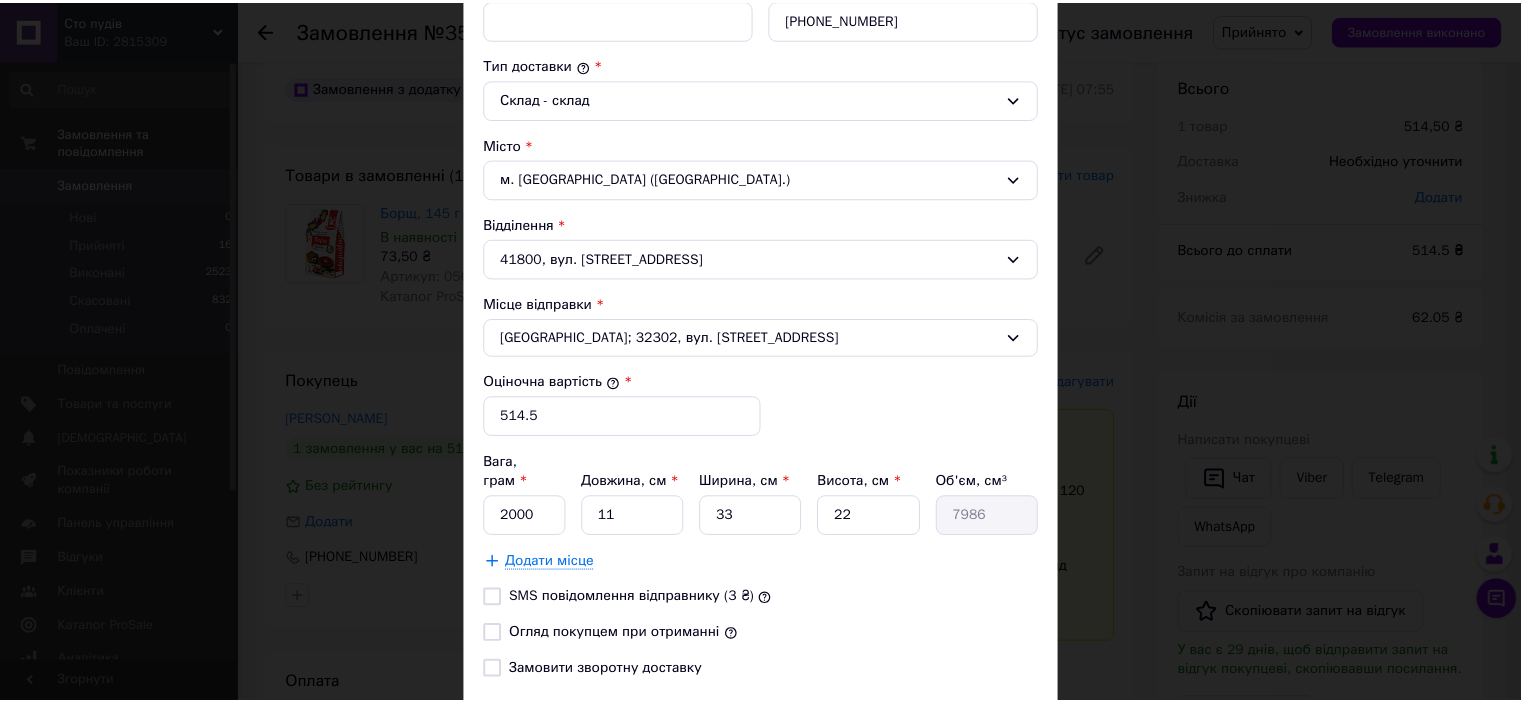 scroll, scrollTop: 600, scrollLeft: 0, axis: vertical 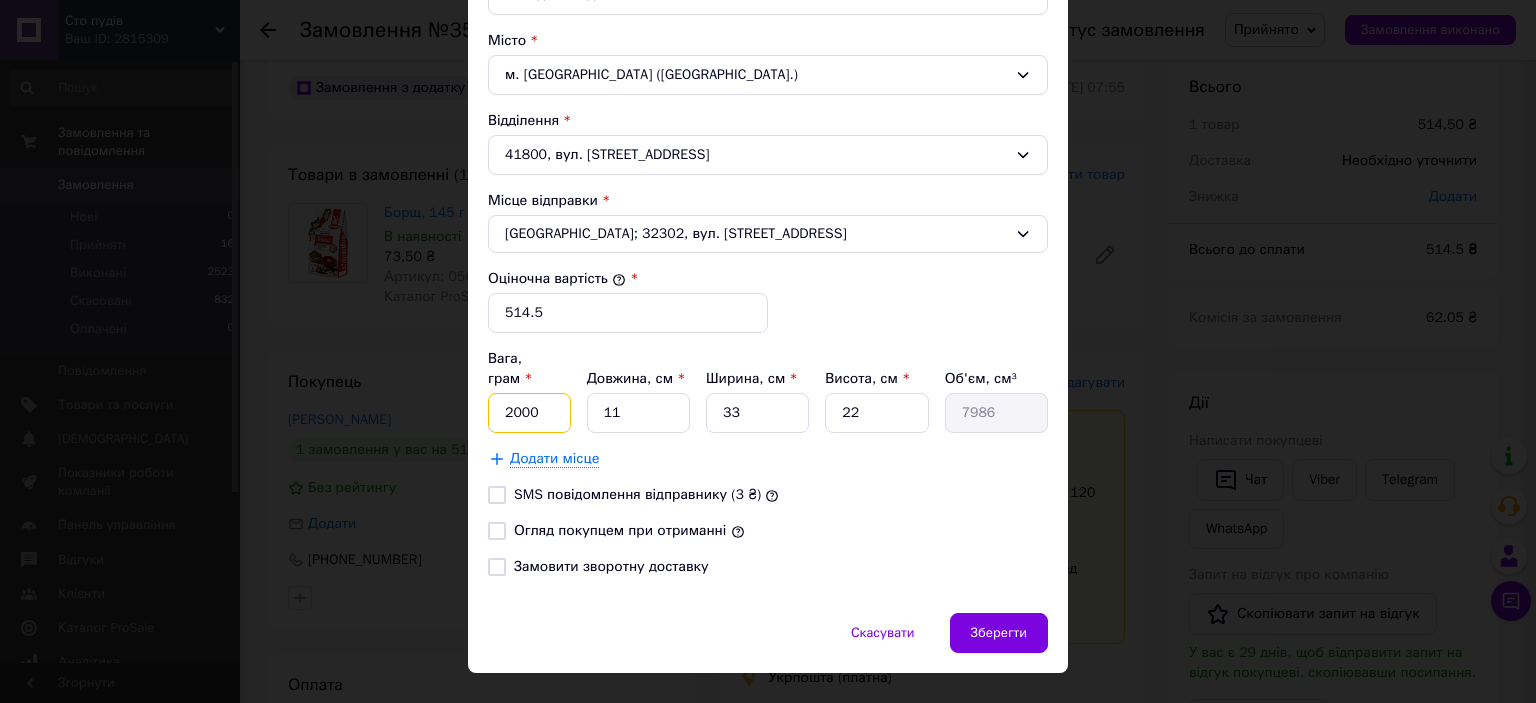 drag, startPoint x: 550, startPoint y: 395, endPoint x: 500, endPoint y: 391, distance: 50.159744 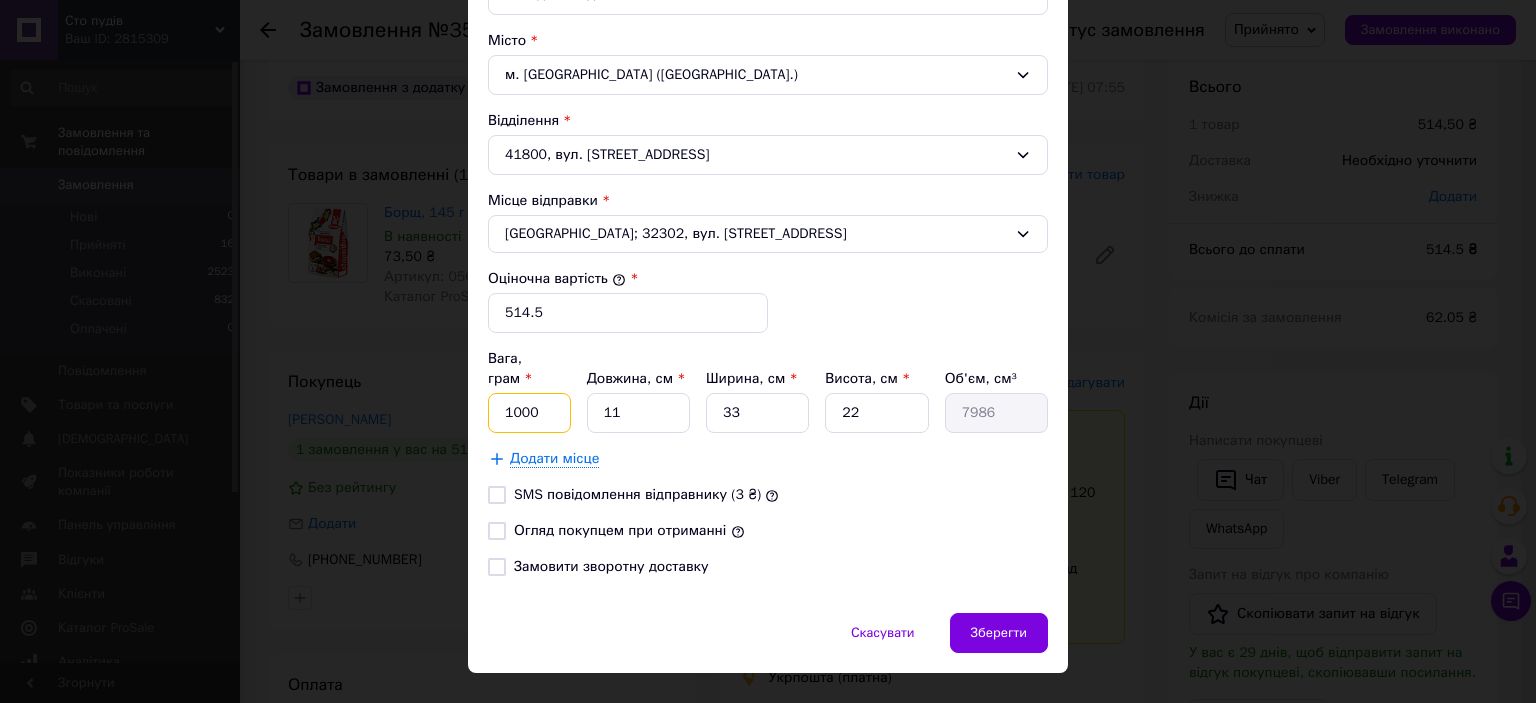 type on "1000" 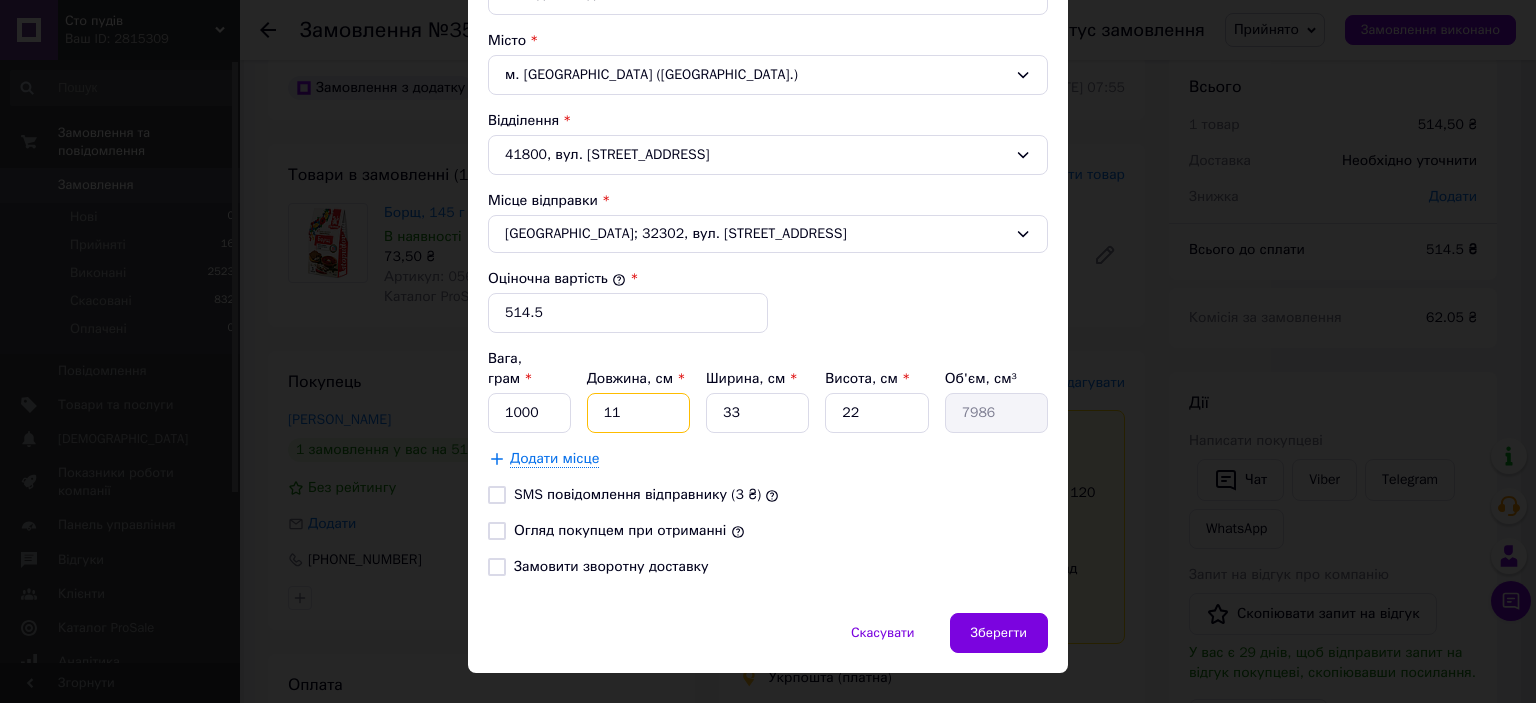 drag, startPoint x: 633, startPoint y: 388, endPoint x: 596, endPoint y: 387, distance: 37.01351 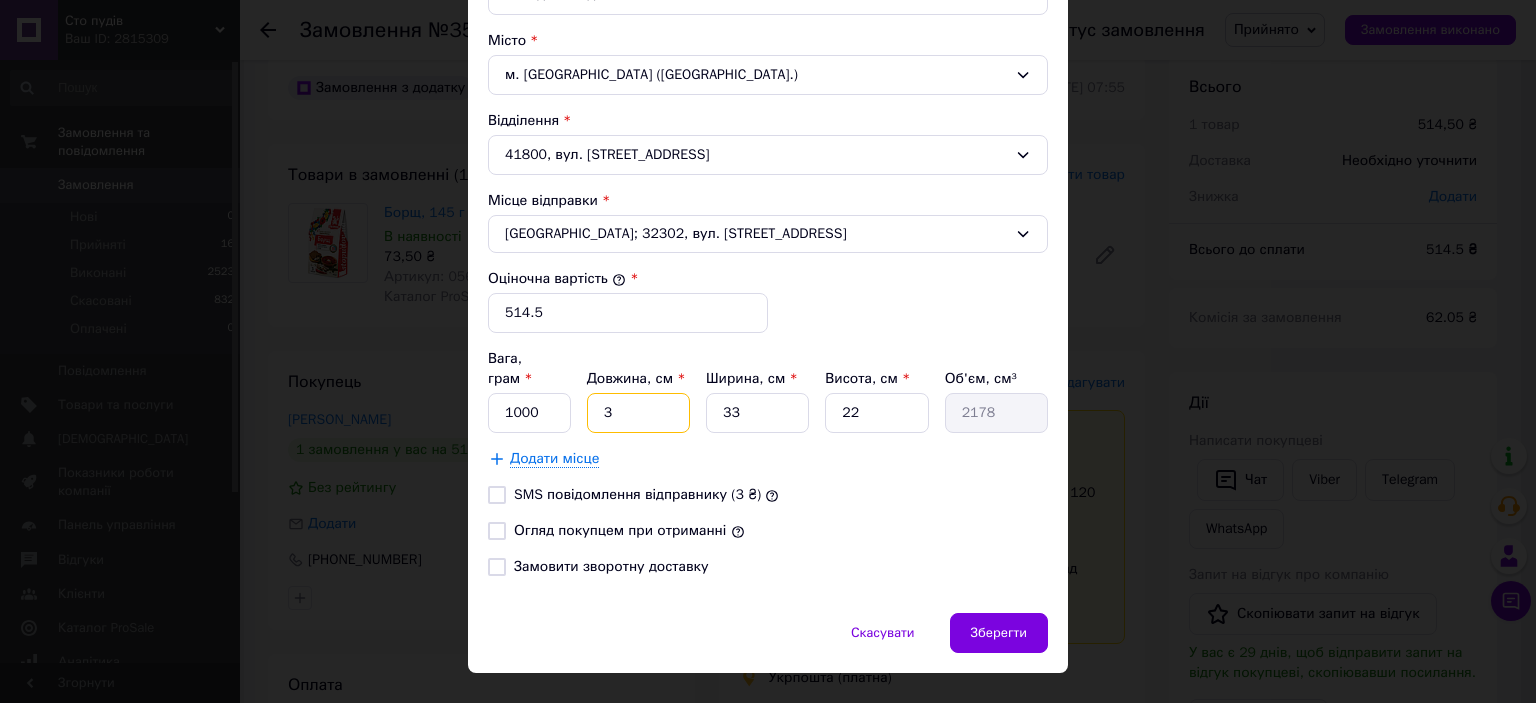 type on "34" 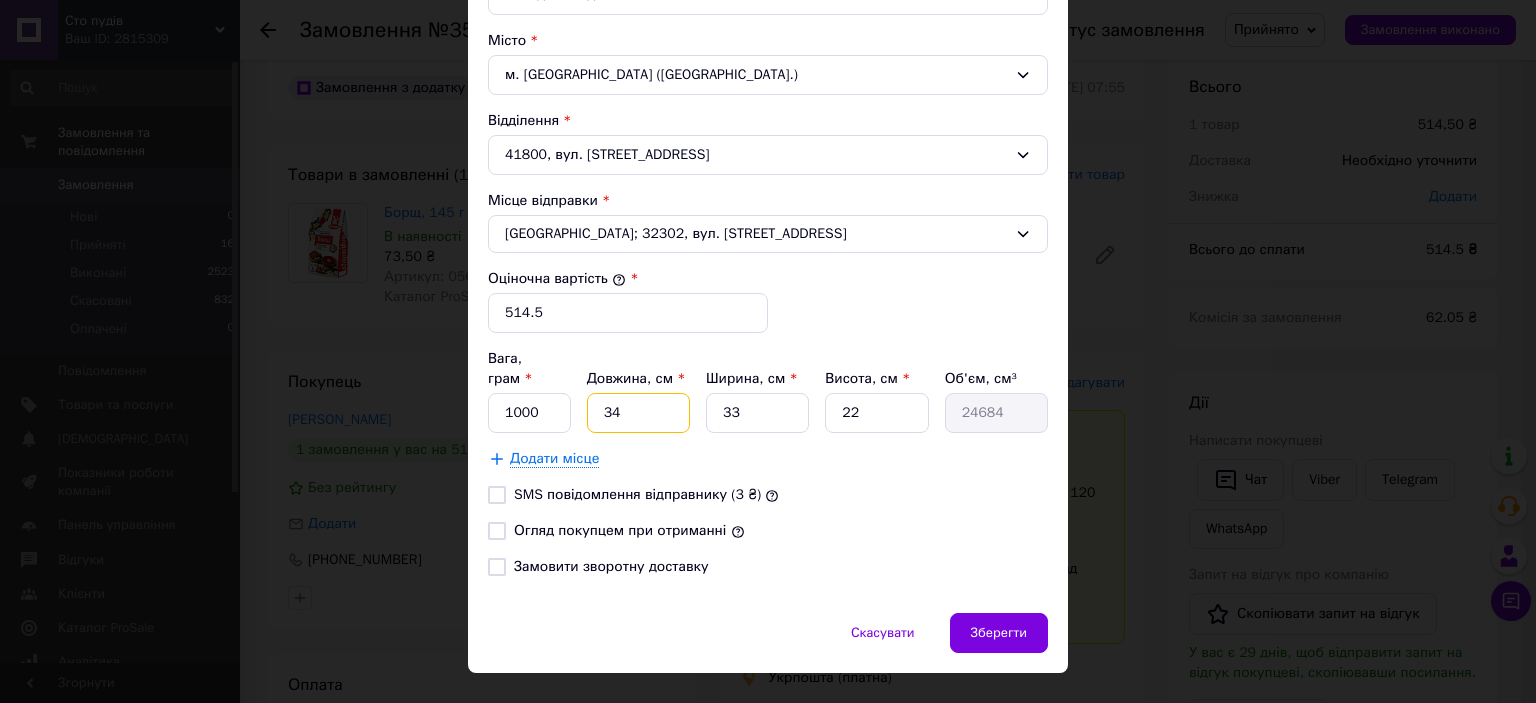 type on "34" 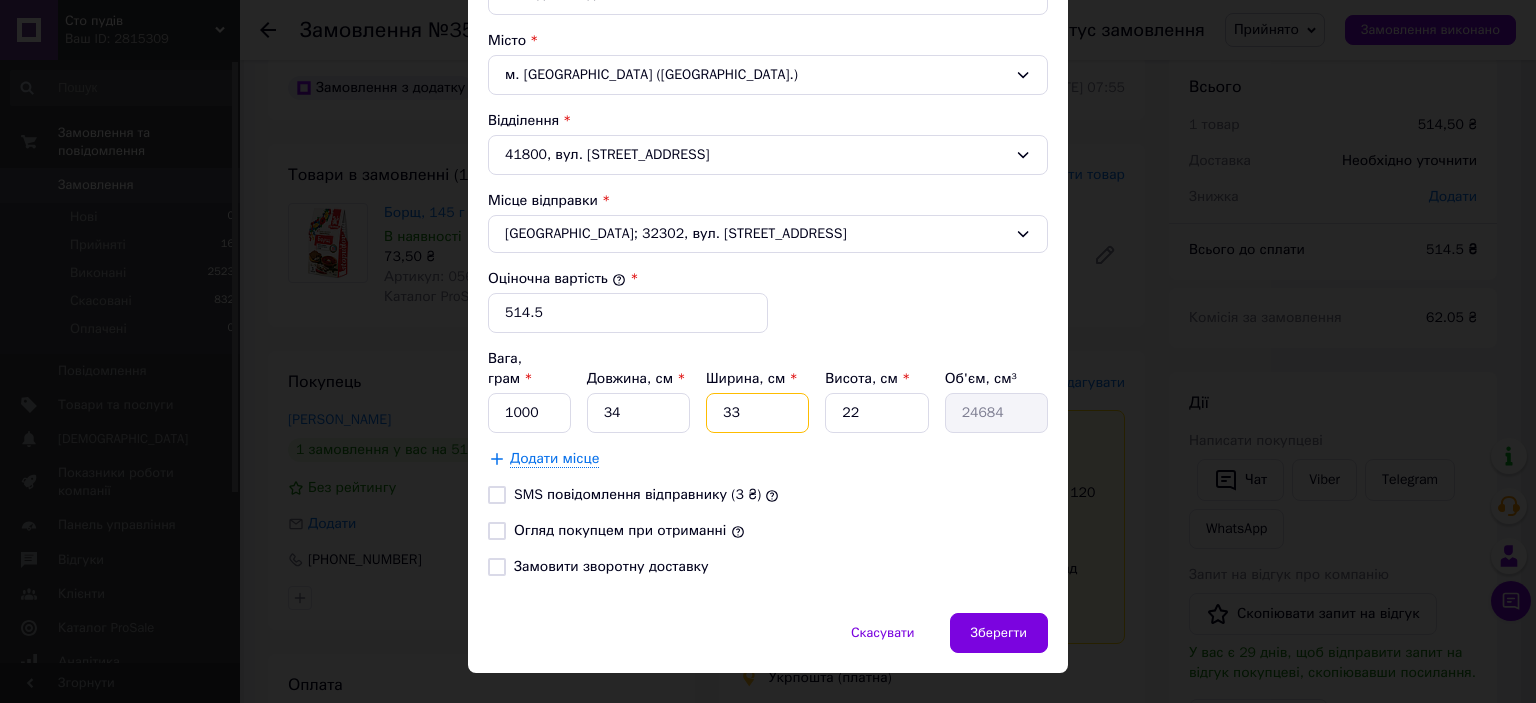 type on "1" 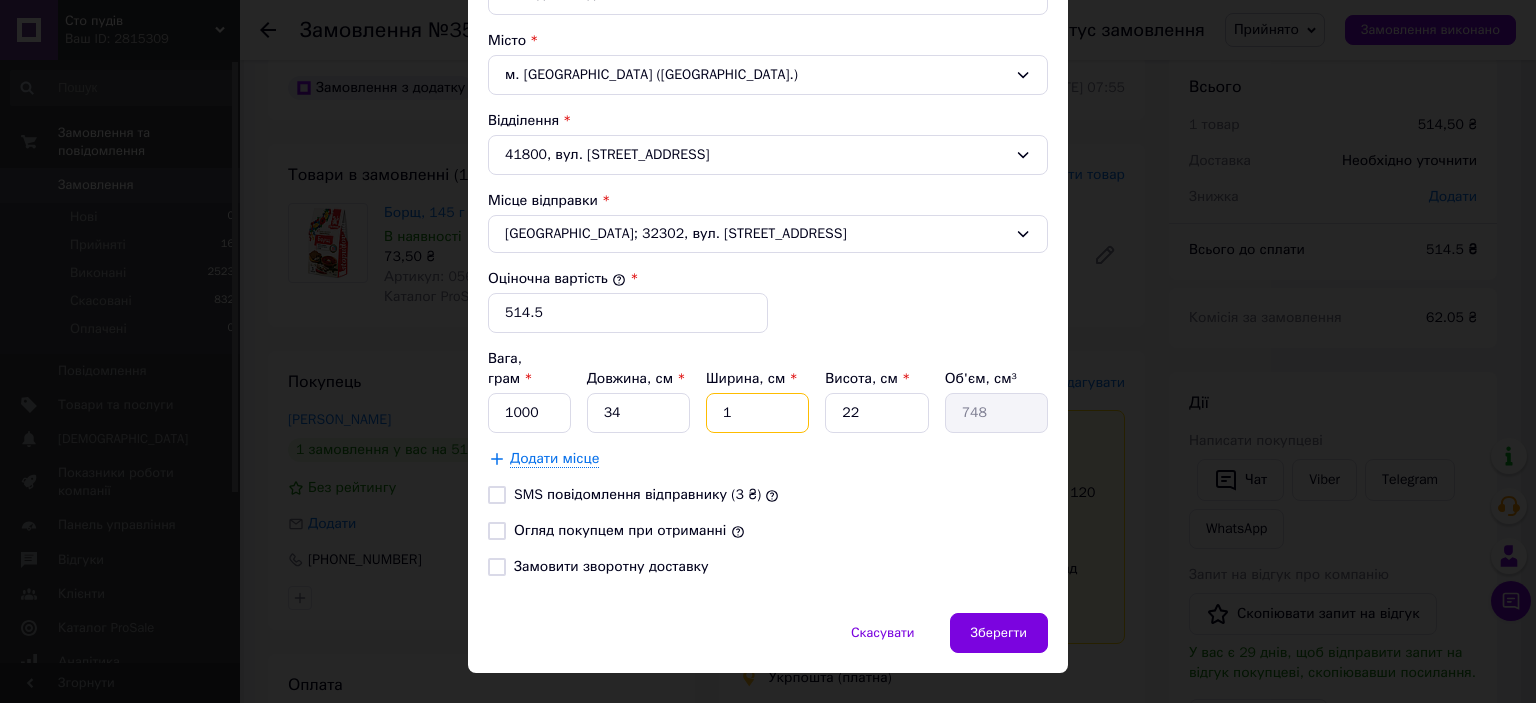 type on "11" 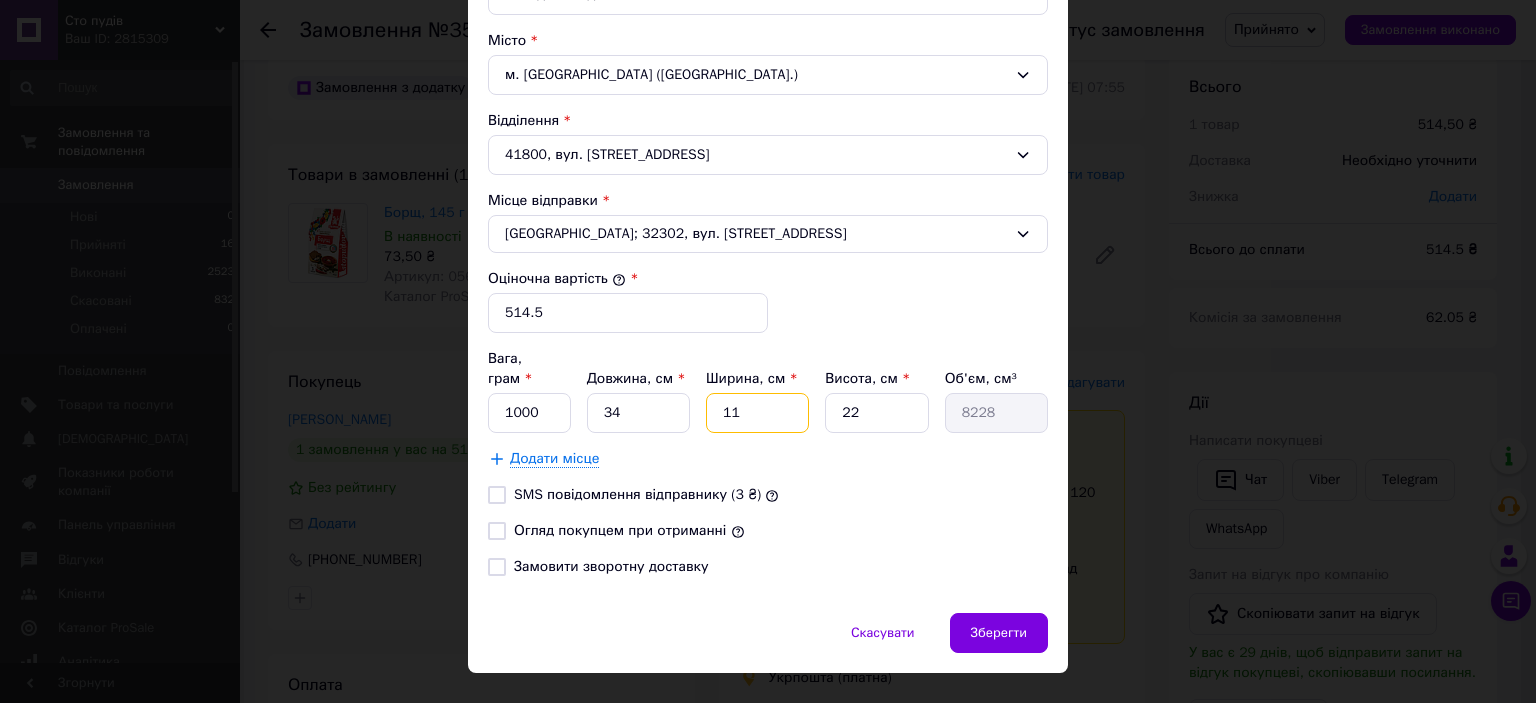 type on "11" 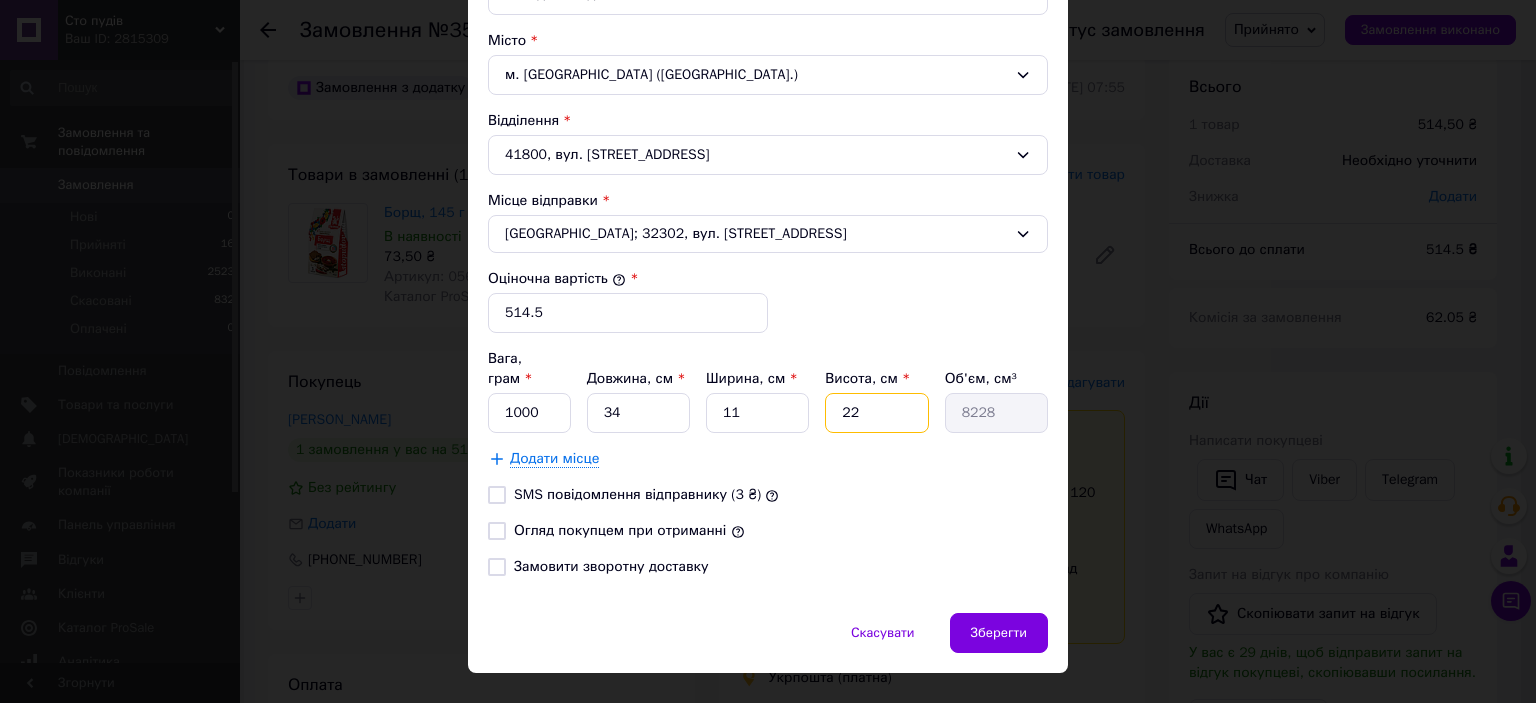 type on "1" 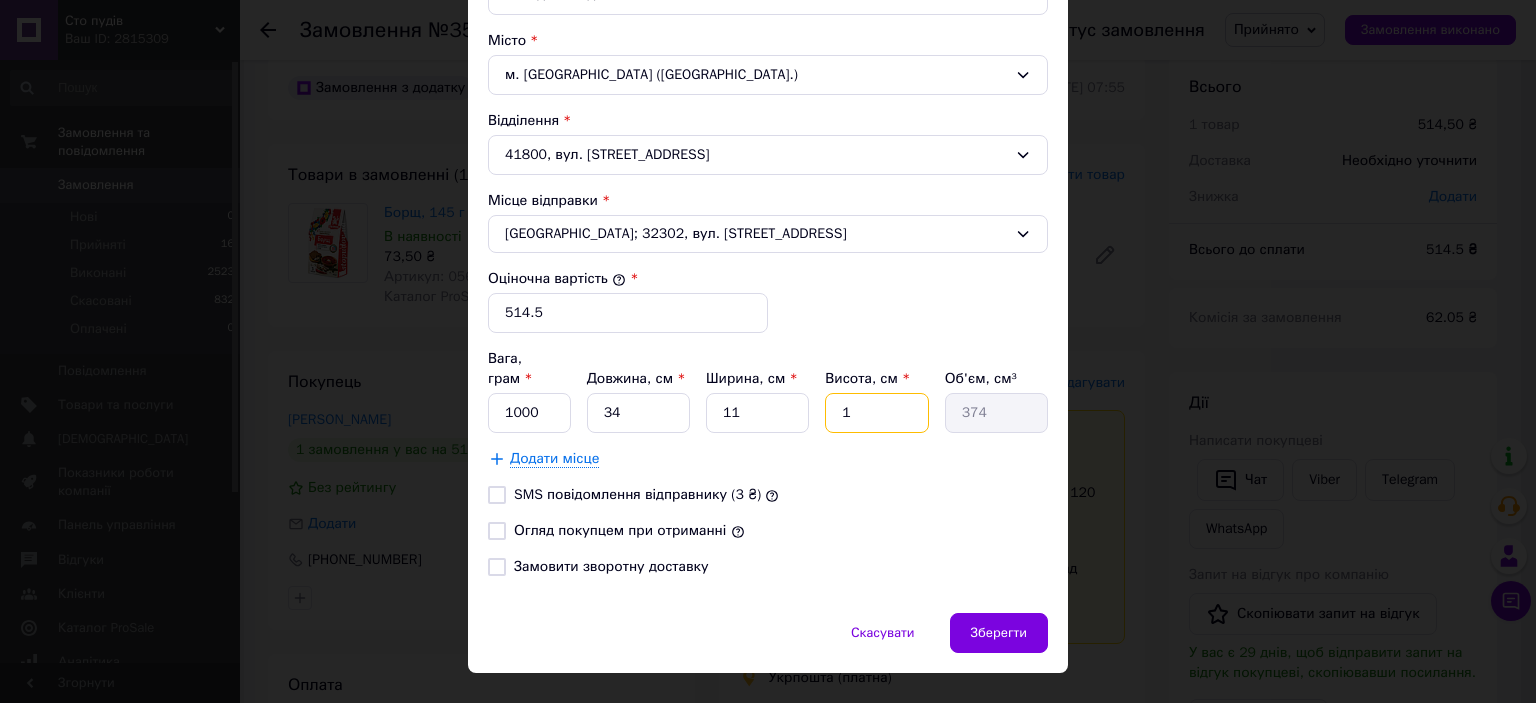 type on "19" 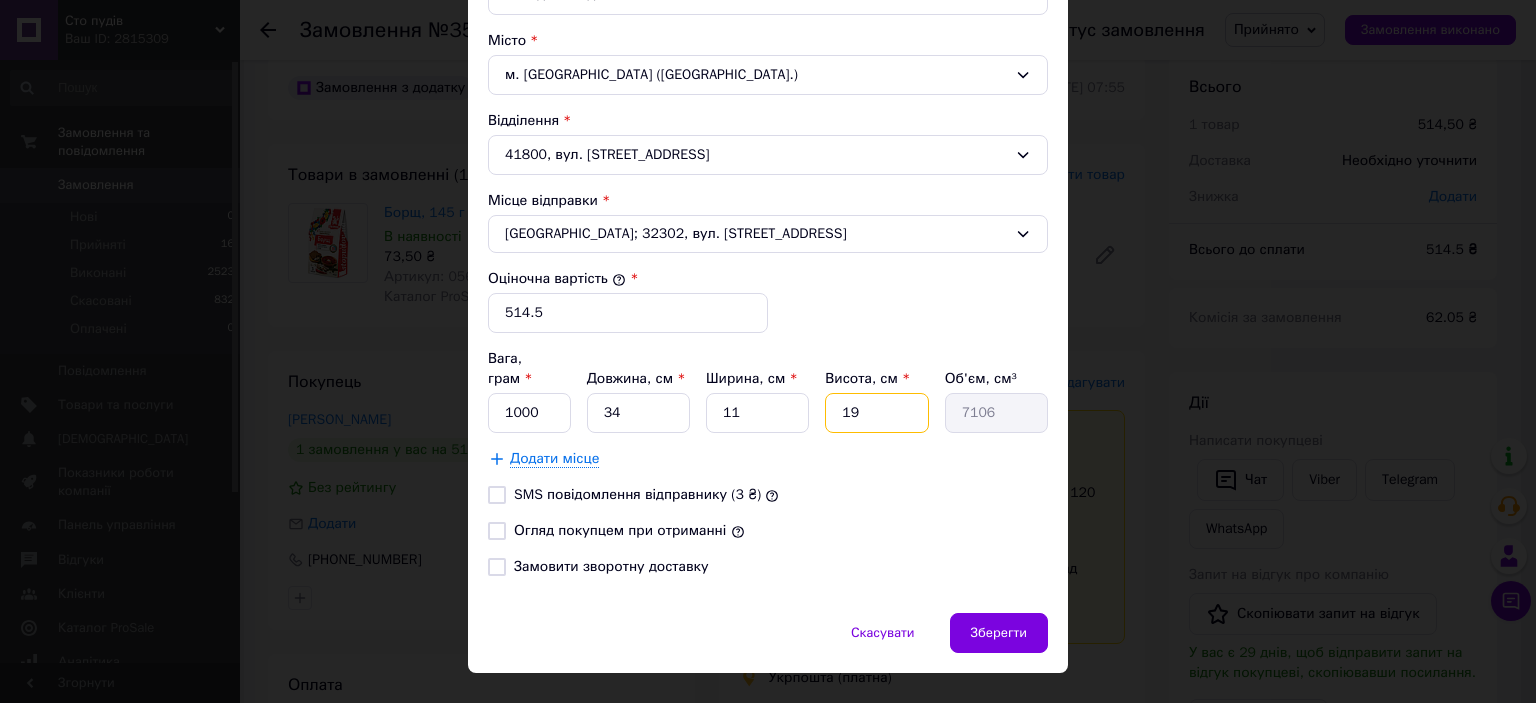 type on "19" 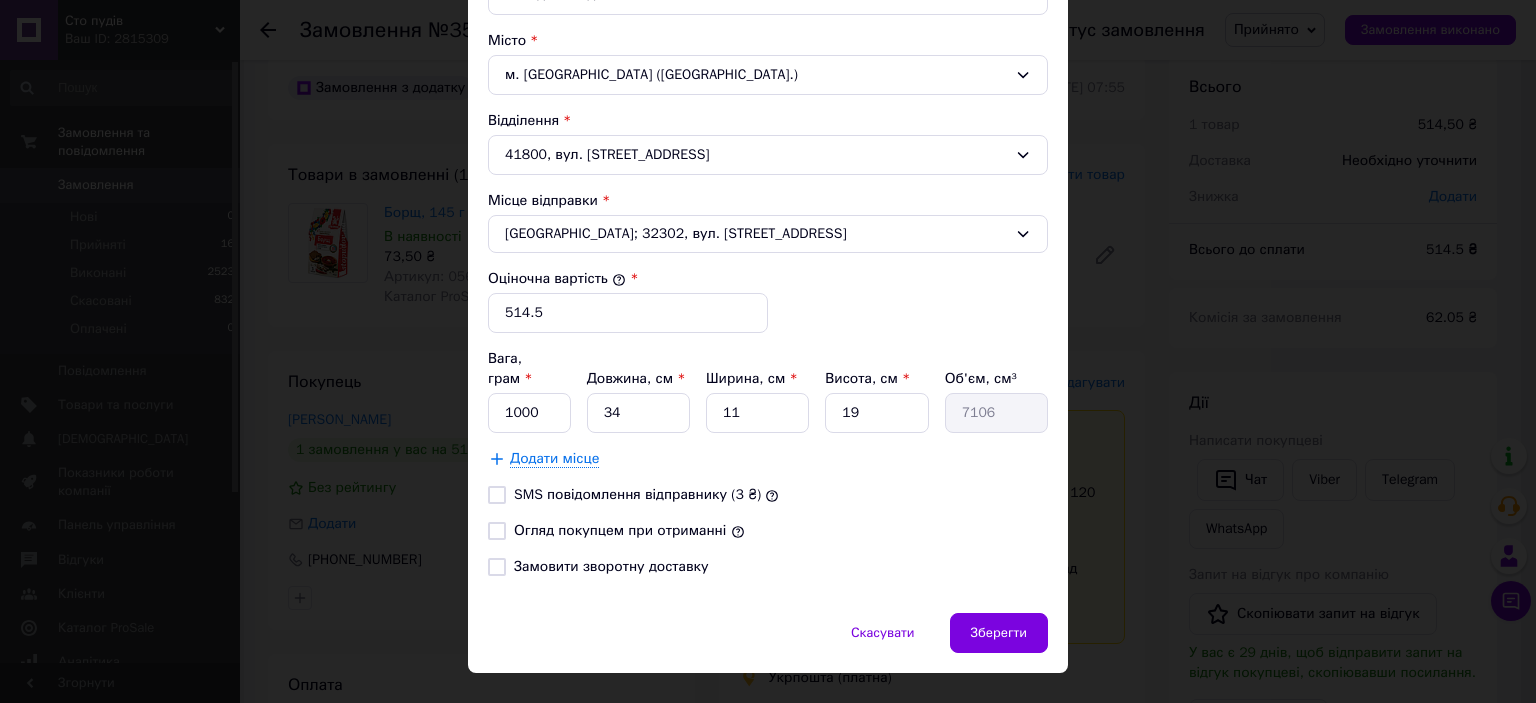 click on "Огляд покупцем при отриманні" at bounding box center (620, 530) 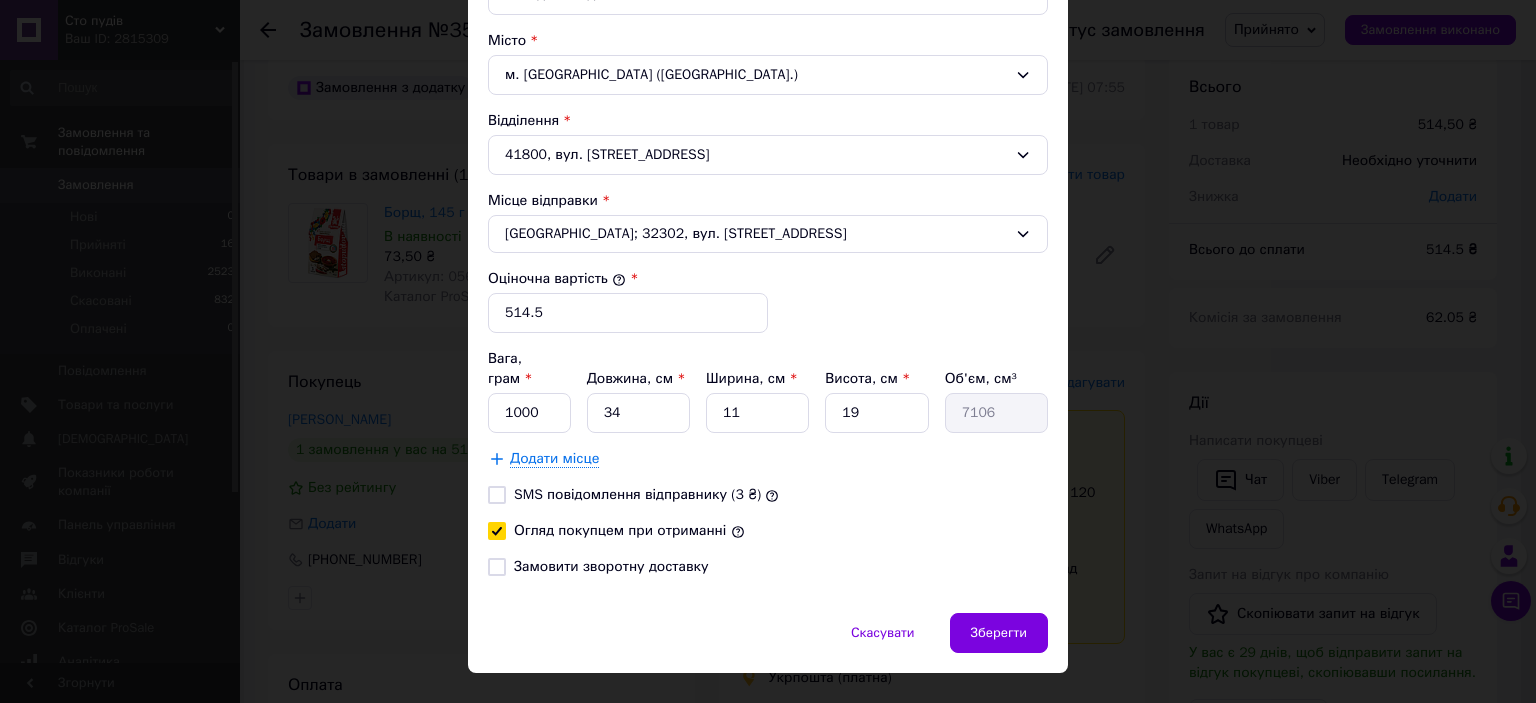 checkbox on "true" 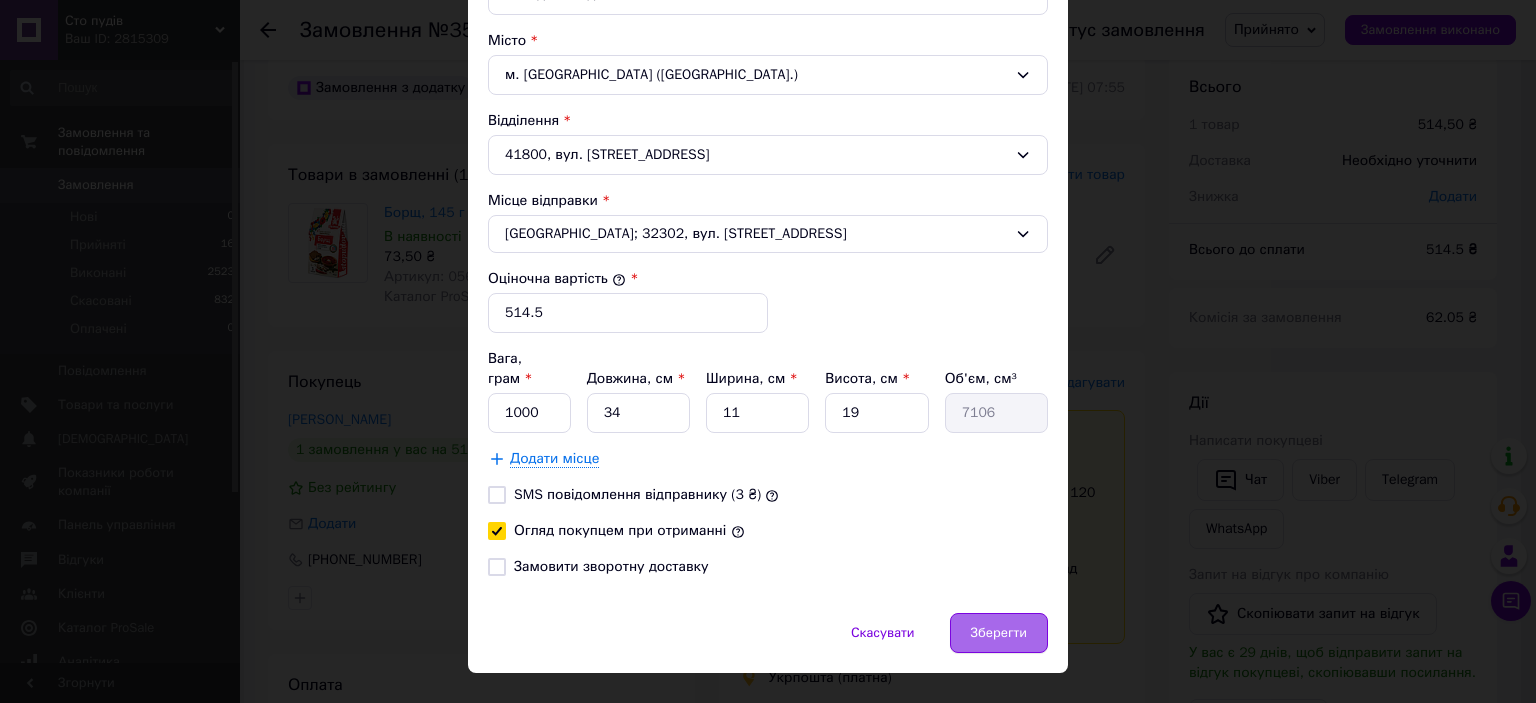 click on "Зберегти" at bounding box center (999, 633) 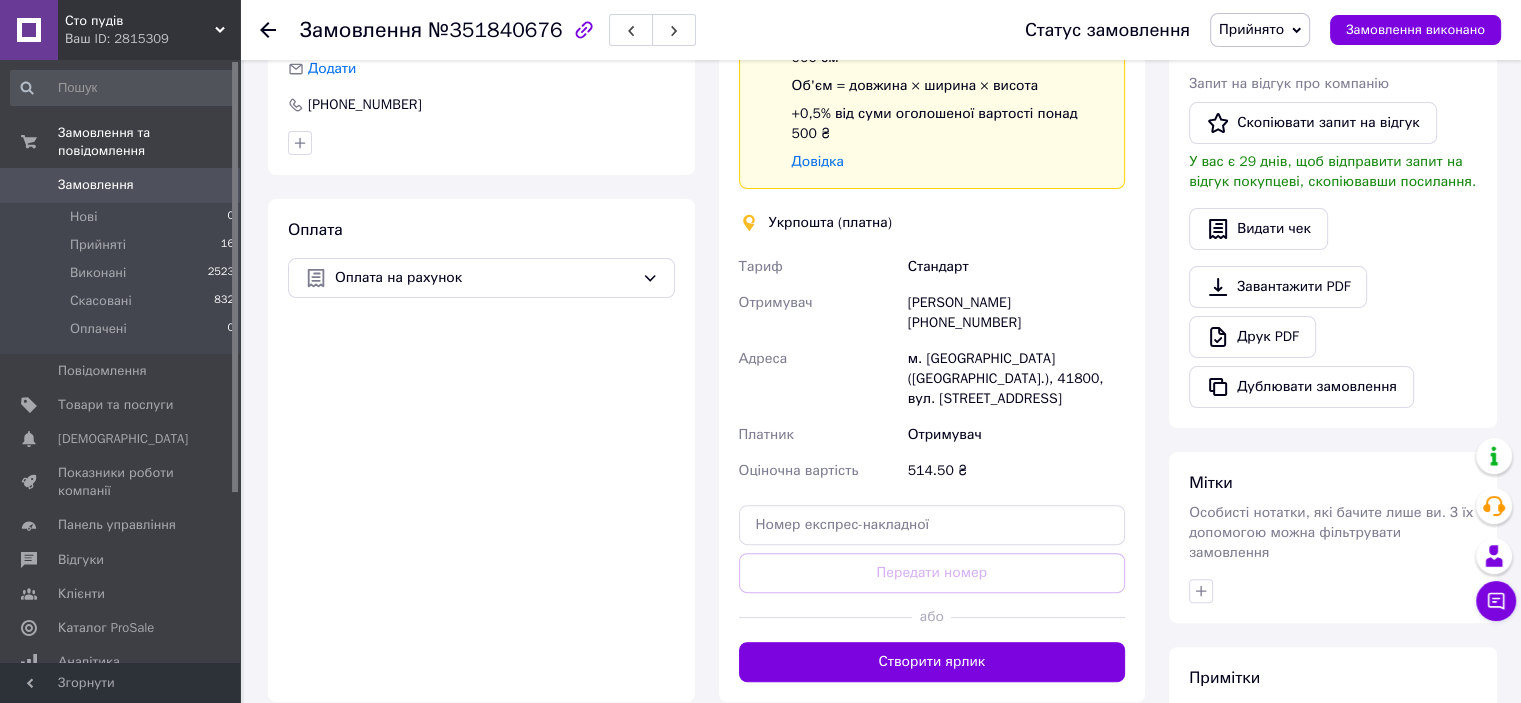 scroll, scrollTop: 600, scrollLeft: 0, axis: vertical 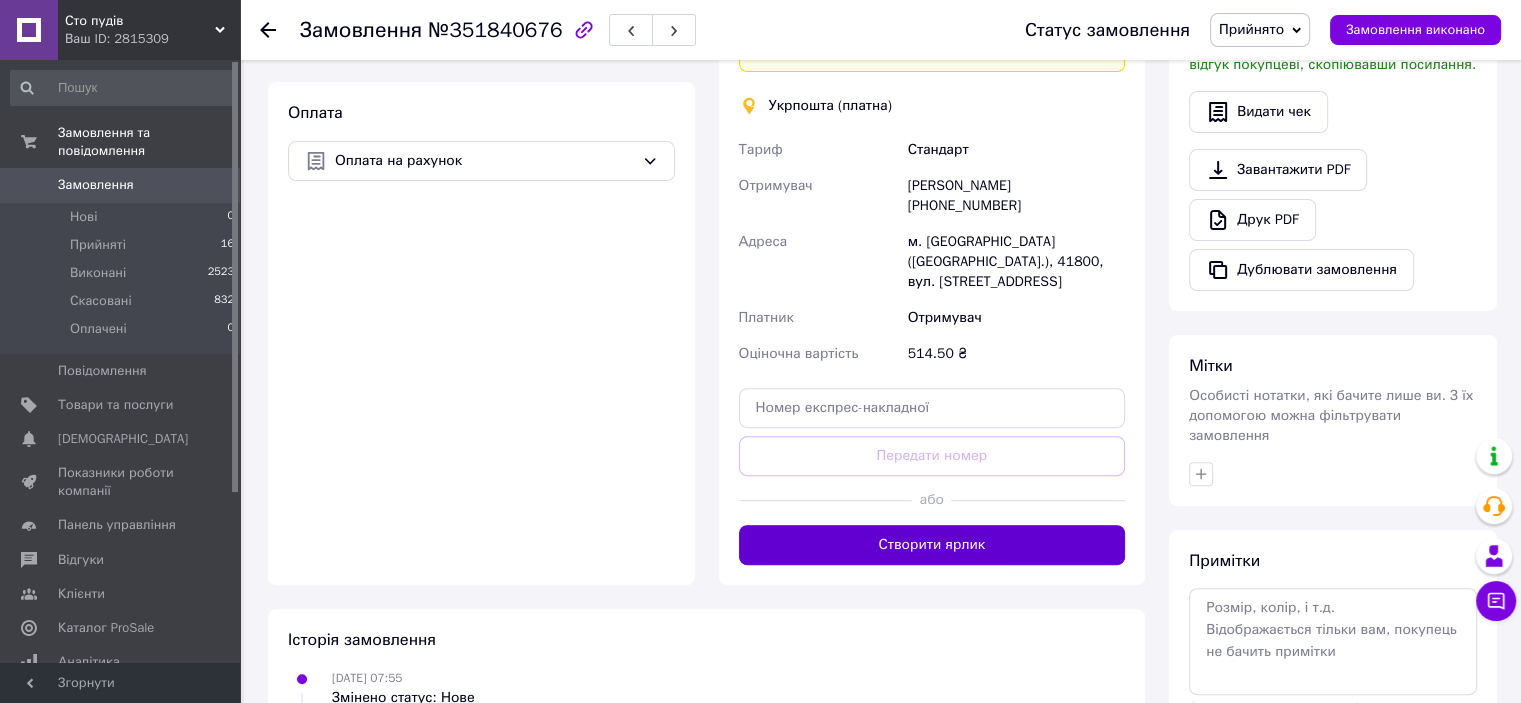 click on "Створити ярлик" at bounding box center [932, 545] 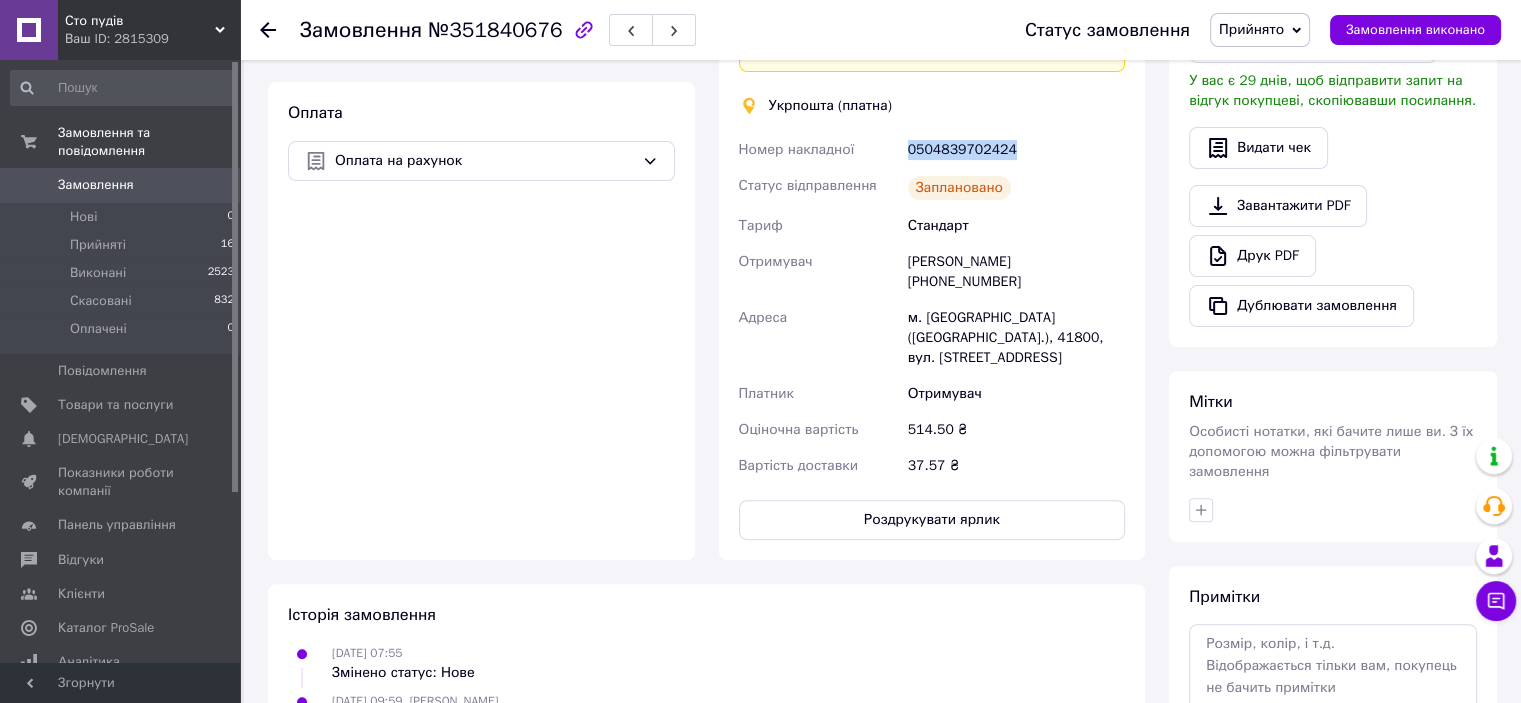 drag, startPoint x: 1008, startPoint y: 119, endPoint x: 856, endPoint y: 120, distance: 152.0033 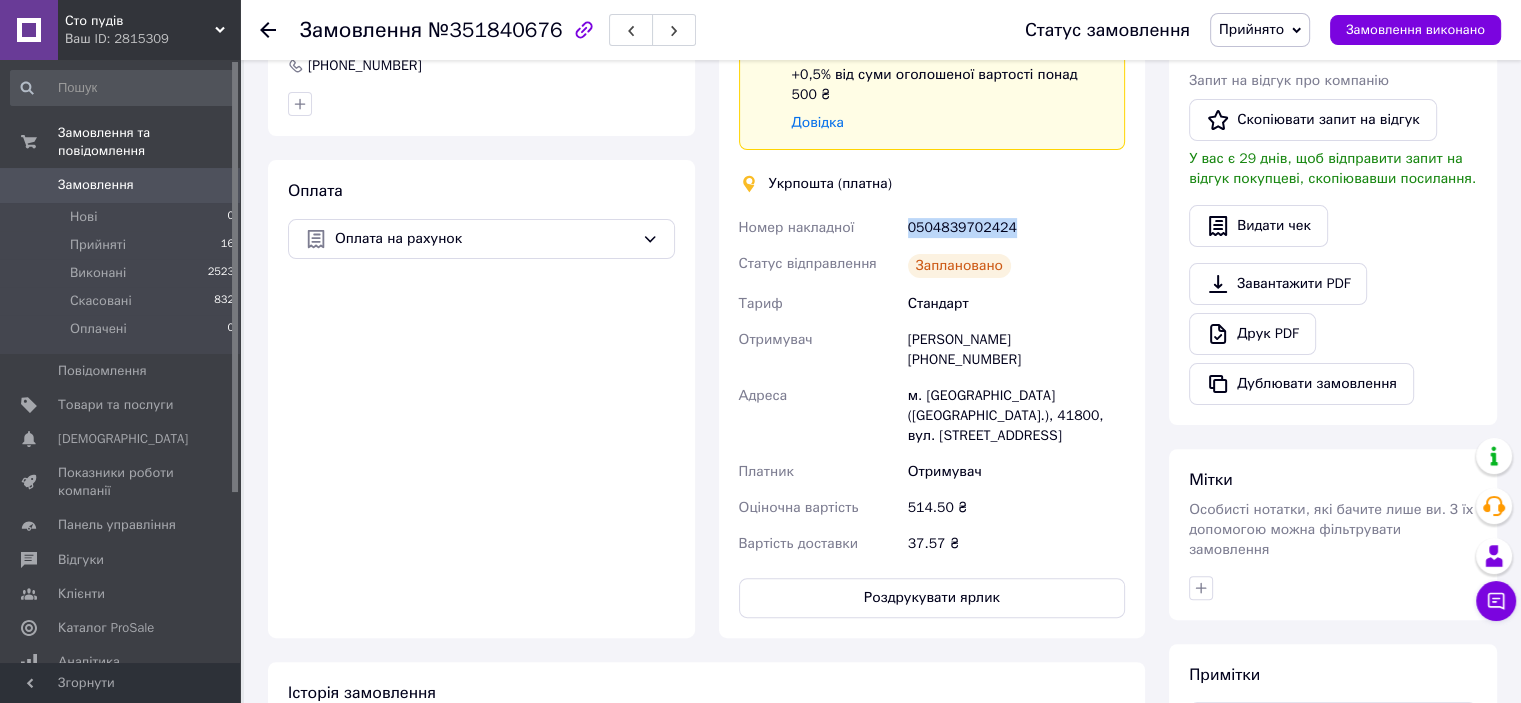 scroll, scrollTop: 200, scrollLeft: 0, axis: vertical 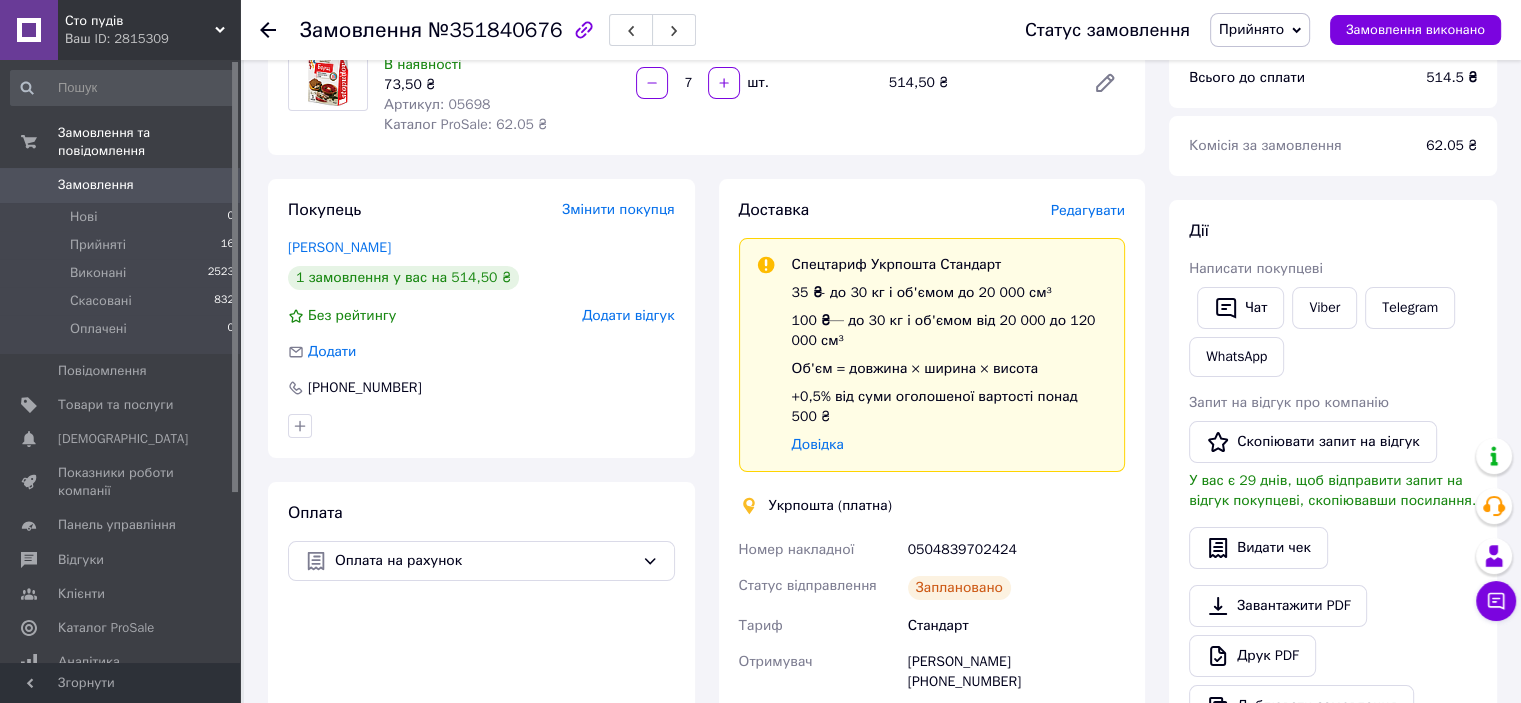 click at bounding box center (280, 30) 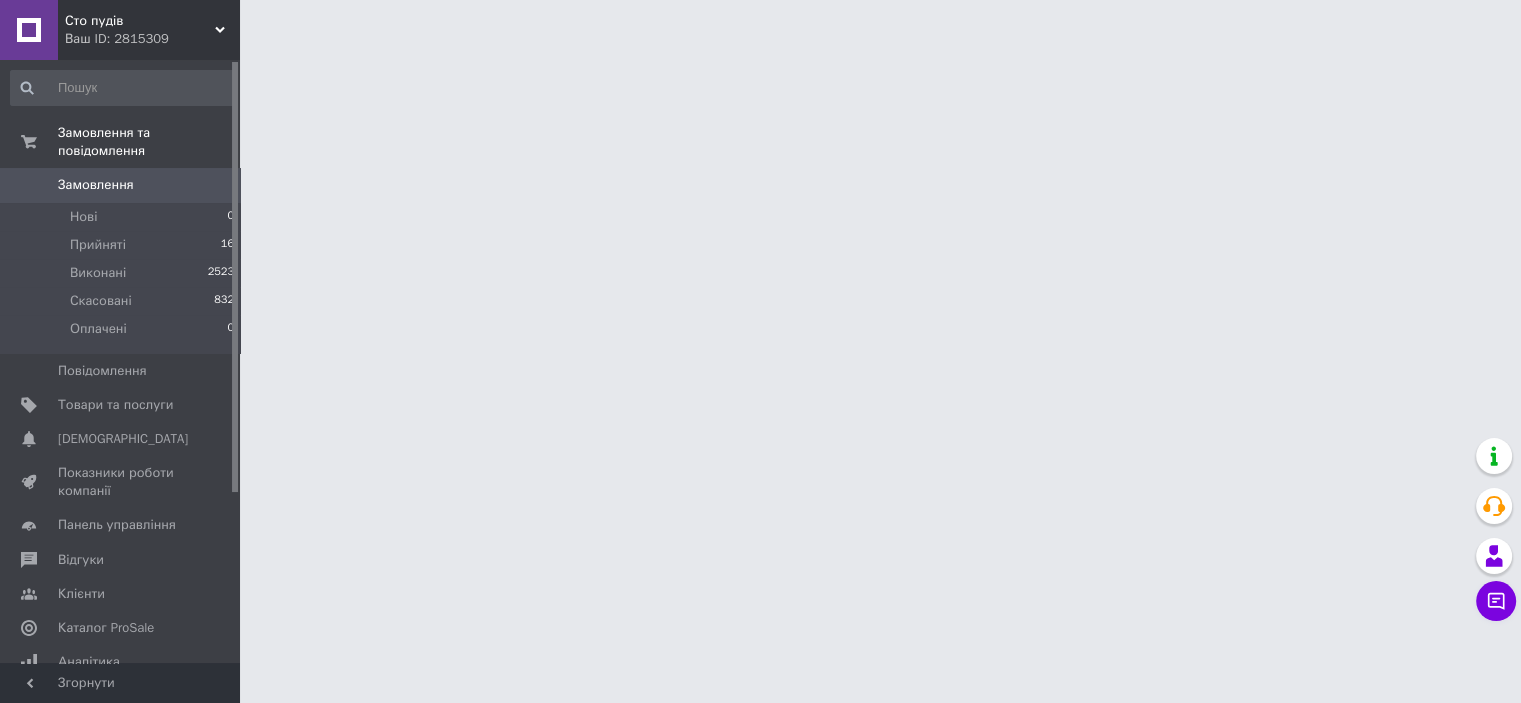 scroll, scrollTop: 0, scrollLeft: 0, axis: both 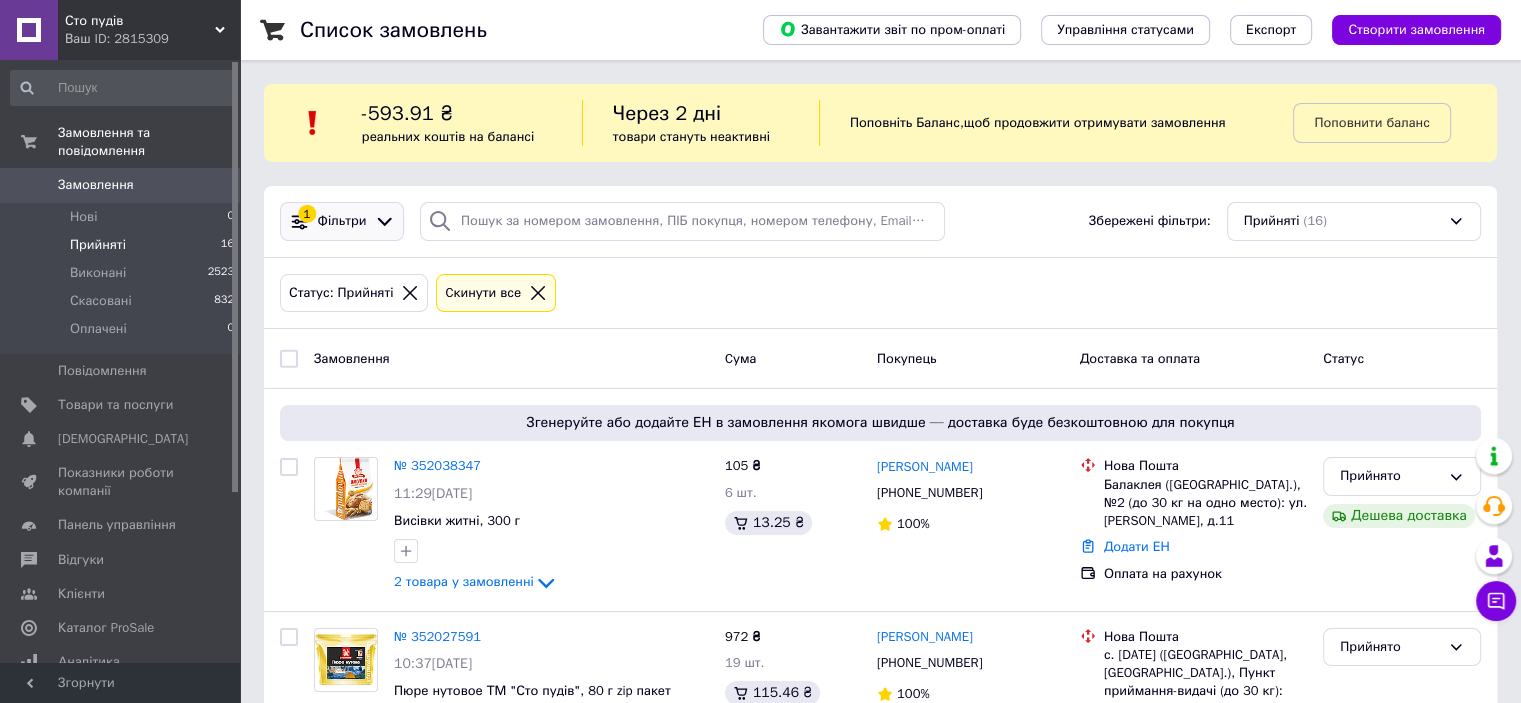 click on "Фільтри" at bounding box center (342, 221) 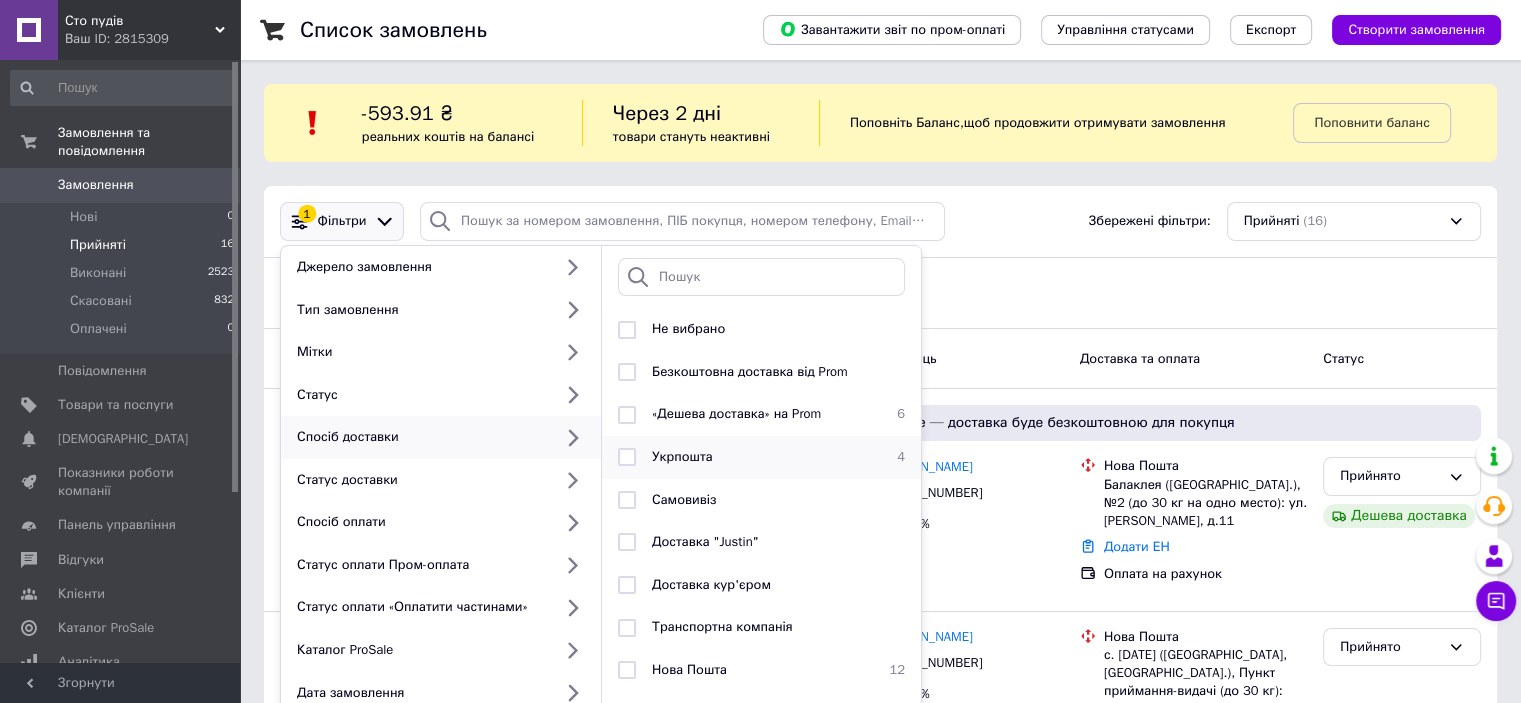 click on "Укрпошта" at bounding box center [758, 457] 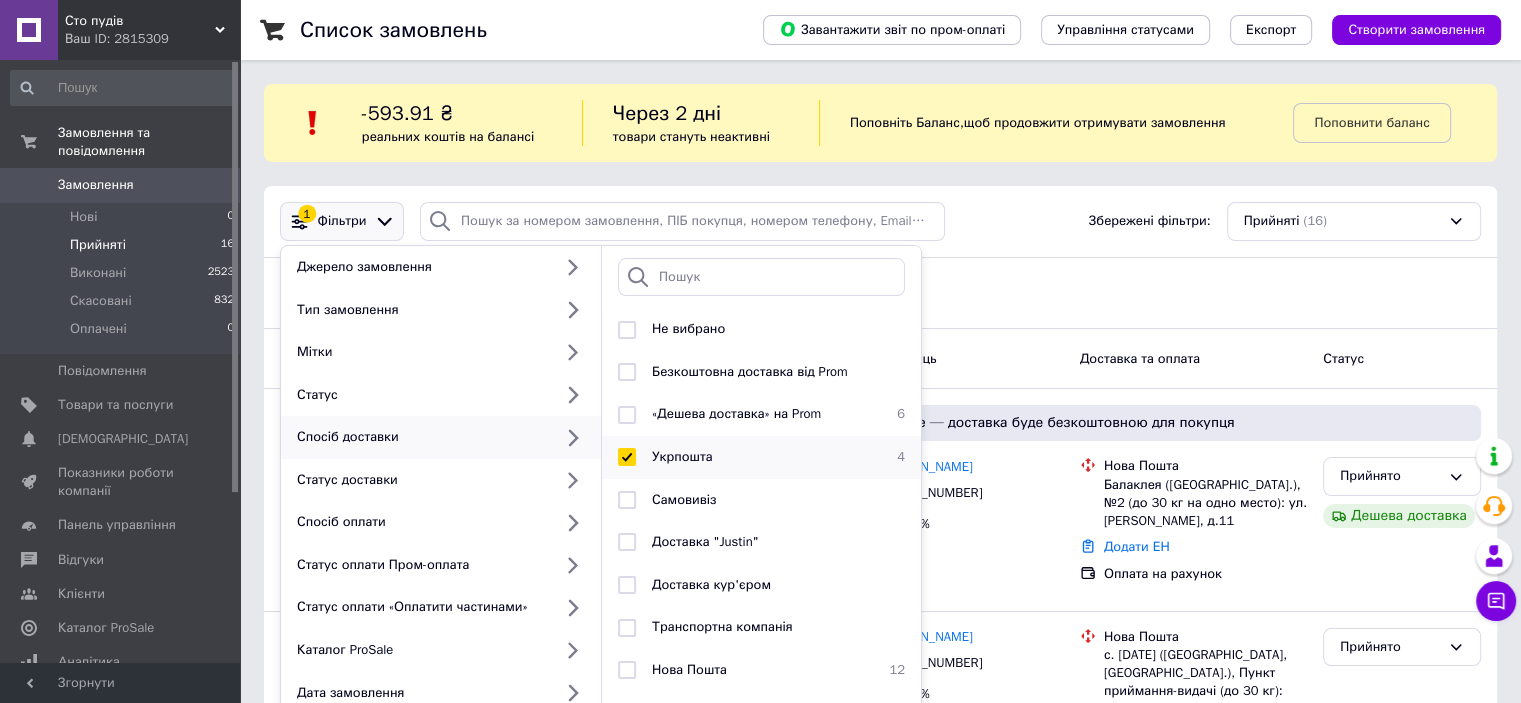 checkbox on "true" 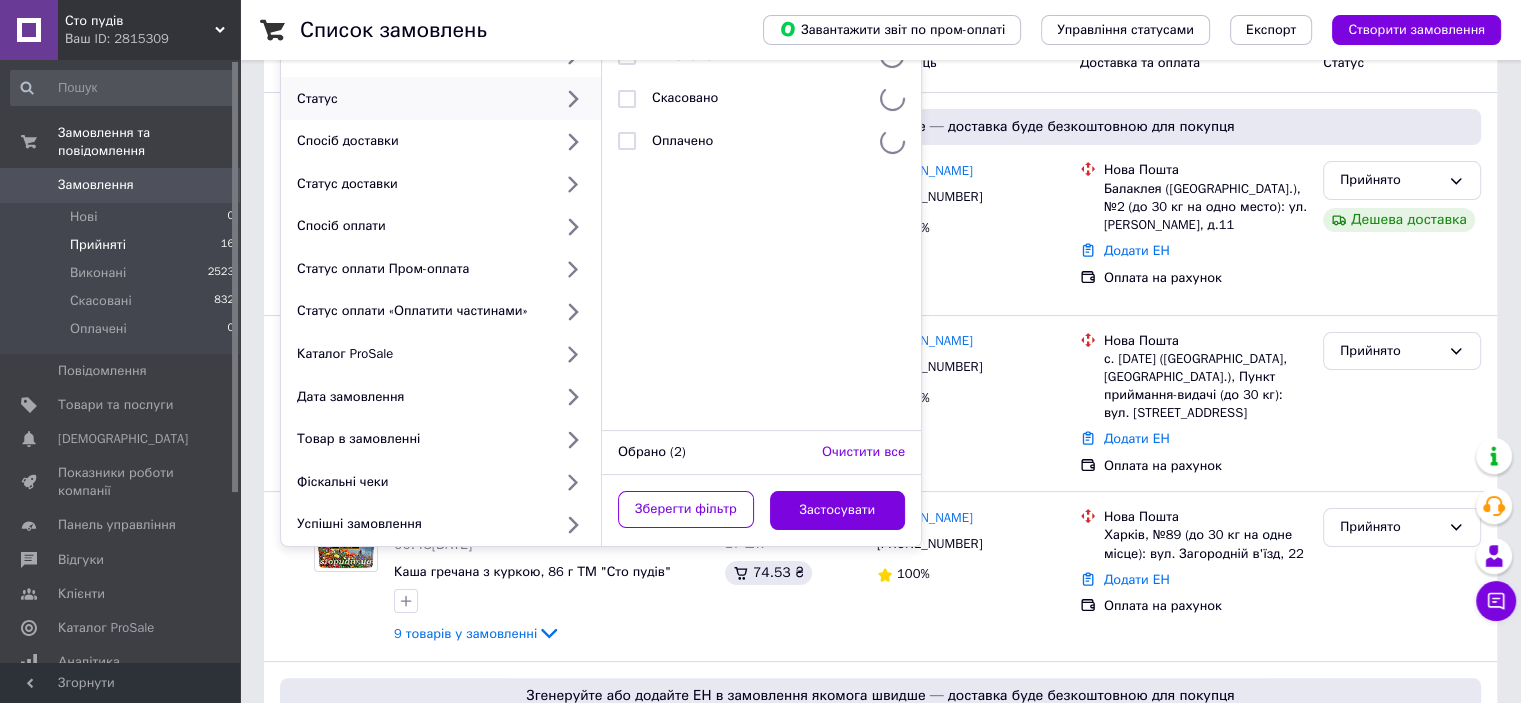 scroll, scrollTop: 300, scrollLeft: 0, axis: vertical 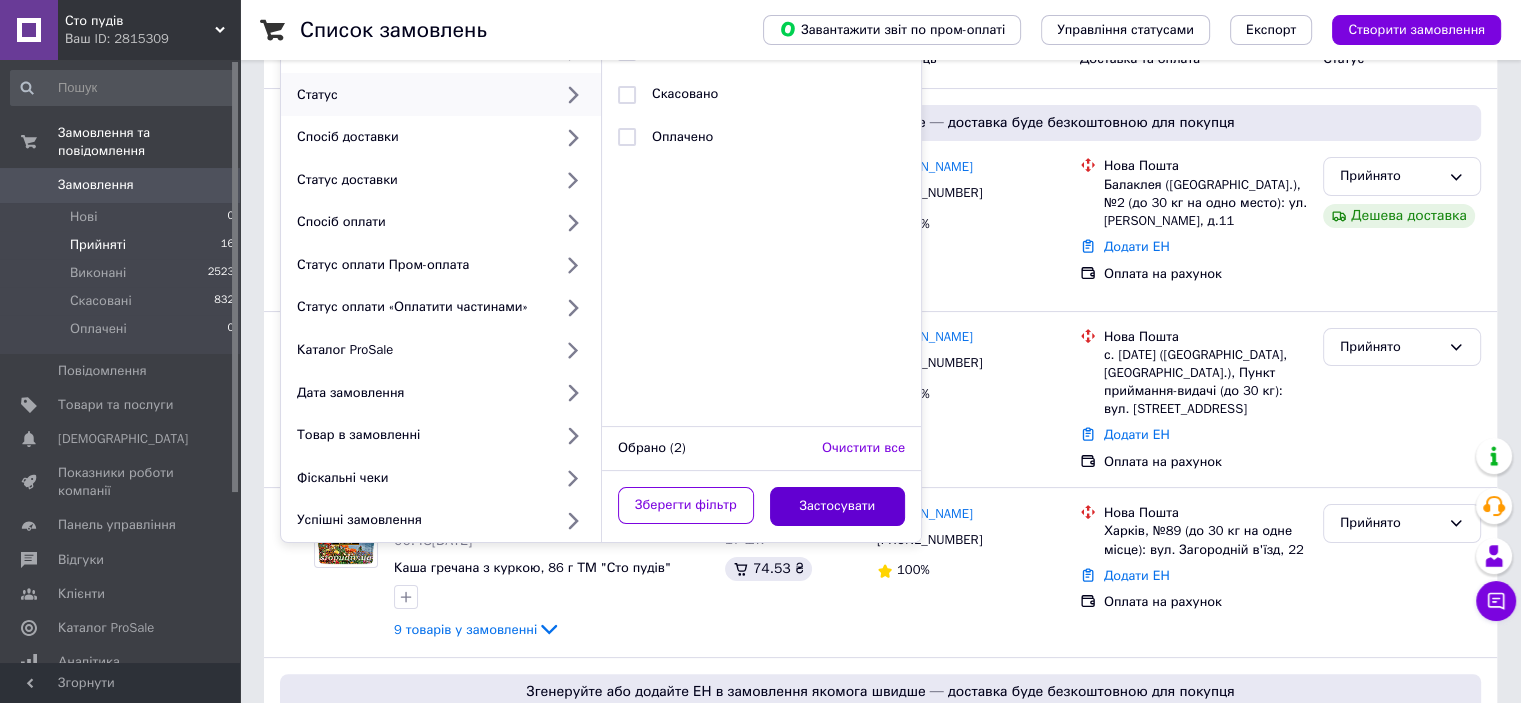 click on "Застосувати" at bounding box center [838, 506] 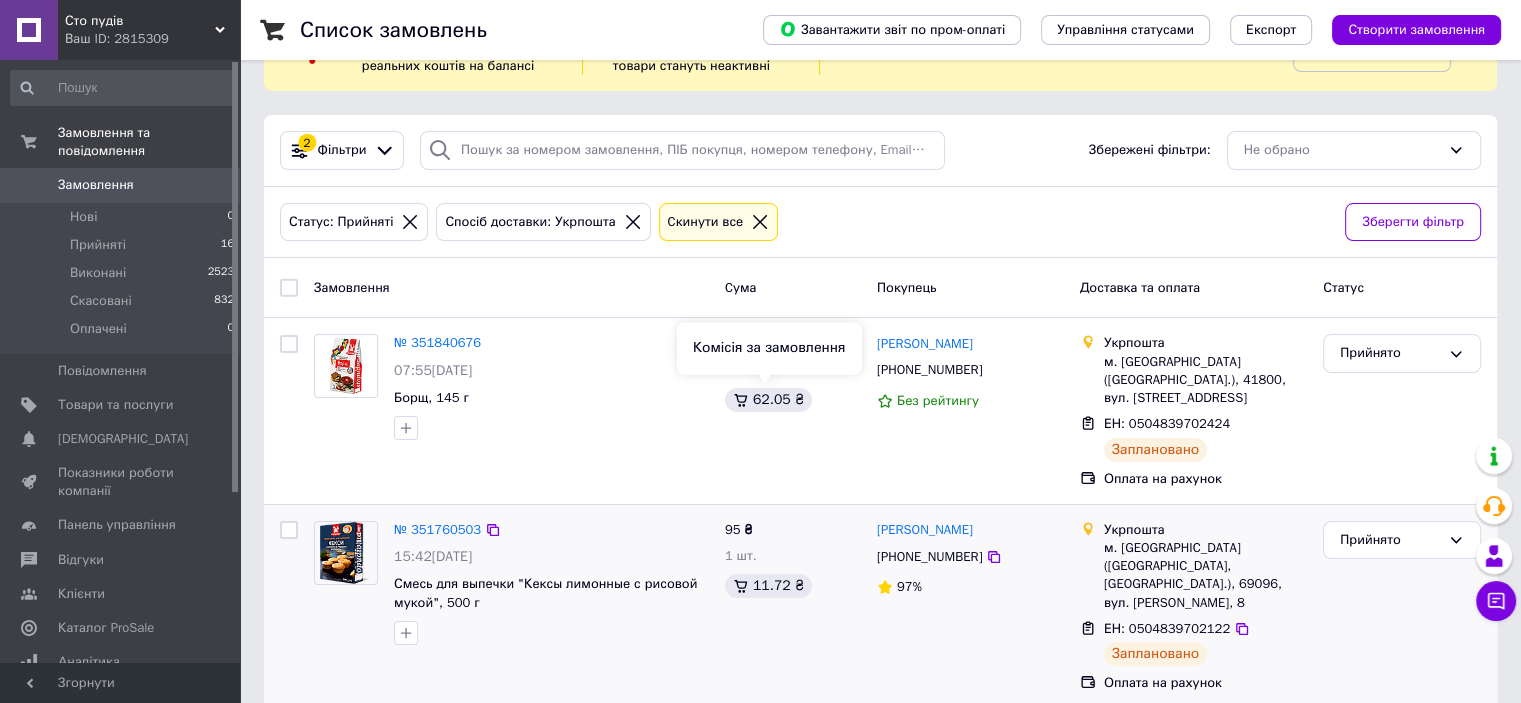 scroll, scrollTop: 100, scrollLeft: 0, axis: vertical 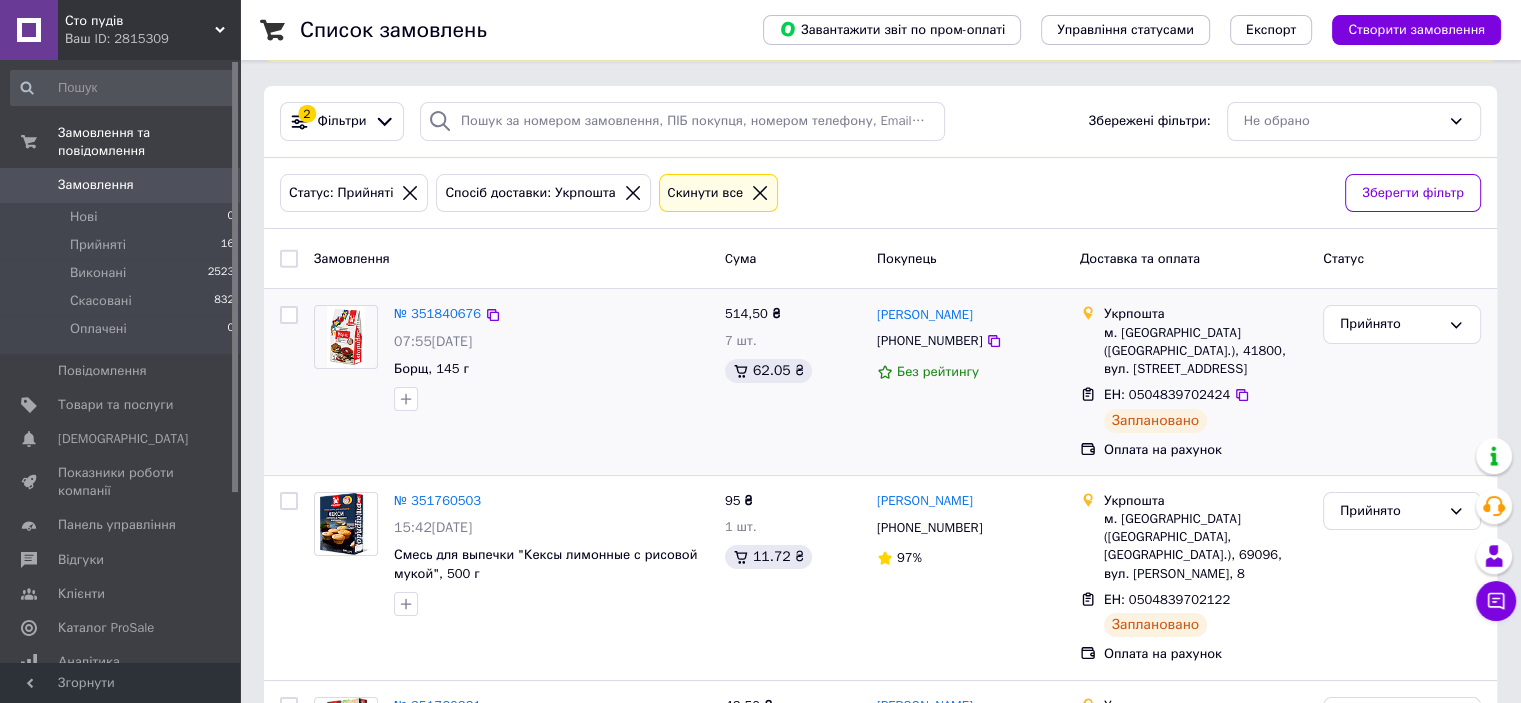 click at bounding box center [289, 315] 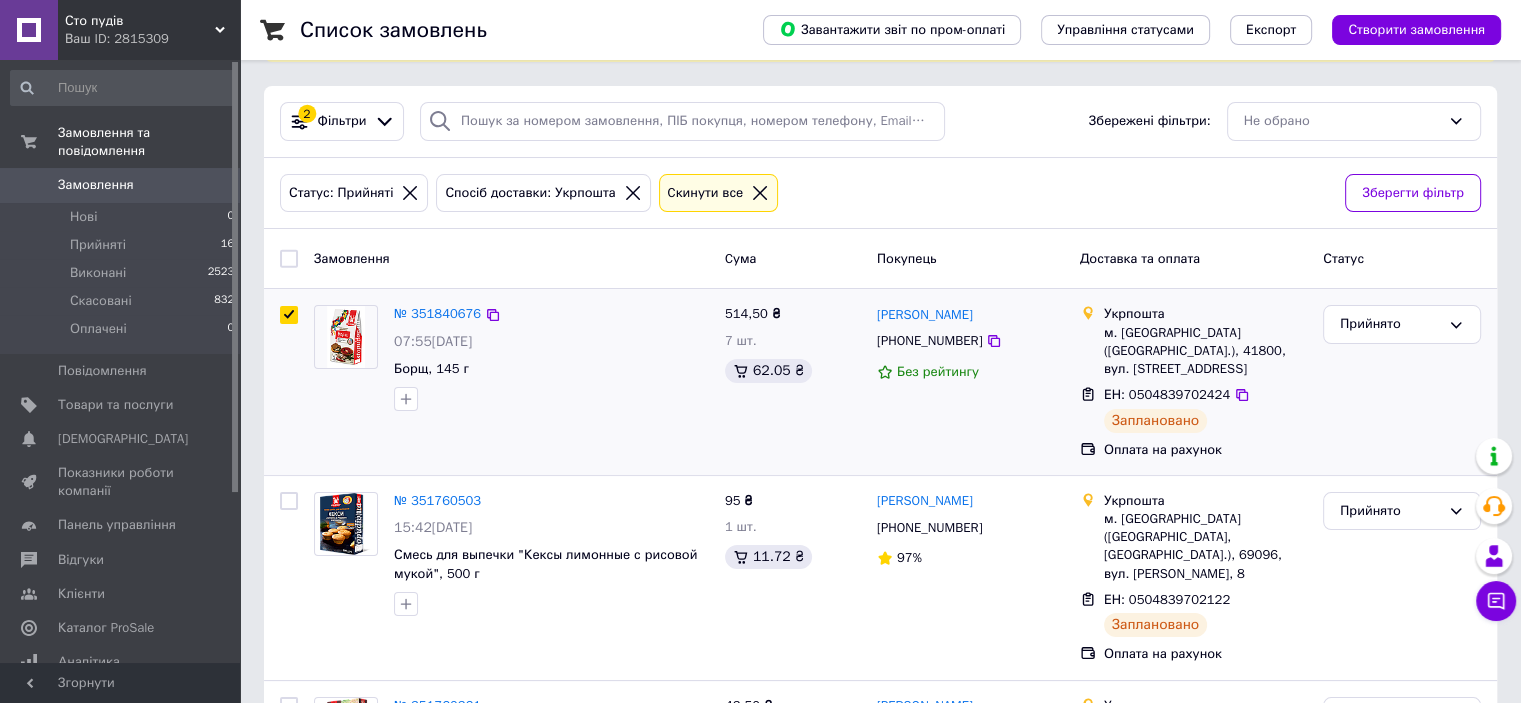 checkbox on "true" 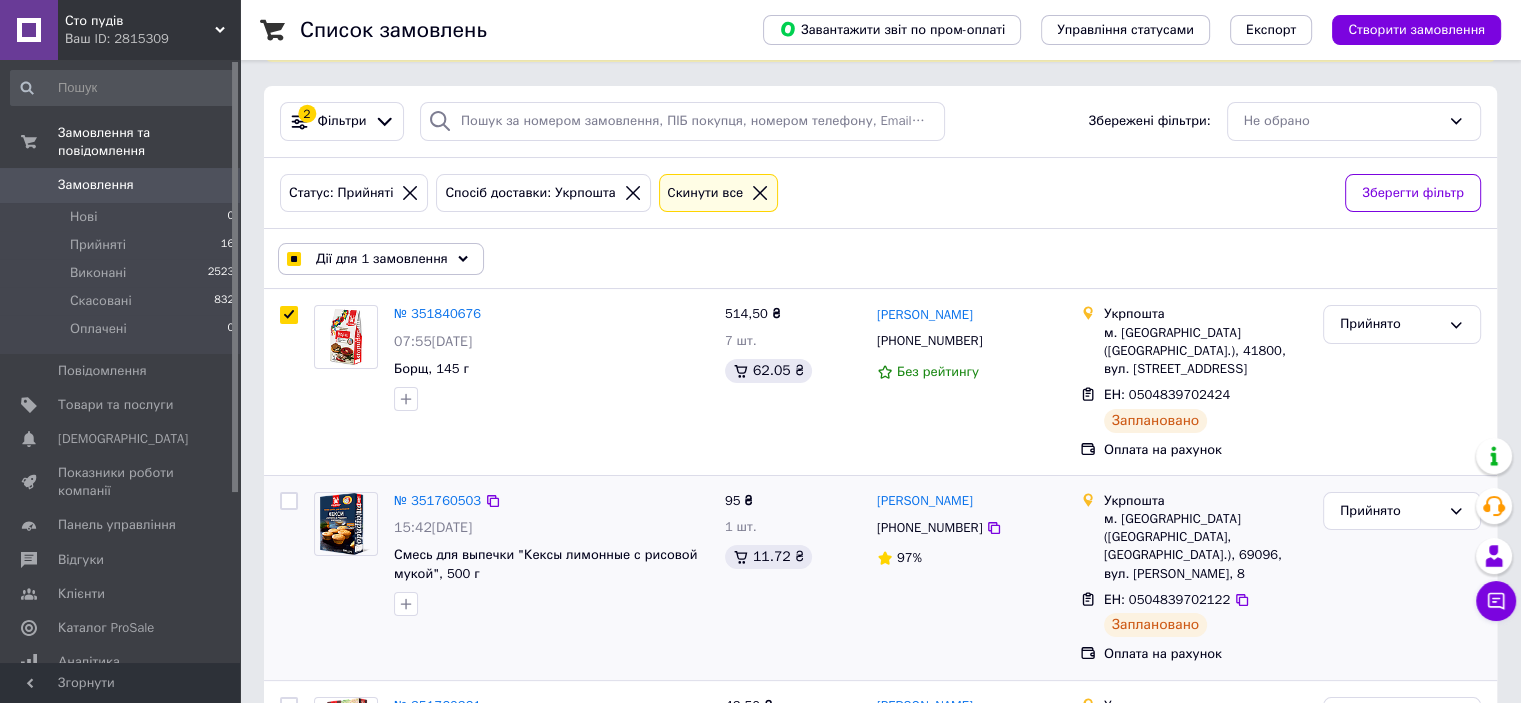 click at bounding box center [289, 501] 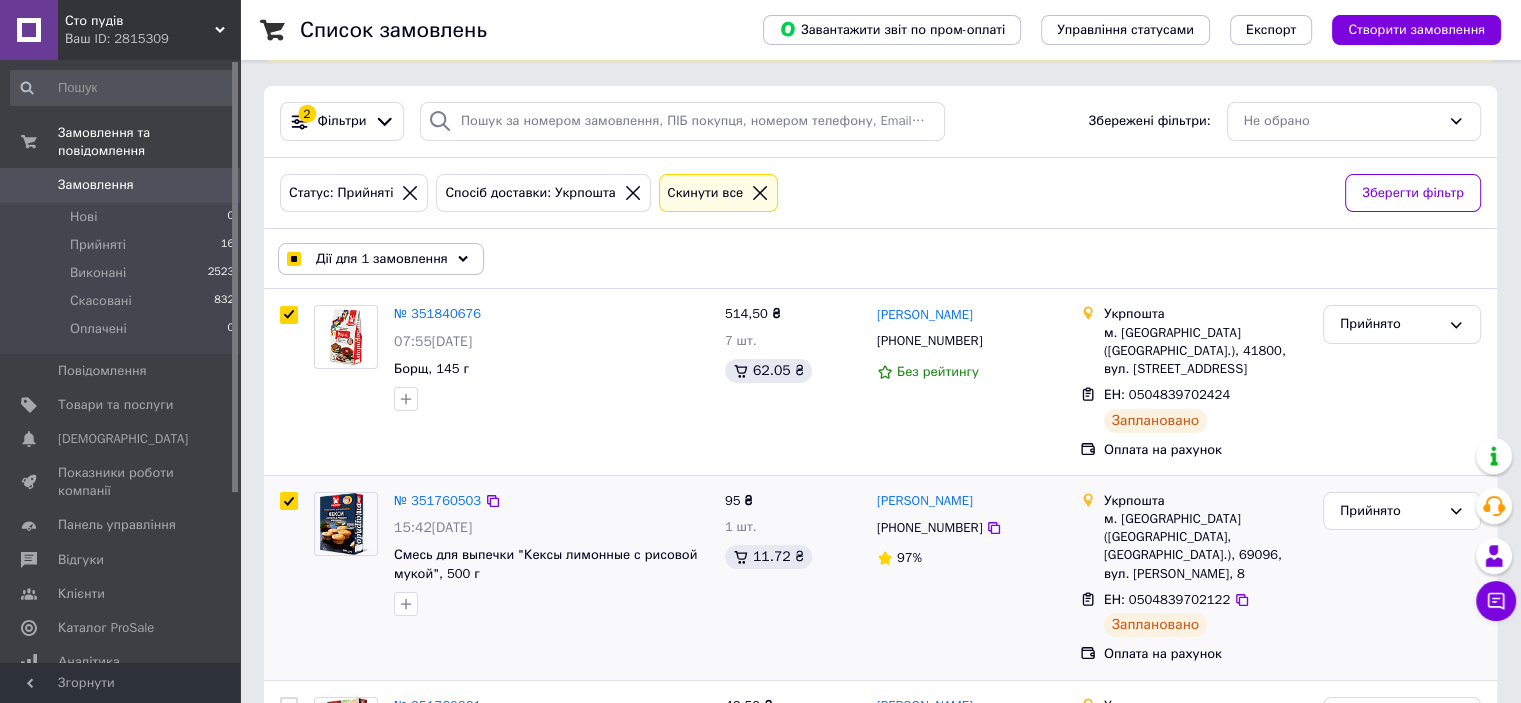 checkbox on "true" 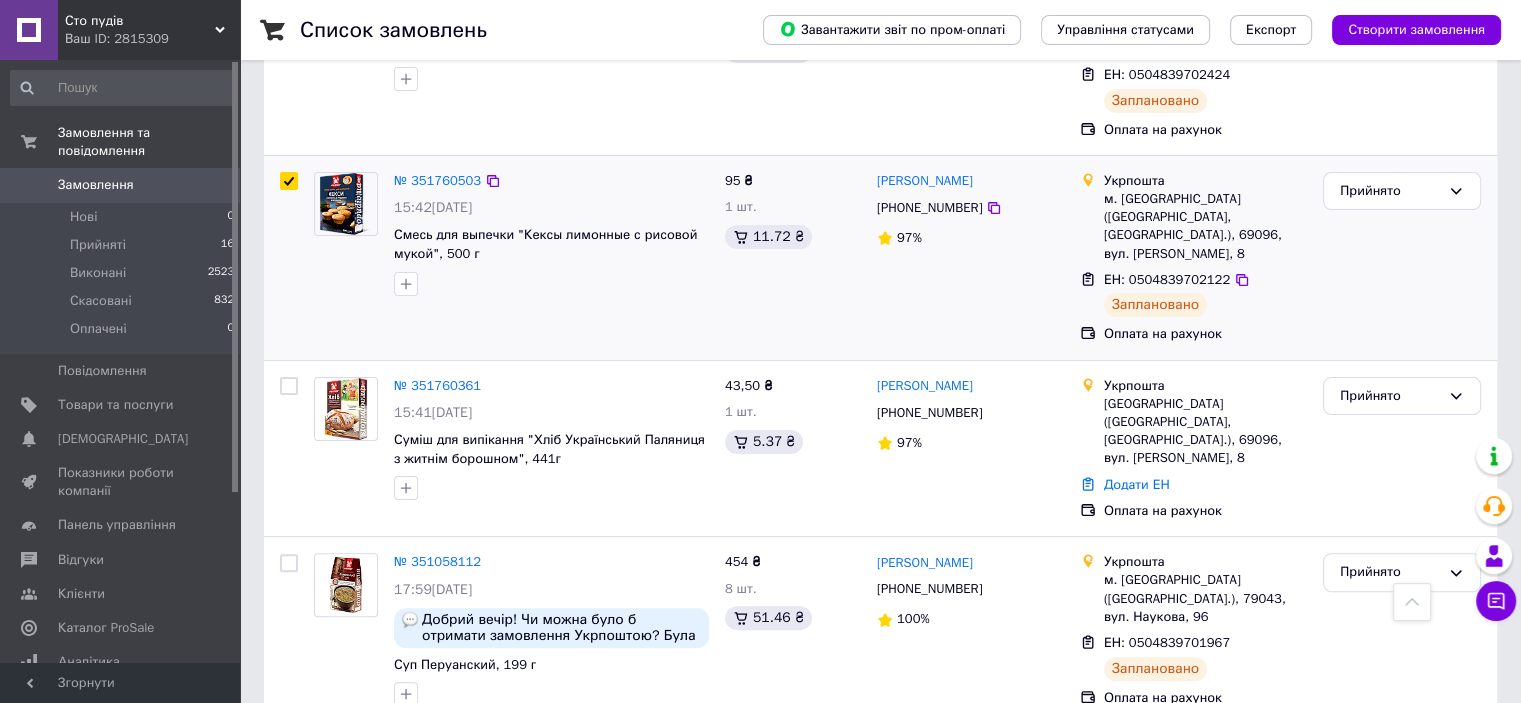 scroll, scrollTop: 439, scrollLeft: 0, axis: vertical 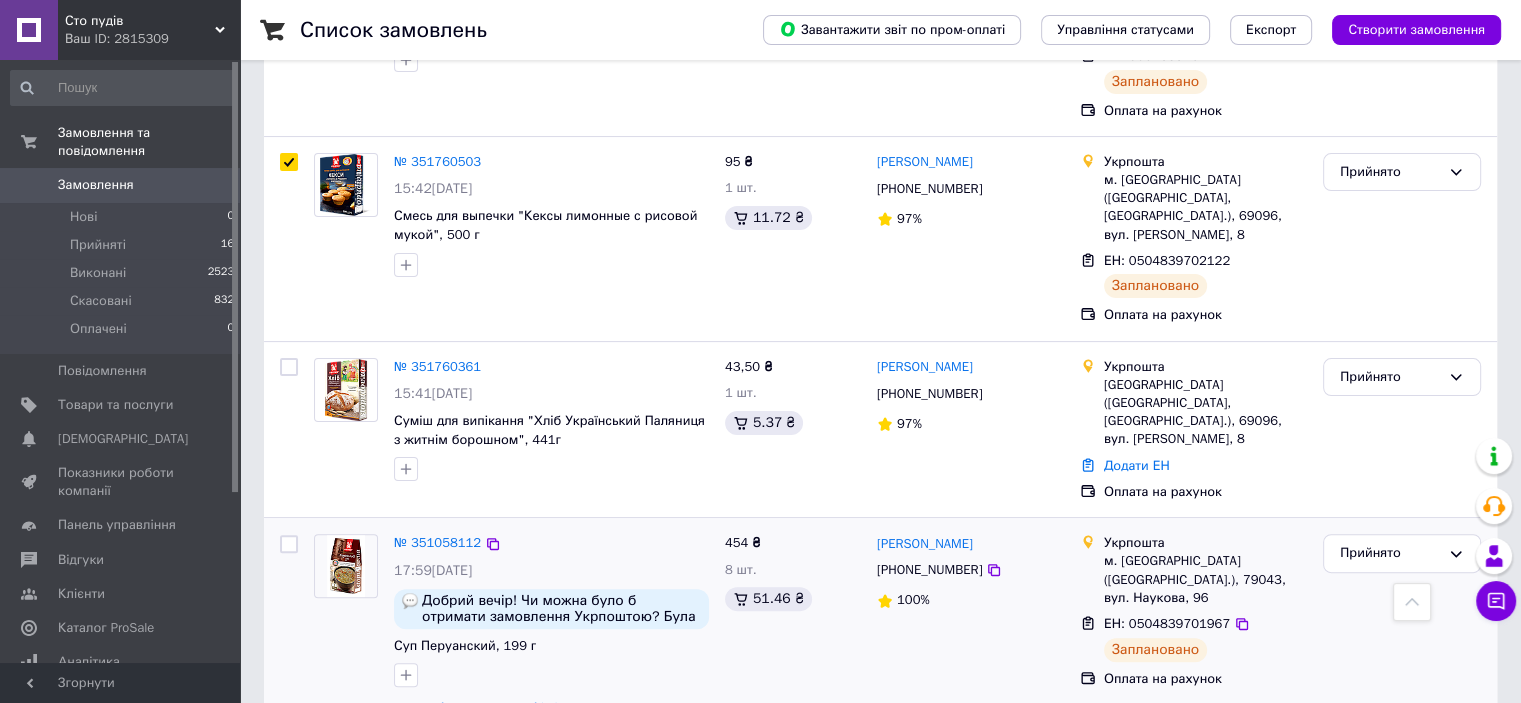 click at bounding box center (289, 544) 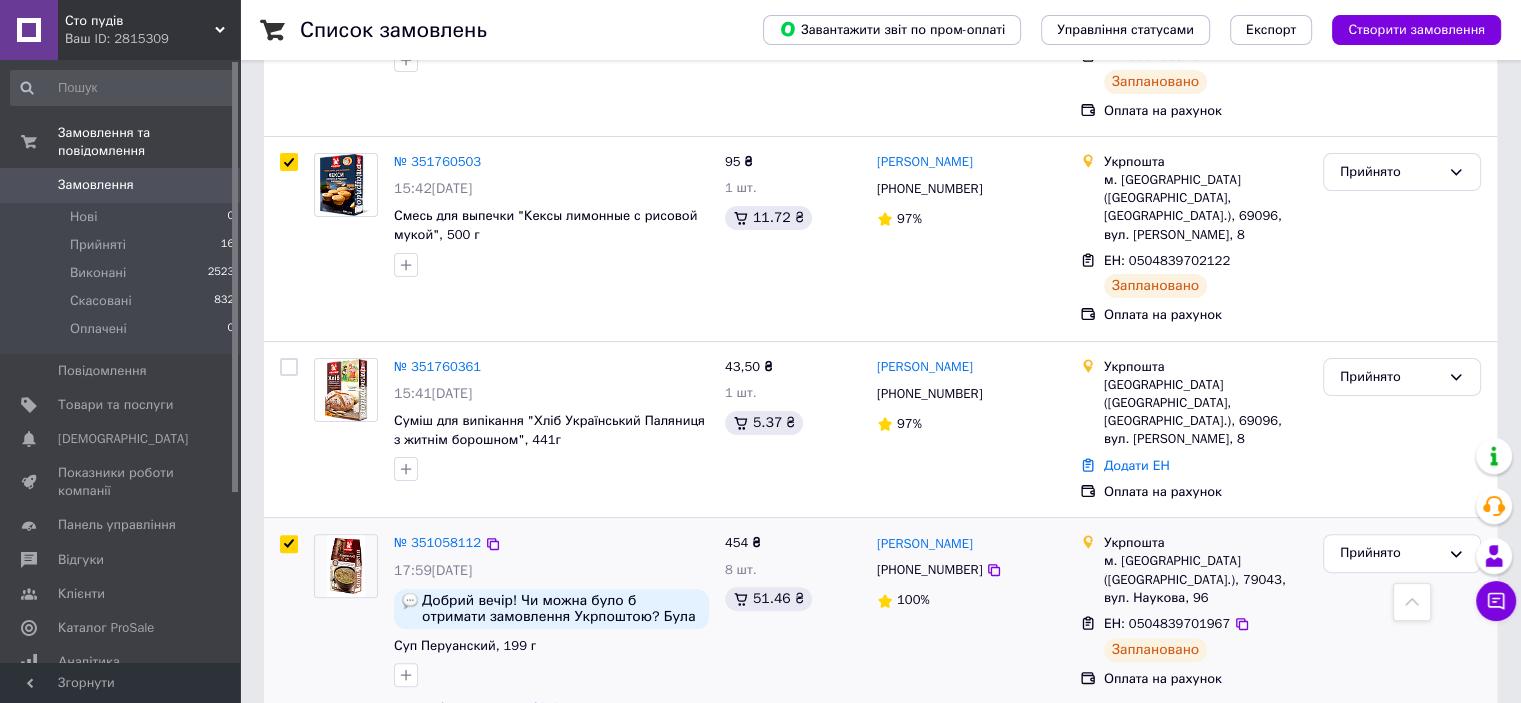 checkbox on "true" 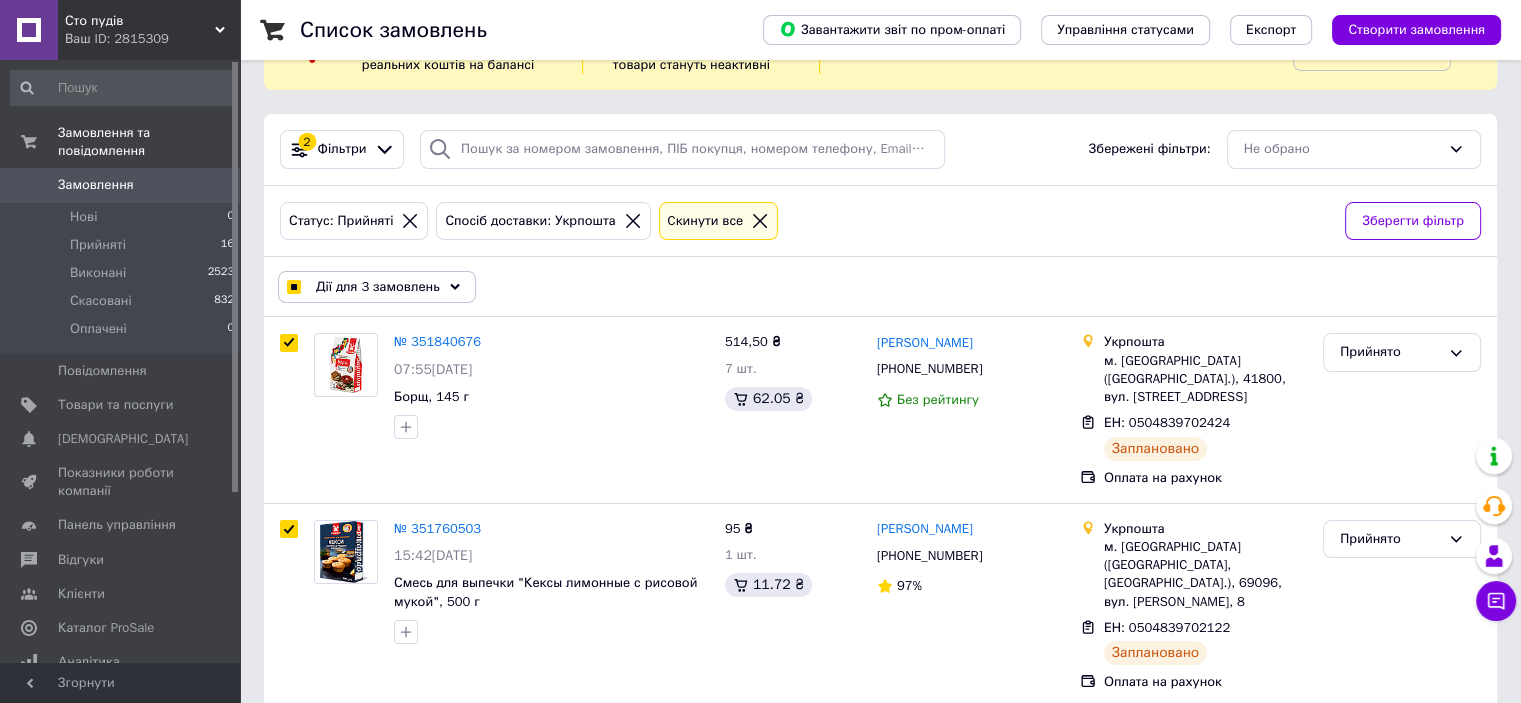 scroll, scrollTop: 0, scrollLeft: 0, axis: both 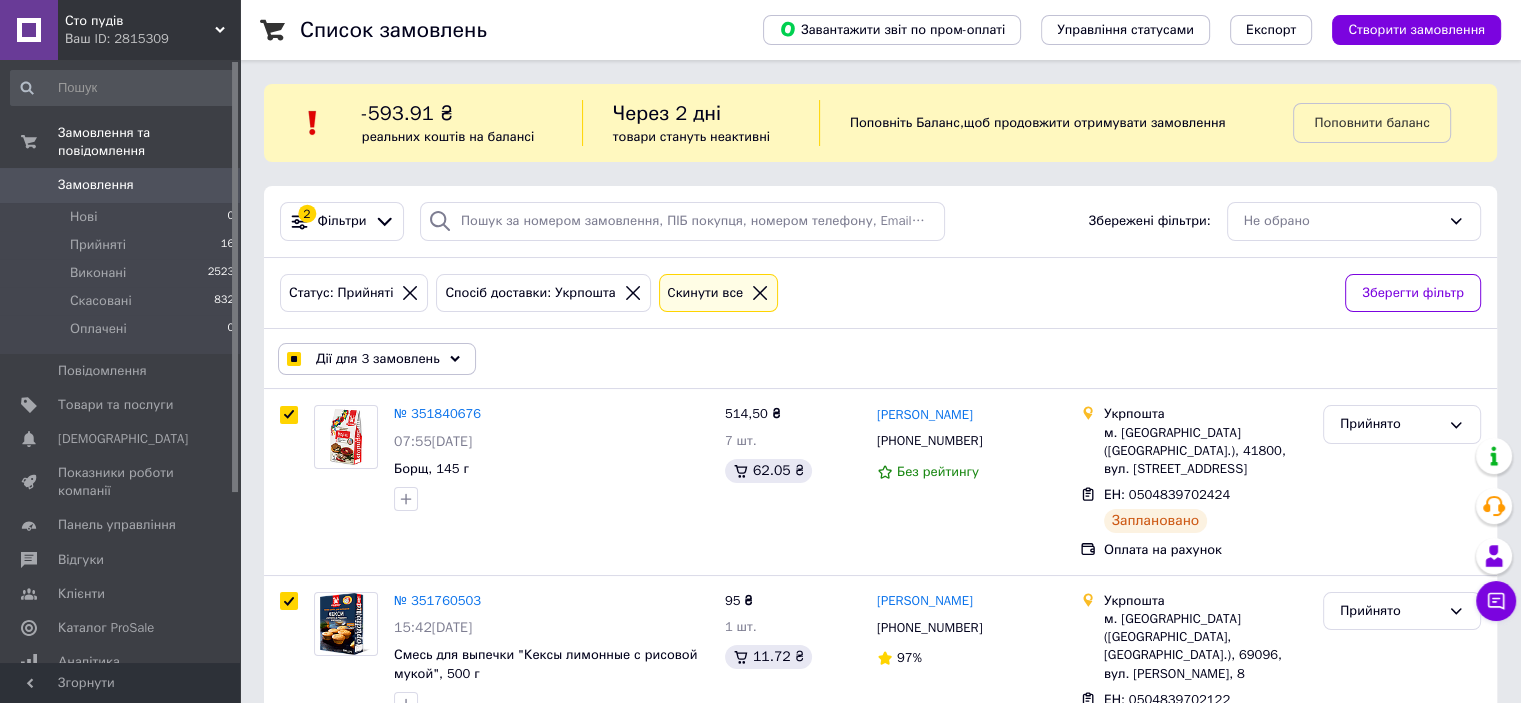 click on "Дії для 3 замовлень" at bounding box center [378, 359] 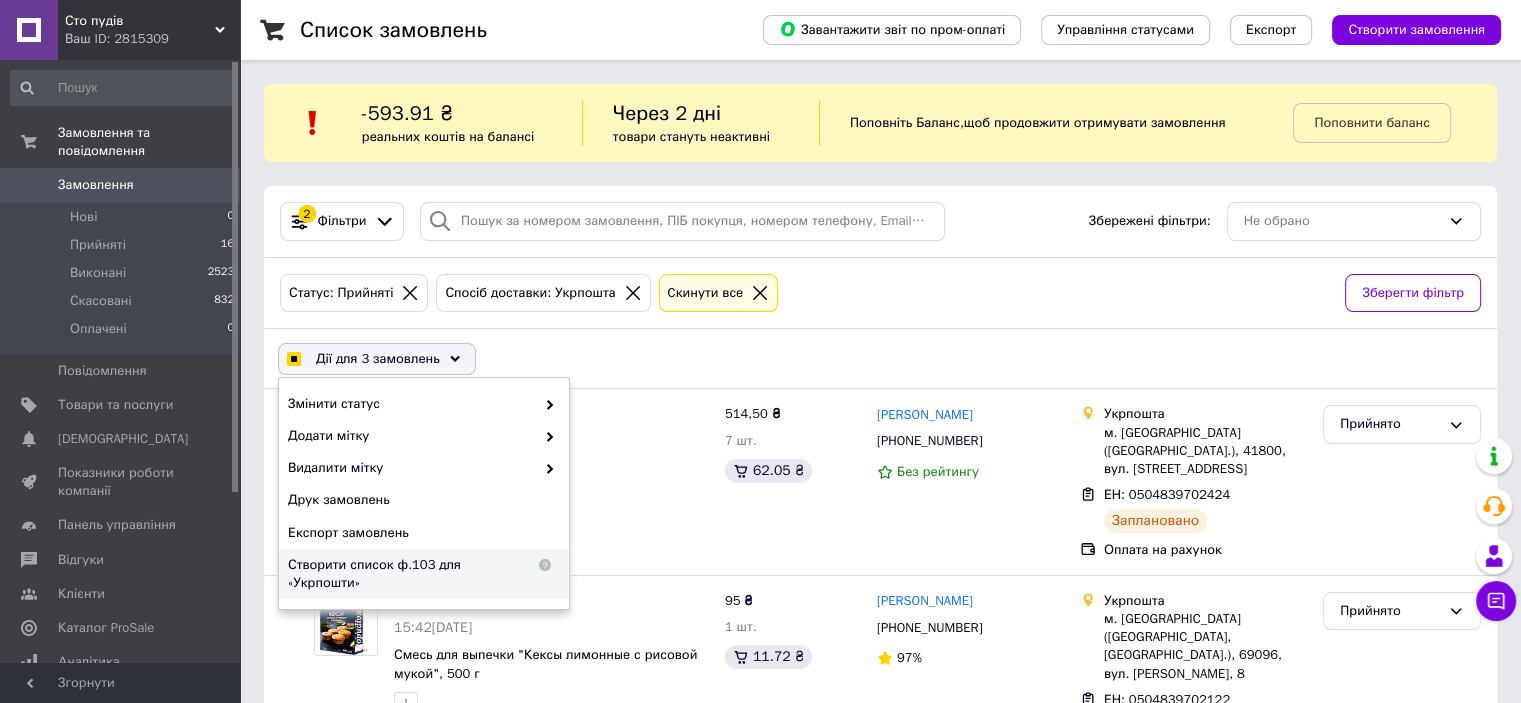 click on "Створити список ф.103 для «Укрпошти»" at bounding box center [411, 574] 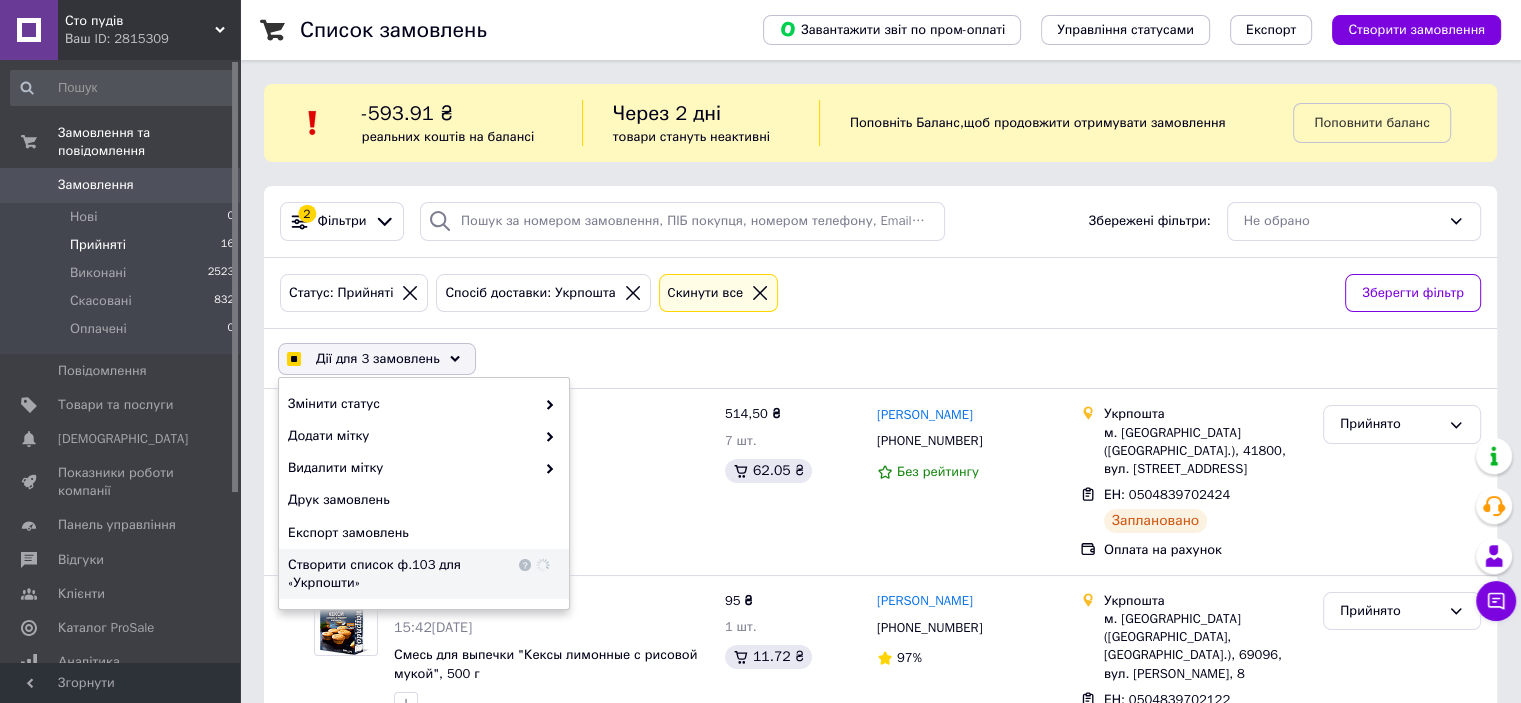click on "Прийняті 16" at bounding box center [123, 245] 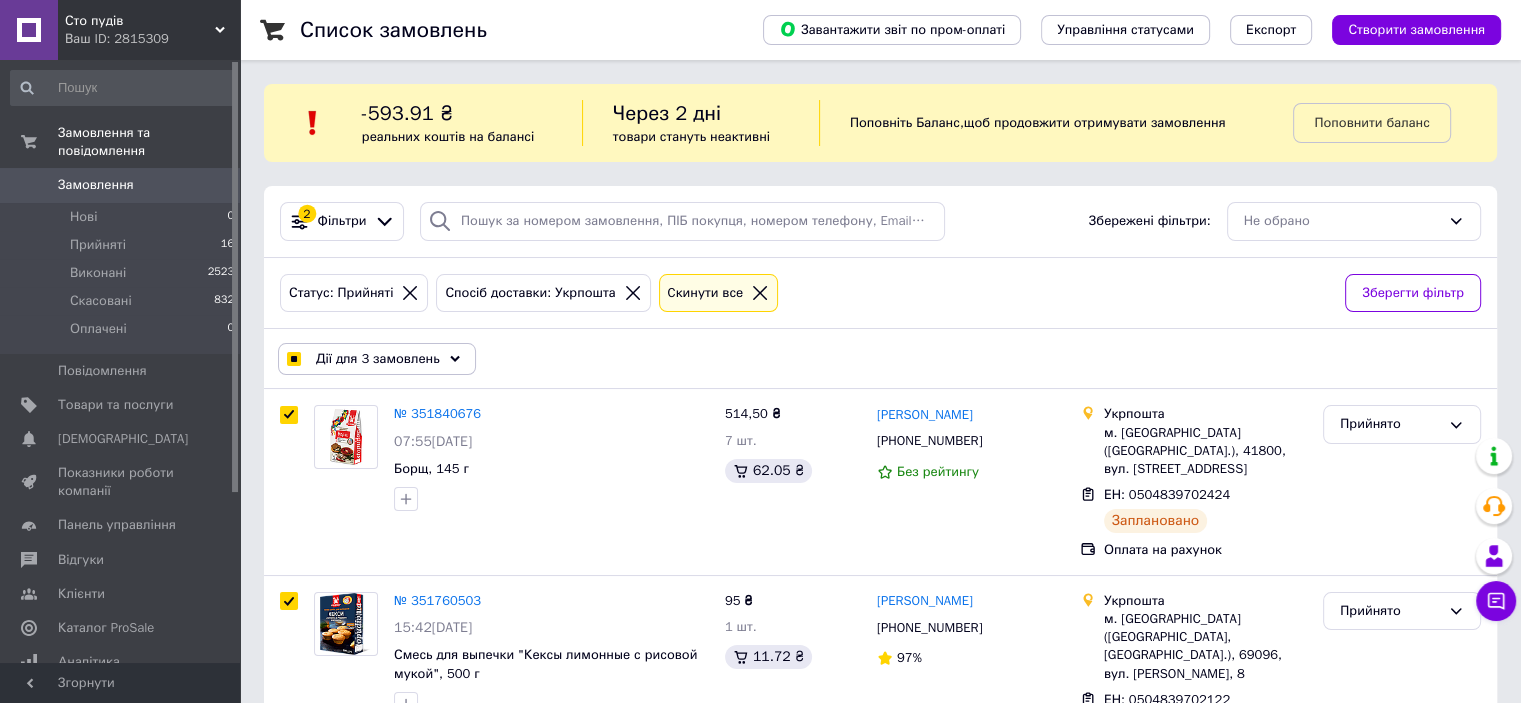 click 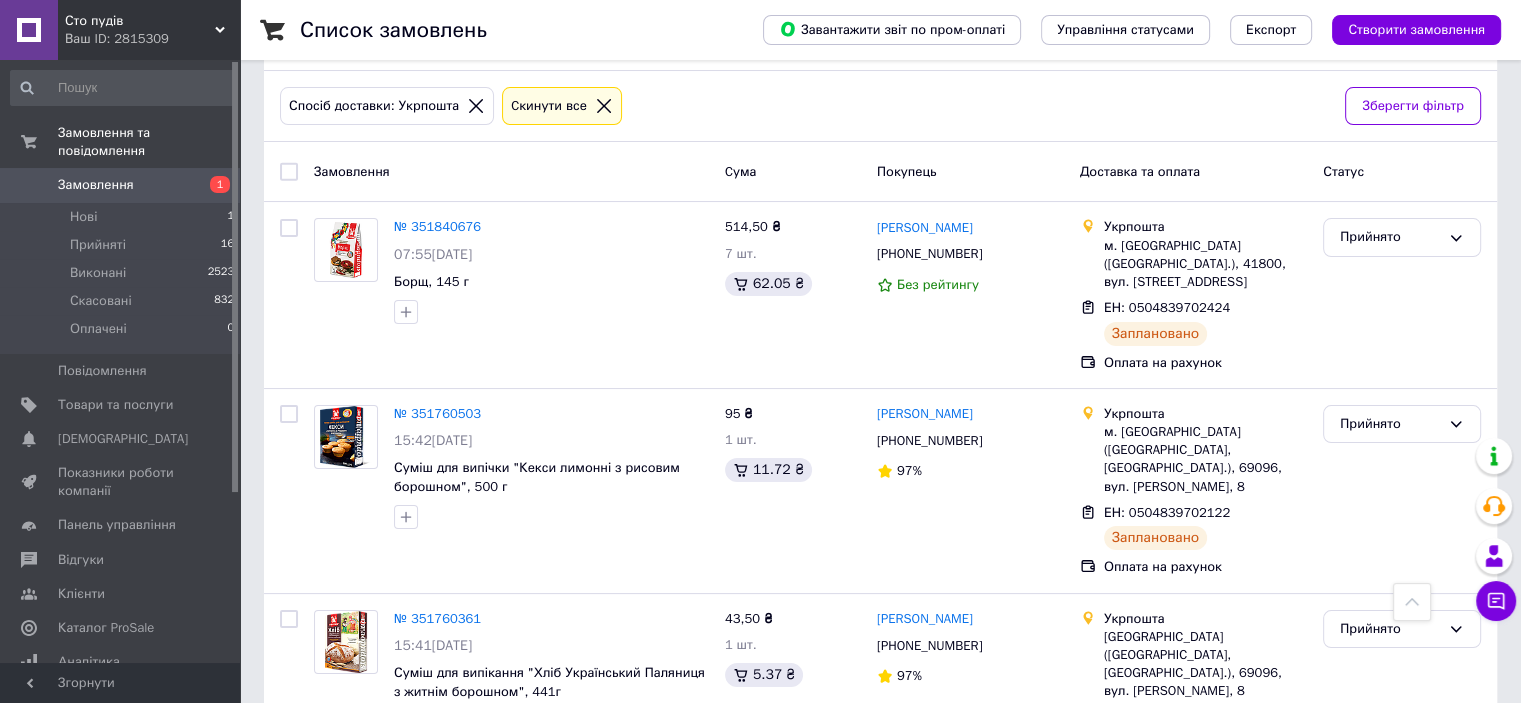 scroll, scrollTop: 0, scrollLeft: 0, axis: both 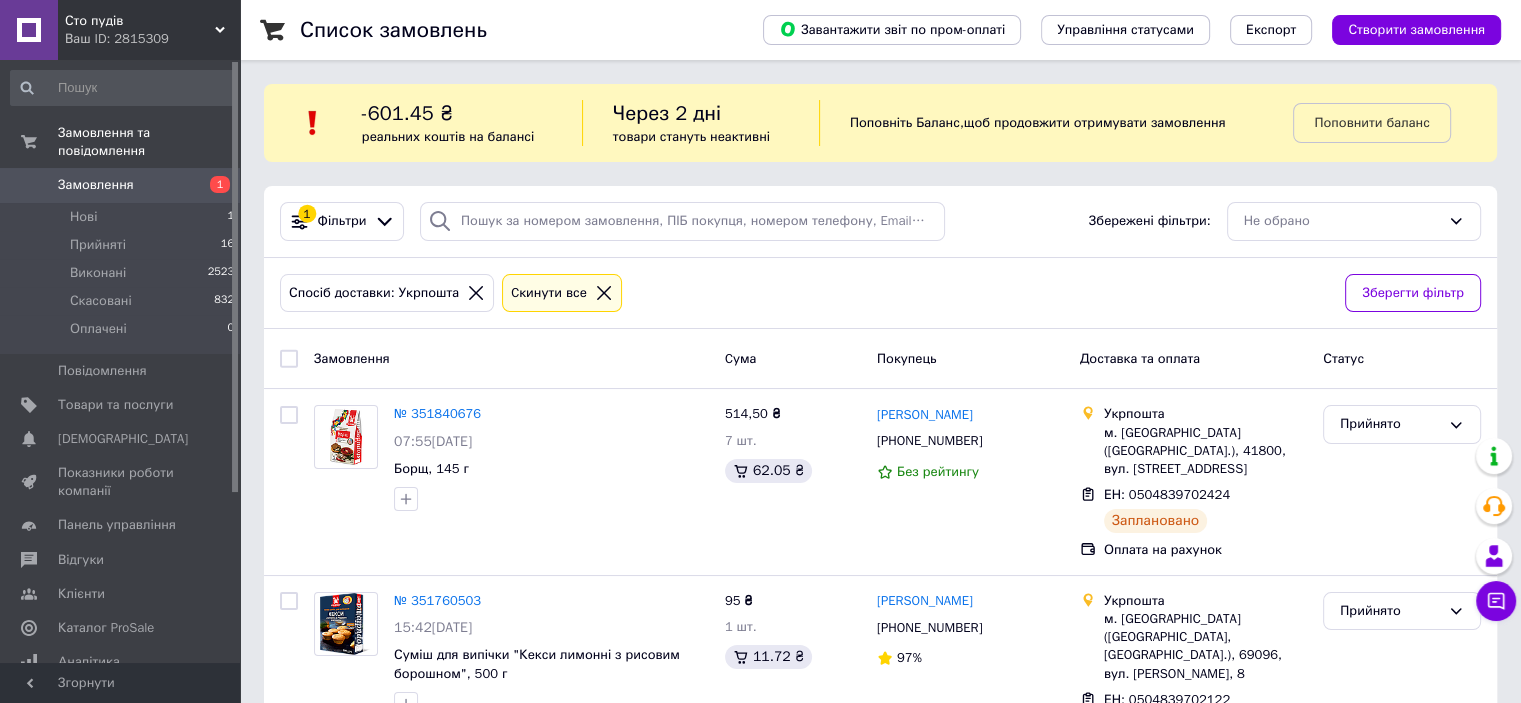 click 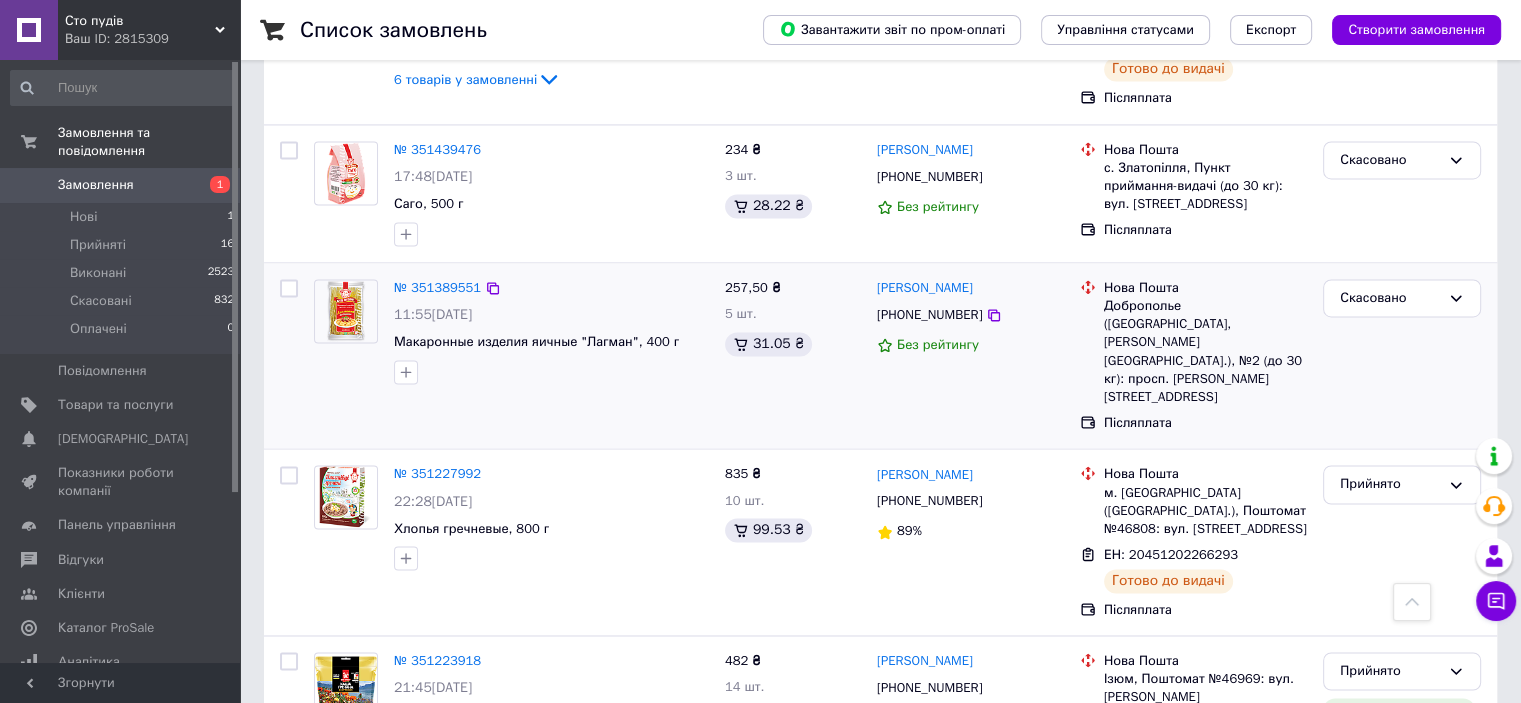 scroll, scrollTop: 3305, scrollLeft: 0, axis: vertical 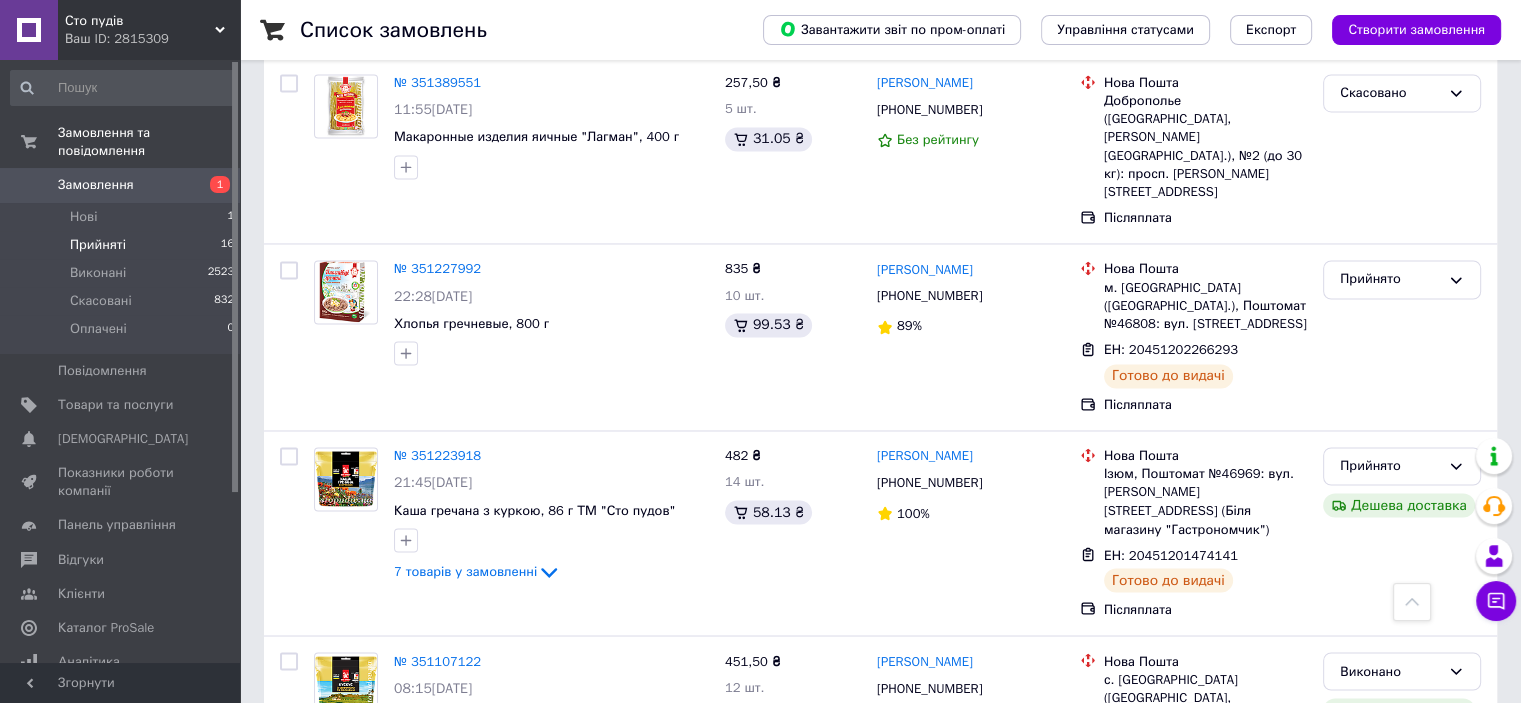 click on "Прийняті" at bounding box center [98, 245] 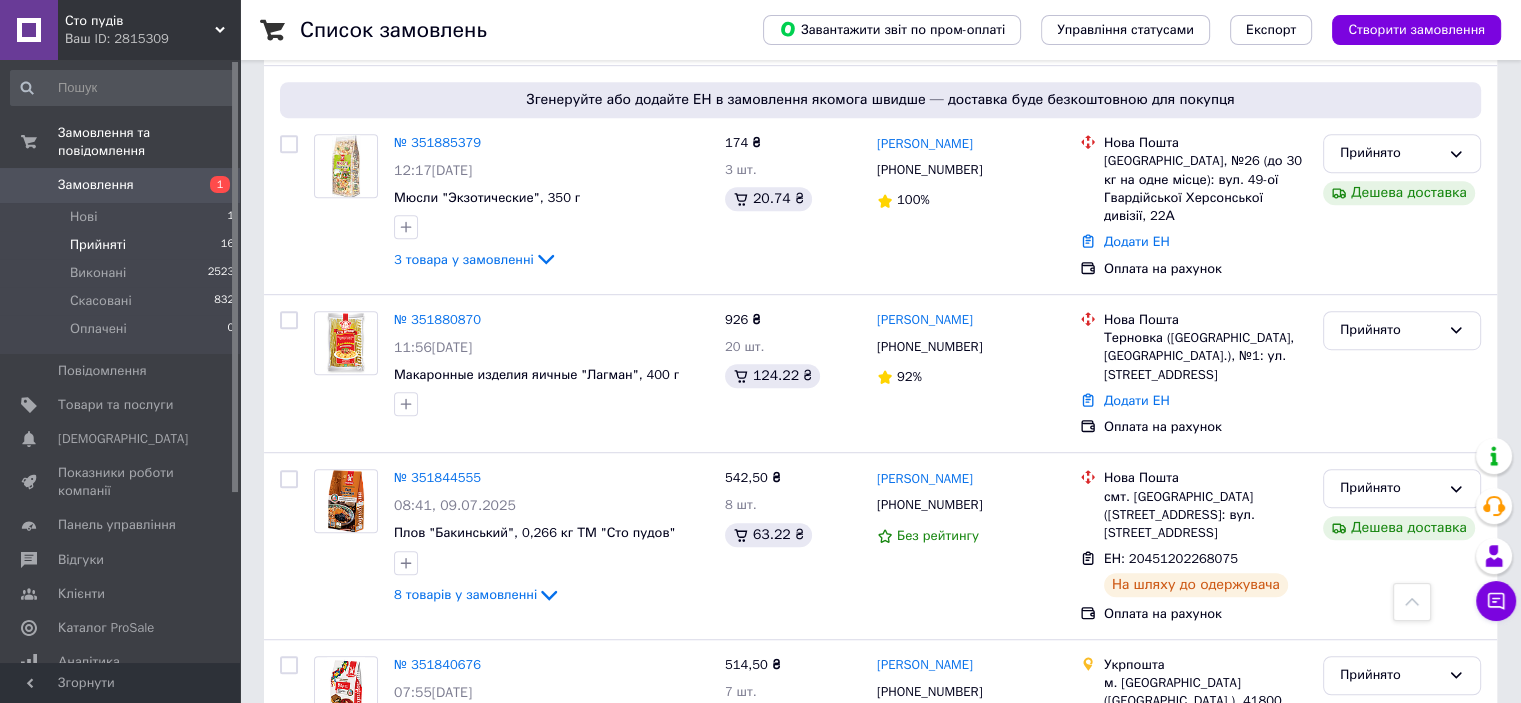 scroll, scrollTop: 1106, scrollLeft: 0, axis: vertical 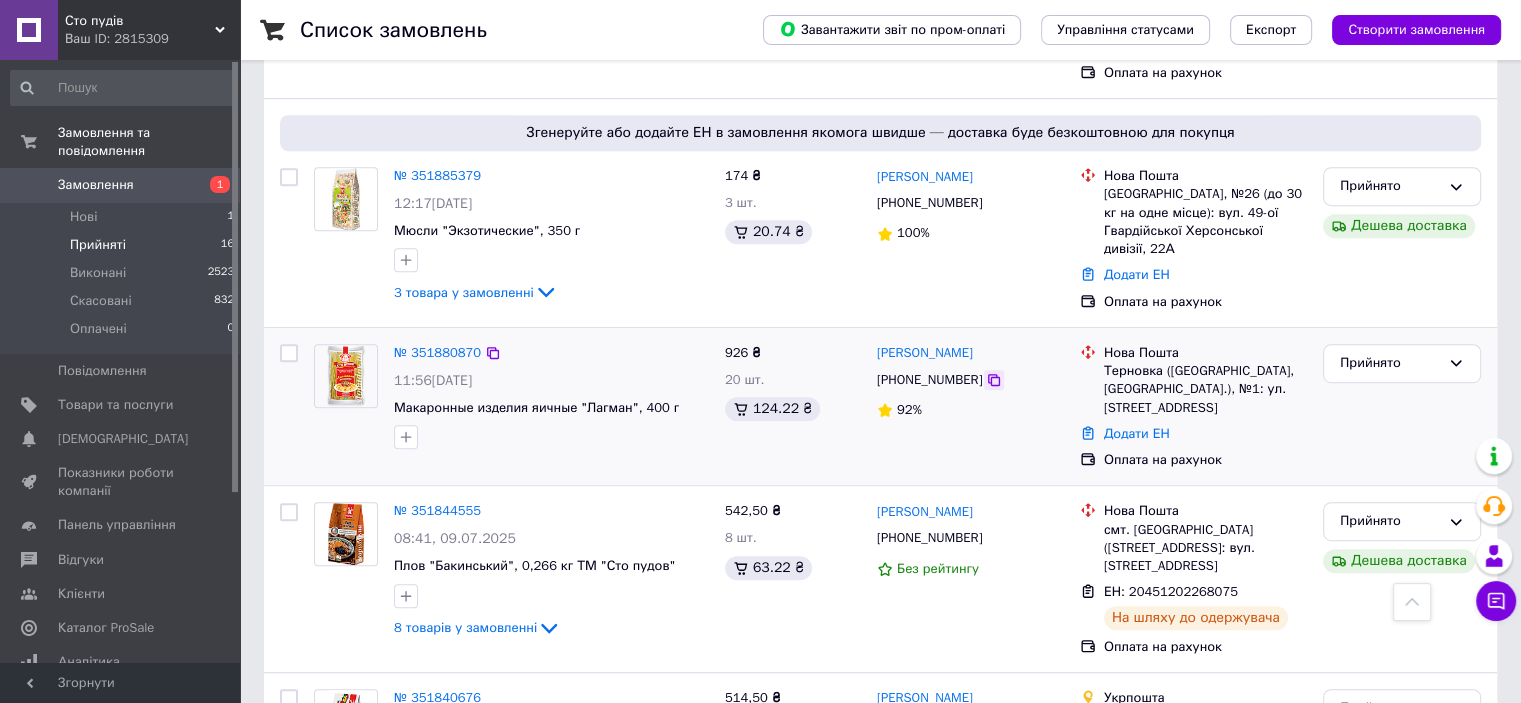 click 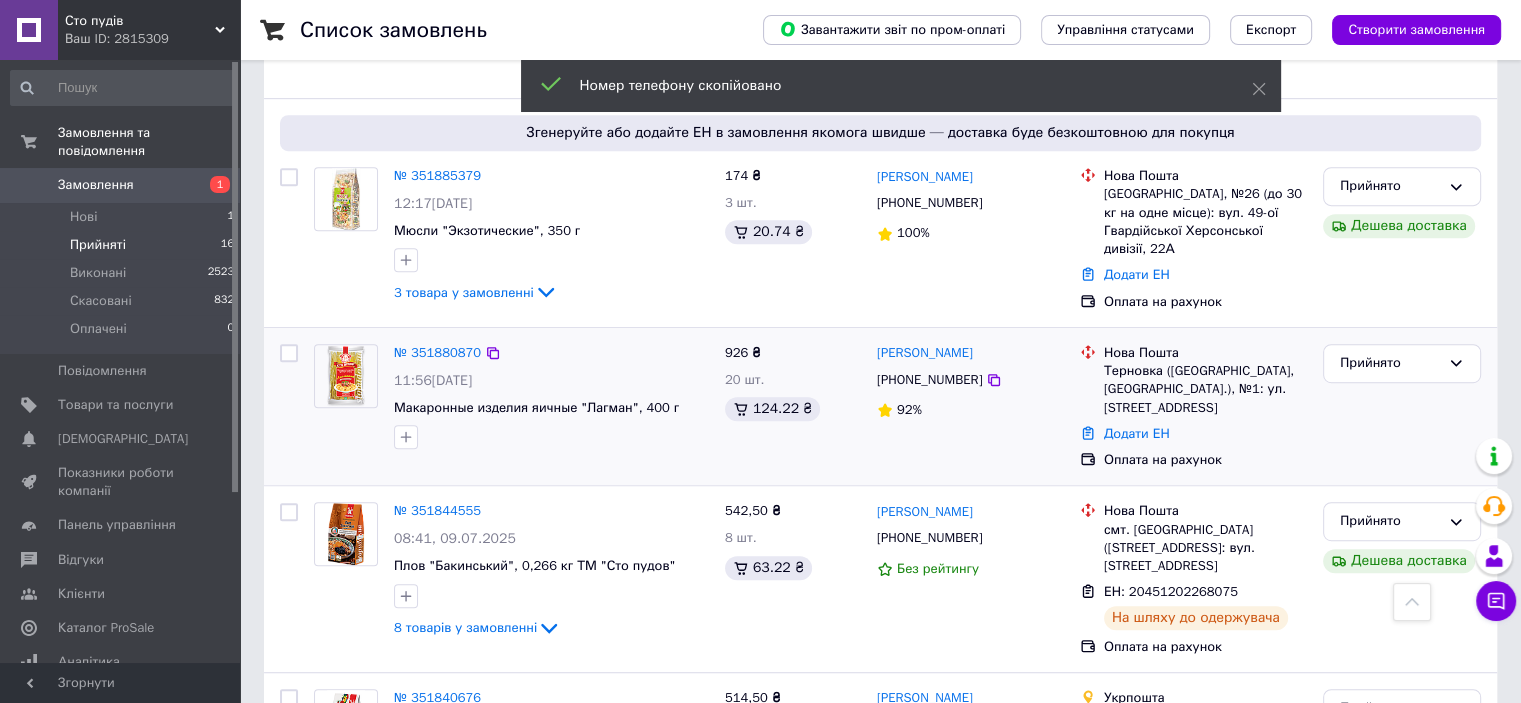 scroll, scrollTop: 1006, scrollLeft: 0, axis: vertical 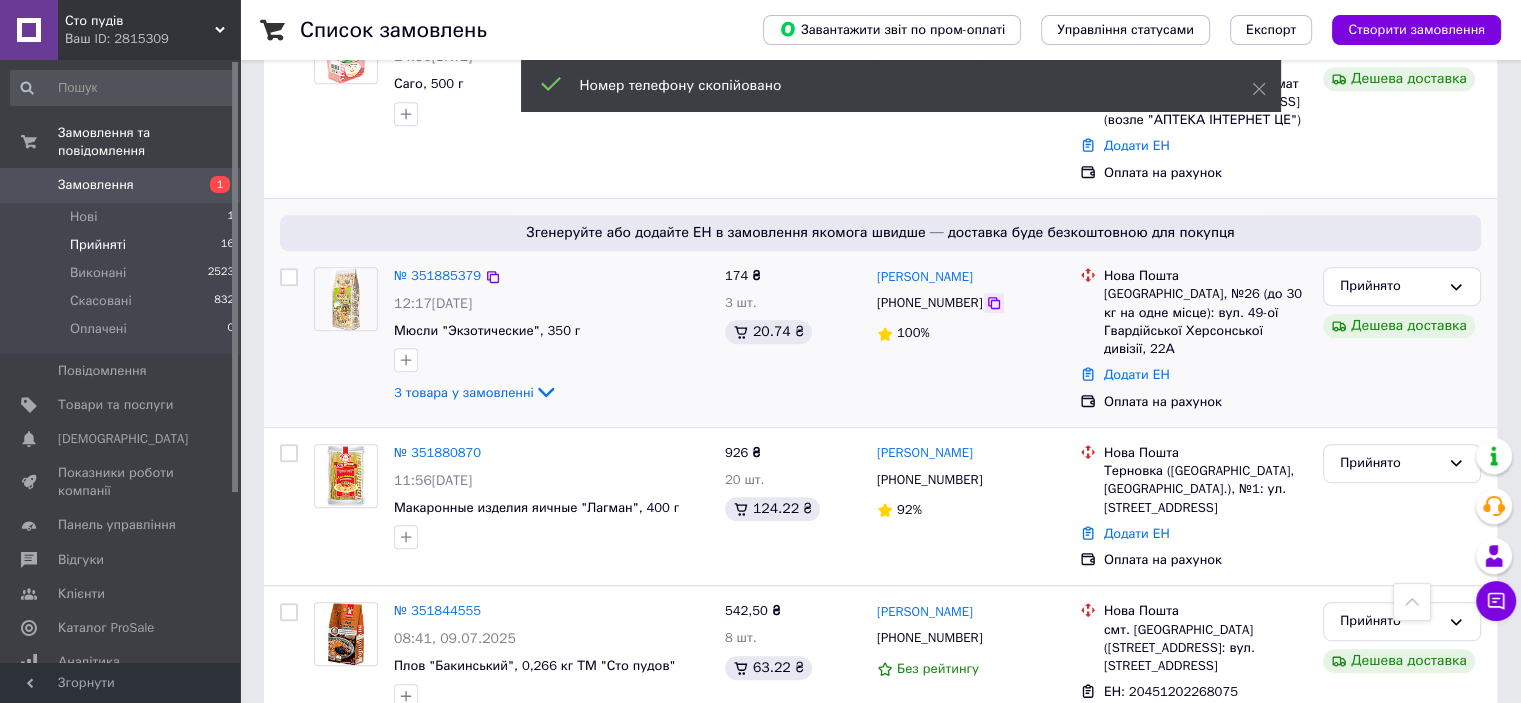 click 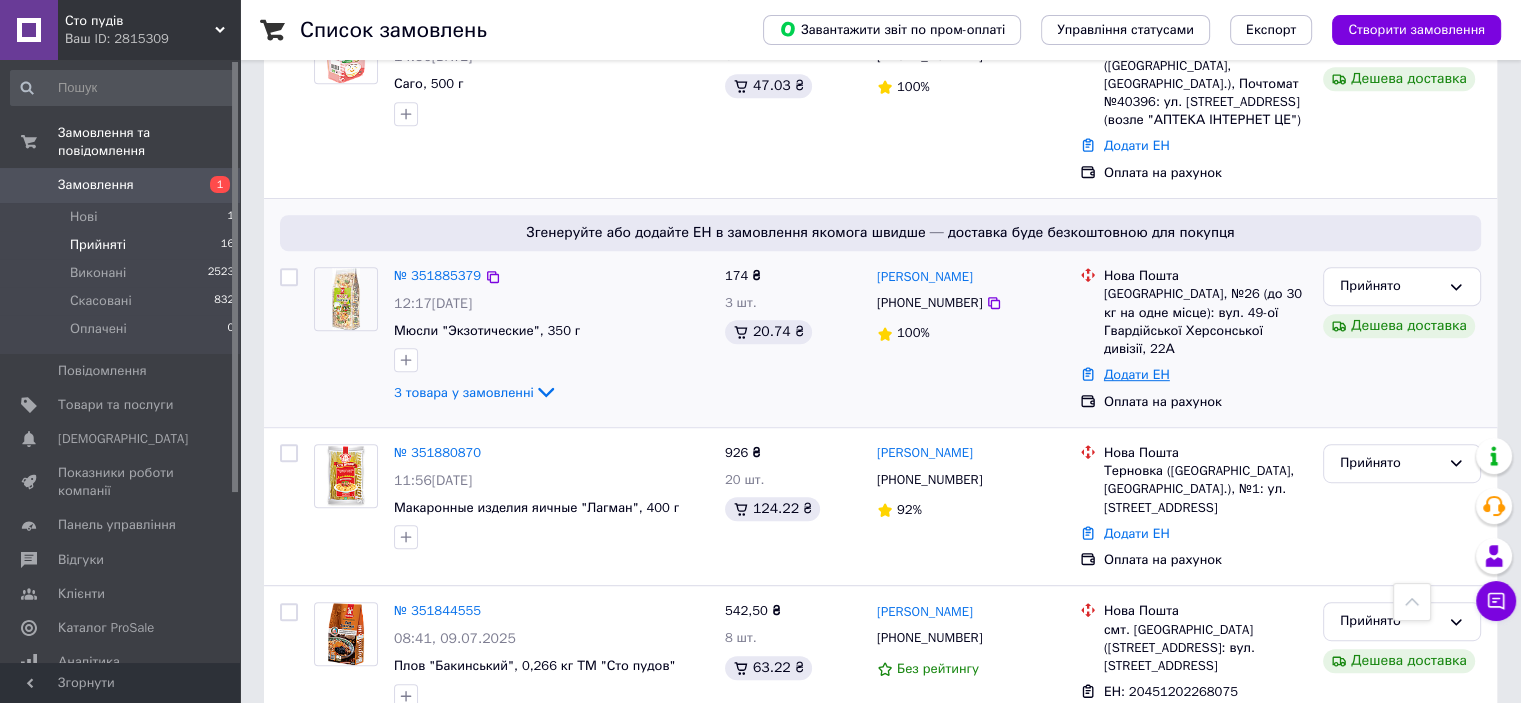 click on "Додати ЕН" at bounding box center (1137, 374) 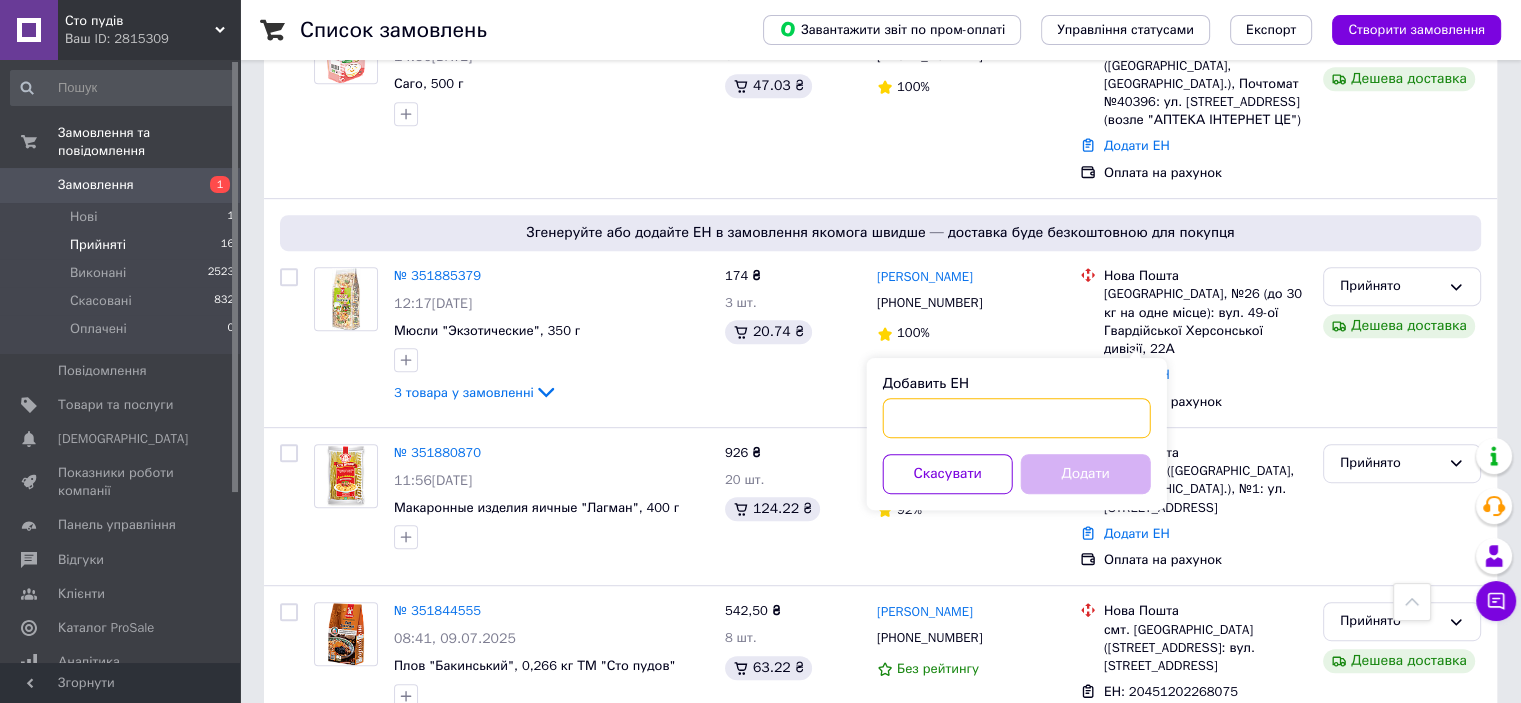 click on "Добавить ЕН" at bounding box center (1017, 418) 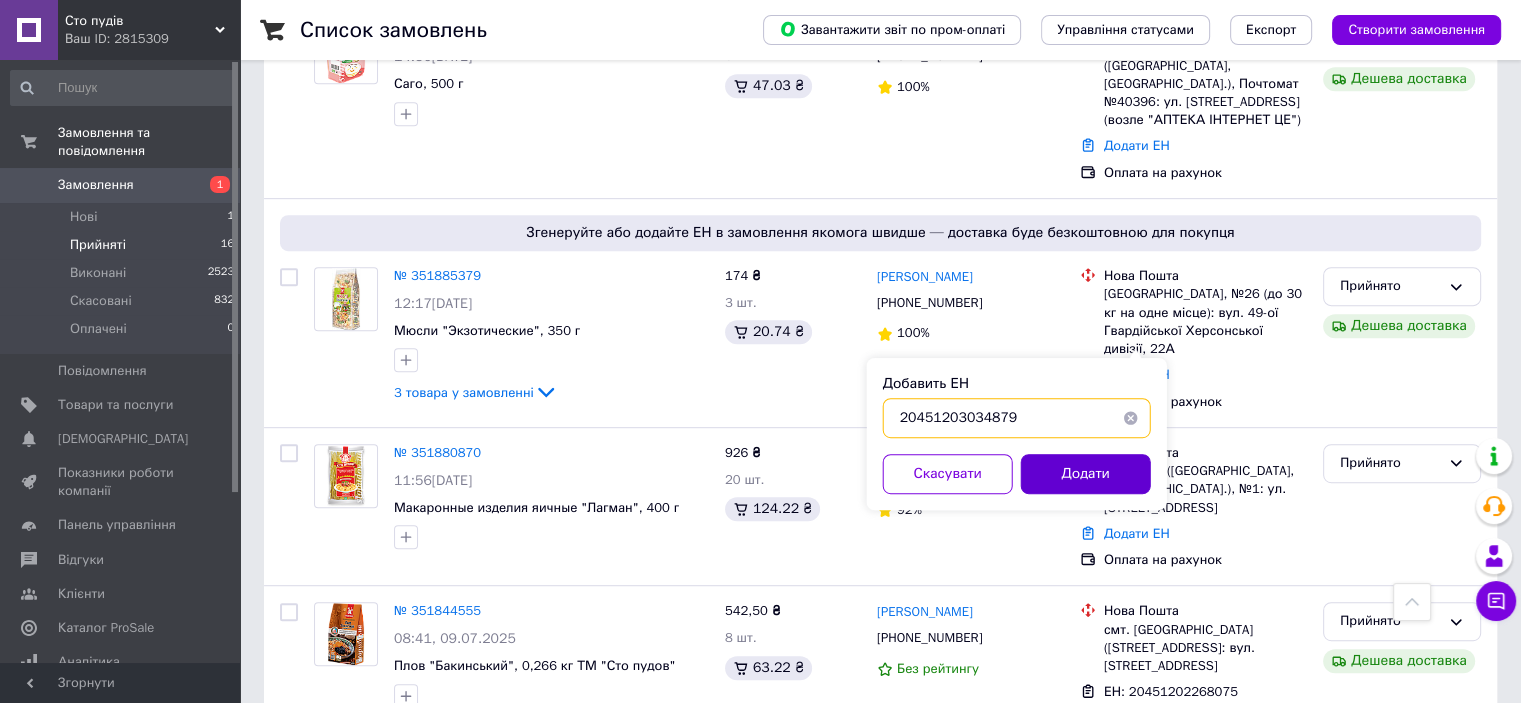 type on "20451203034879" 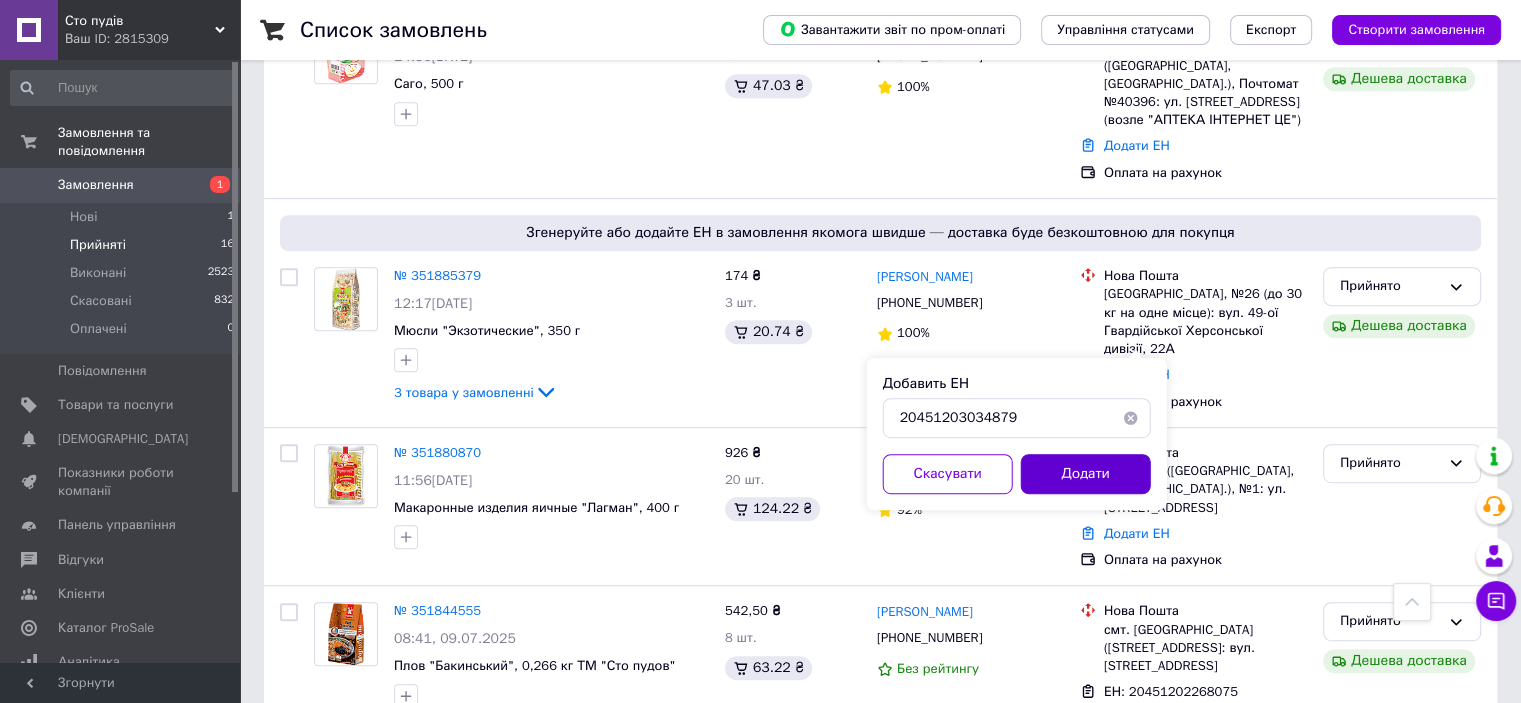 click on "Додати" at bounding box center (1086, 474) 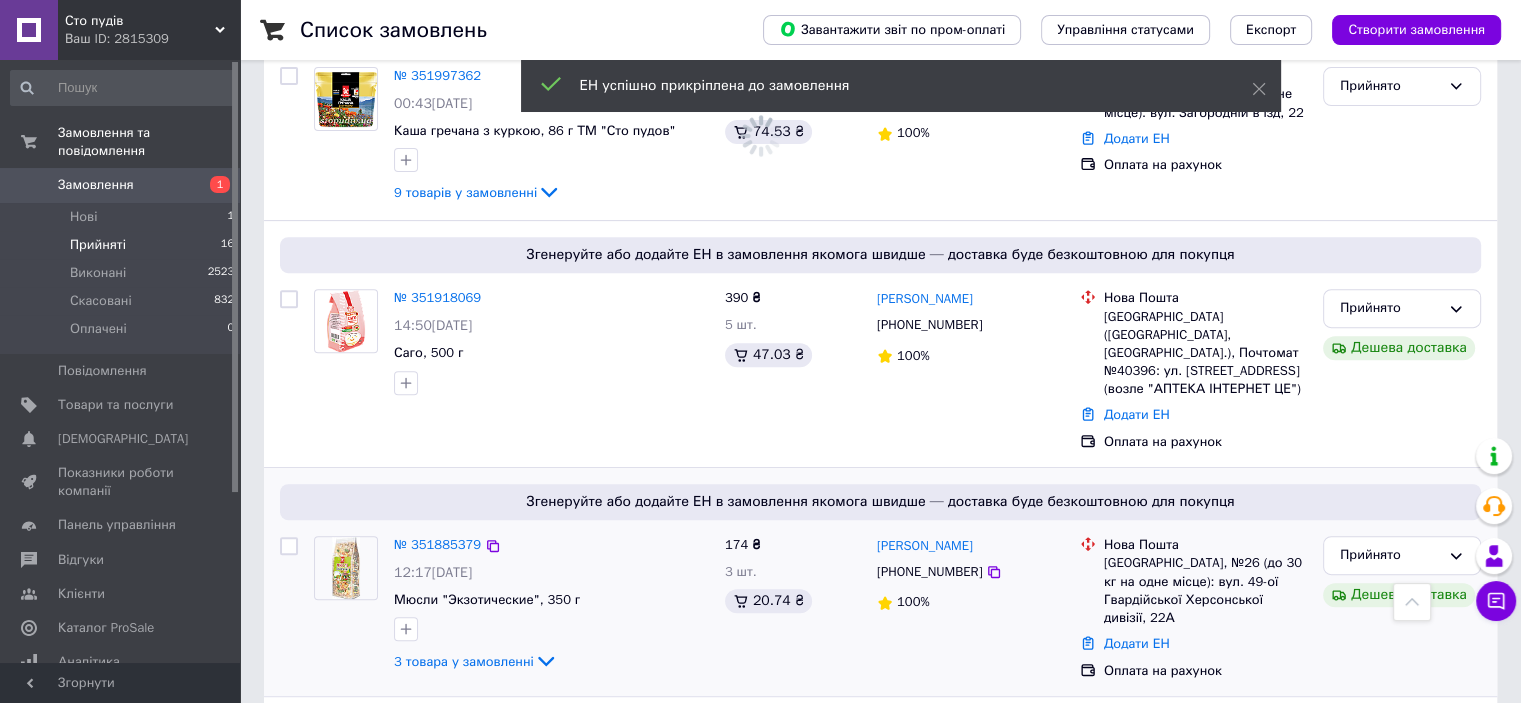 scroll, scrollTop: 706, scrollLeft: 0, axis: vertical 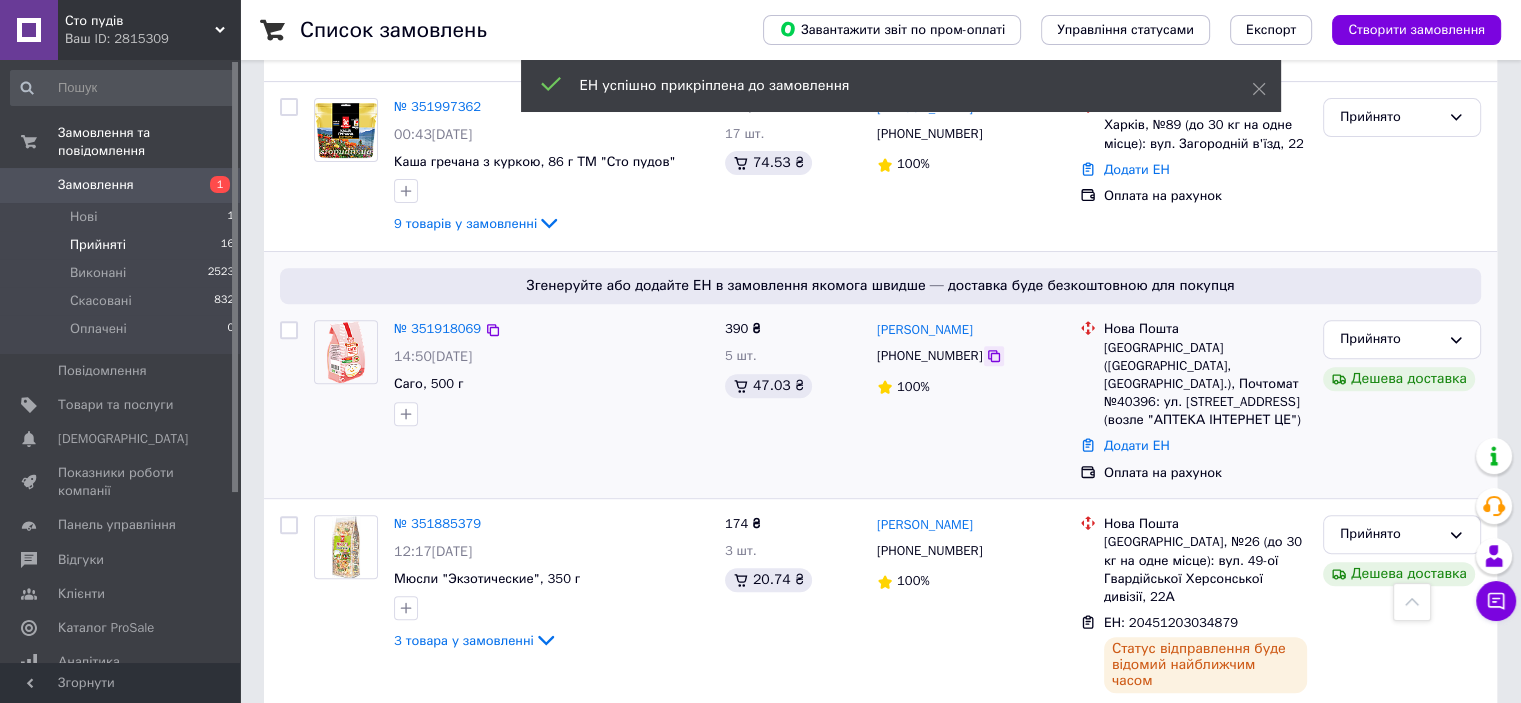click 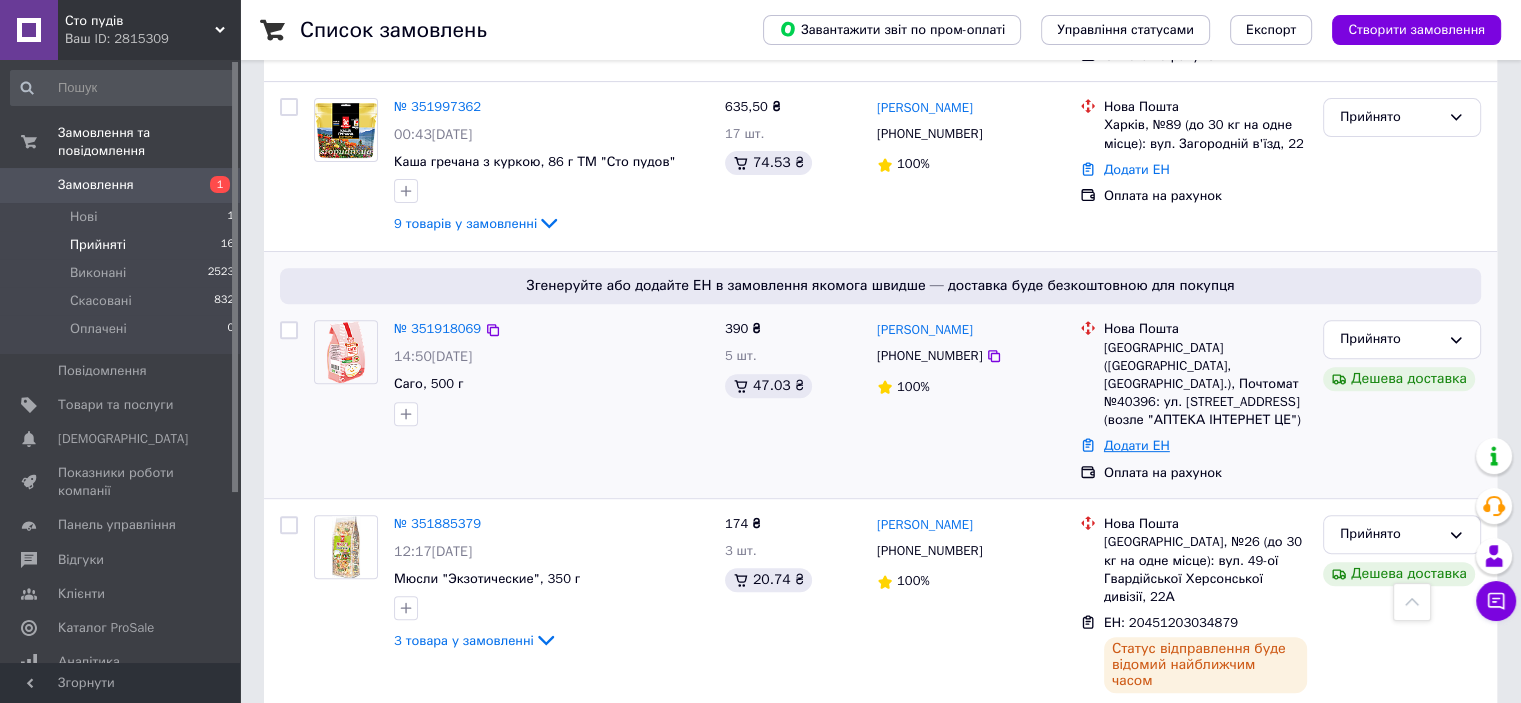 click on "Додати ЕН" at bounding box center (1137, 445) 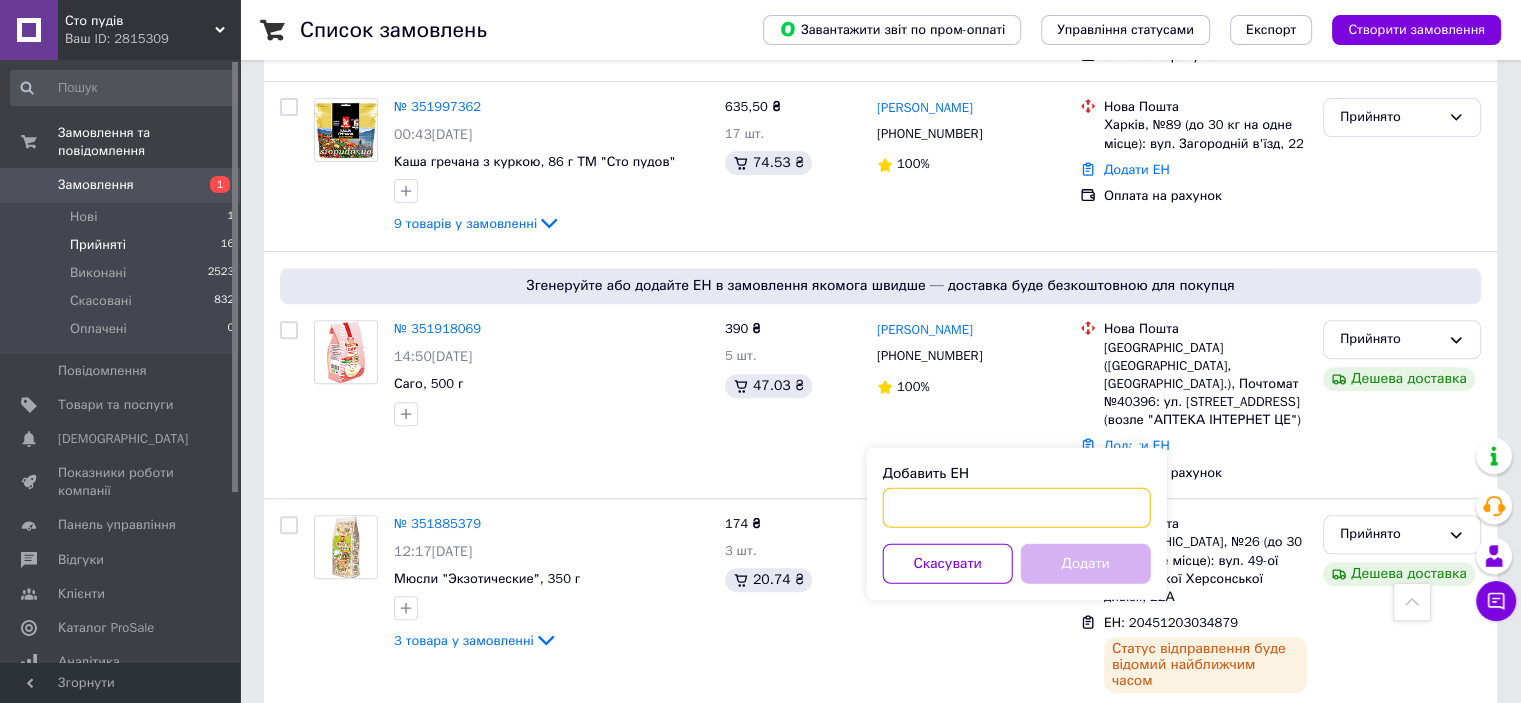 drag, startPoint x: 1014, startPoint y: 500, endPoint x: 1037, endPoint y: 483, distance: 28.600698 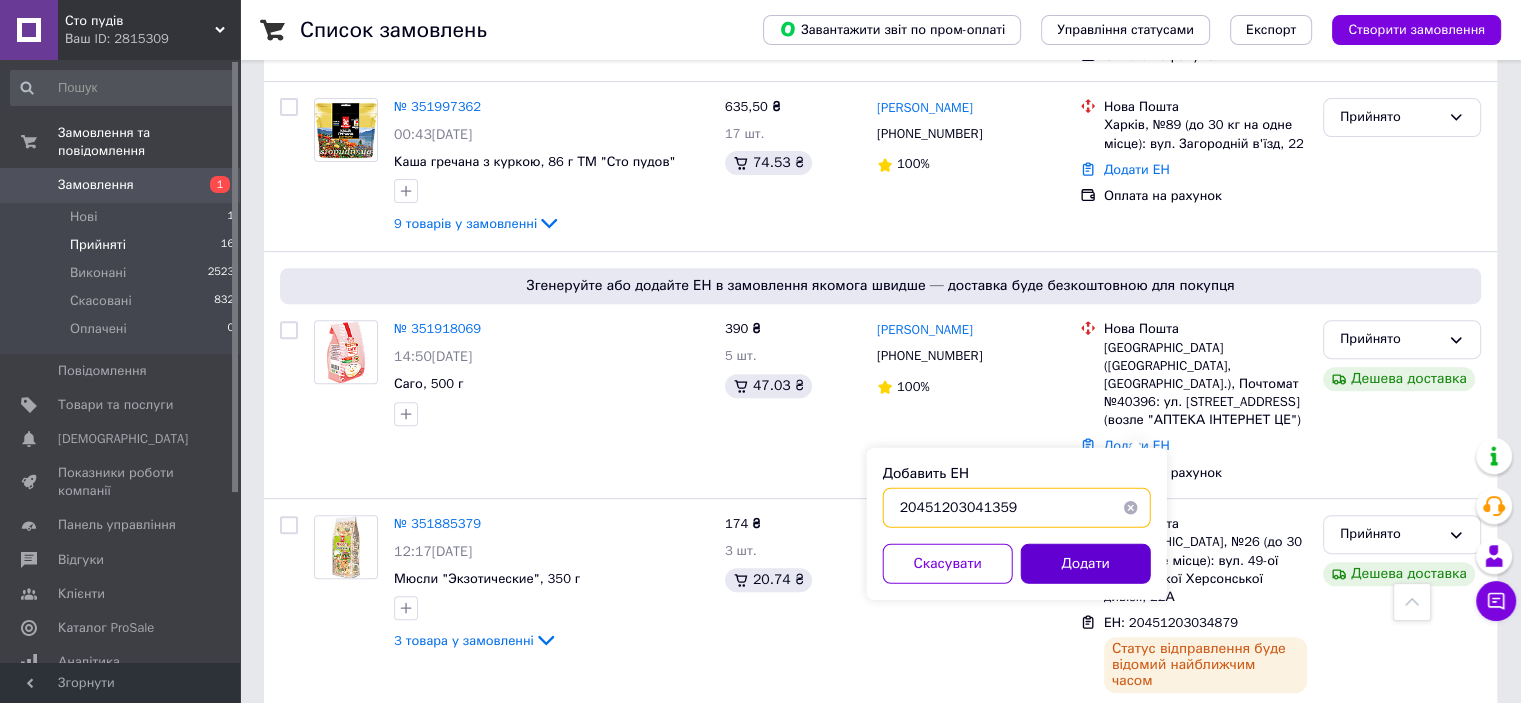 type on "20451203041359" 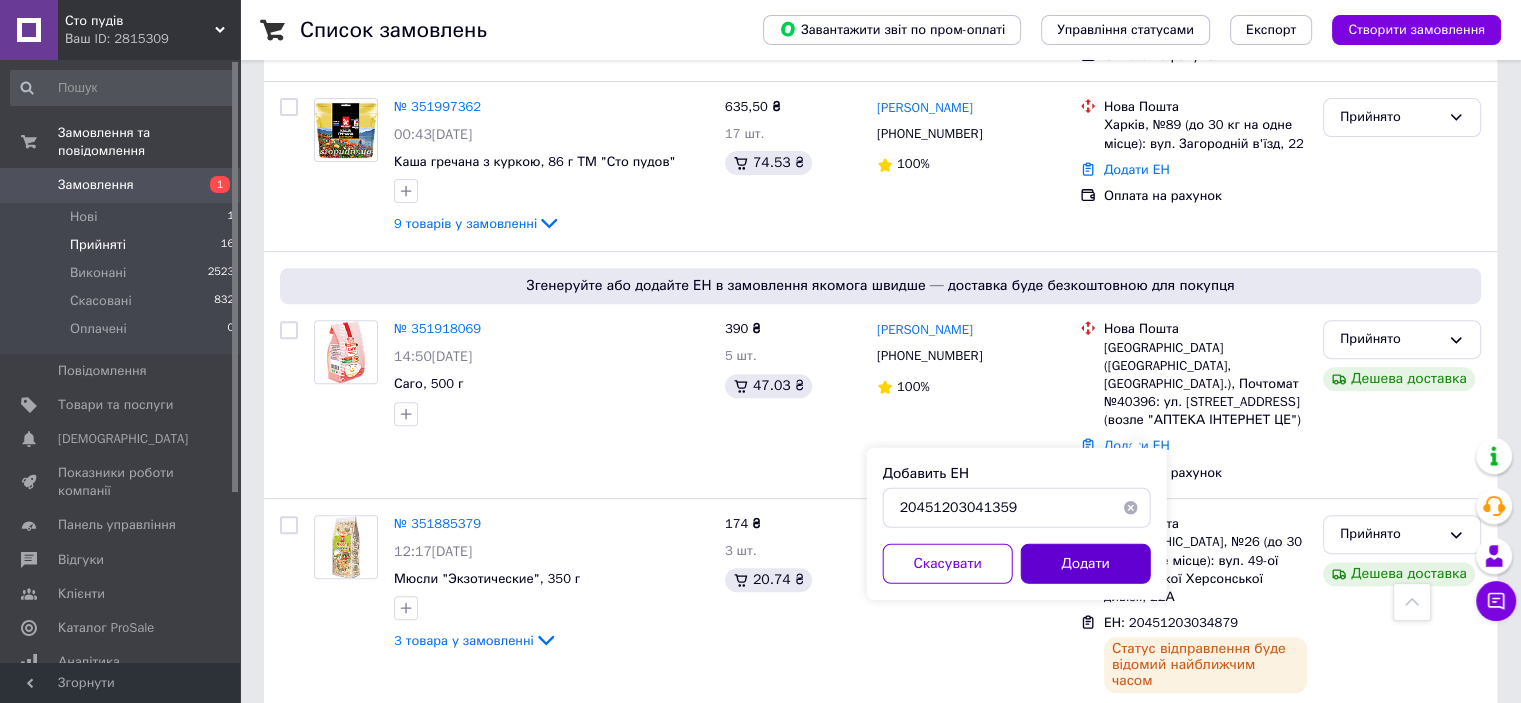 click on "Додати" at bounding box center (1086, 564) 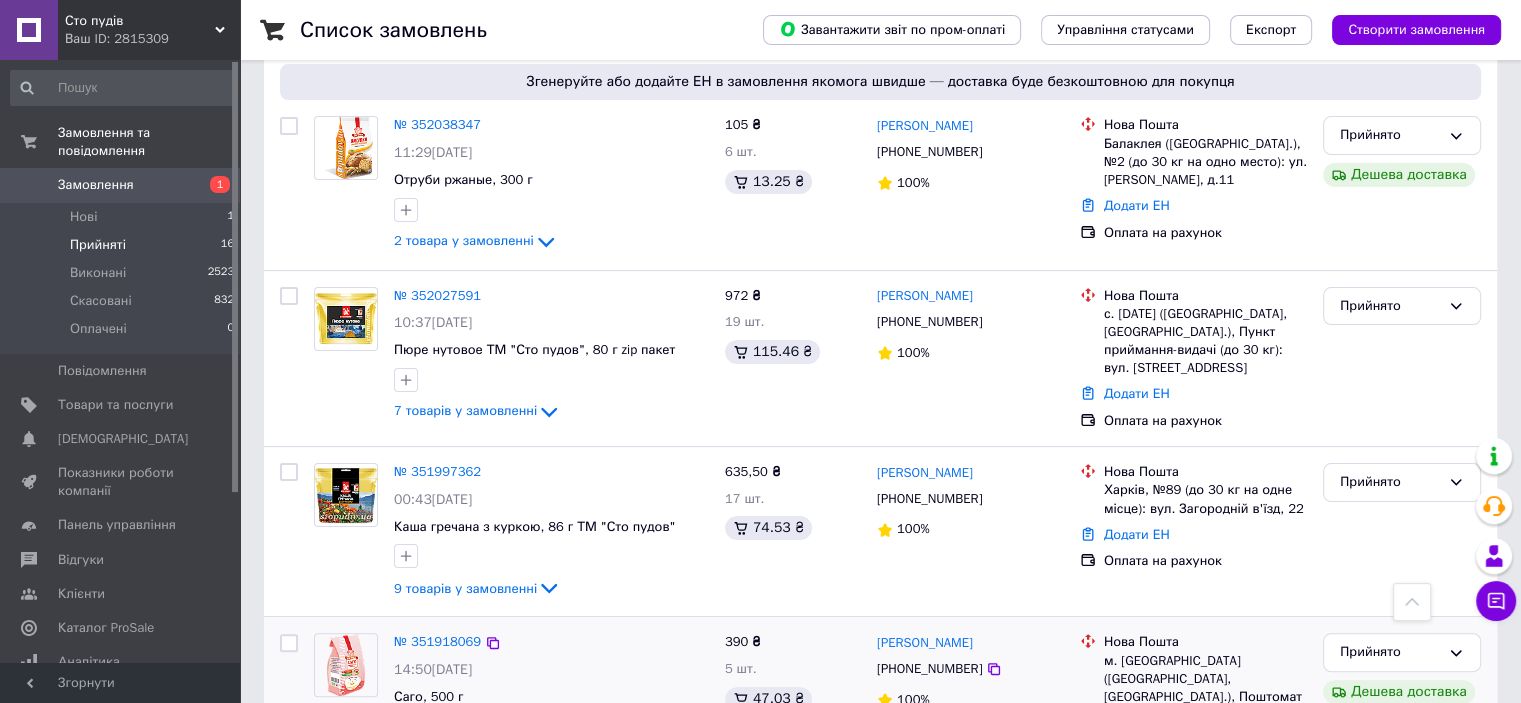 scroll, scrollTop: 306, scrollLeft: 0, axis: vertical 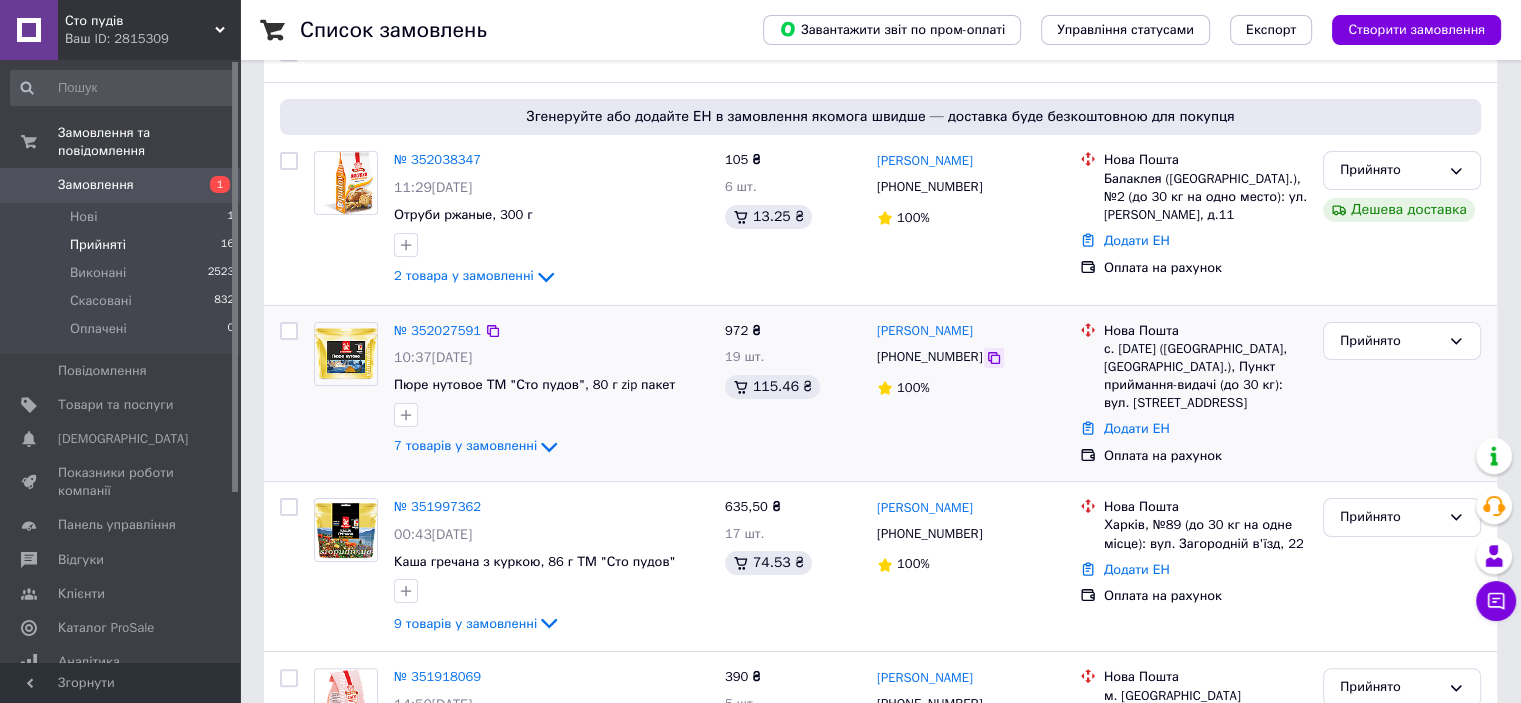 click 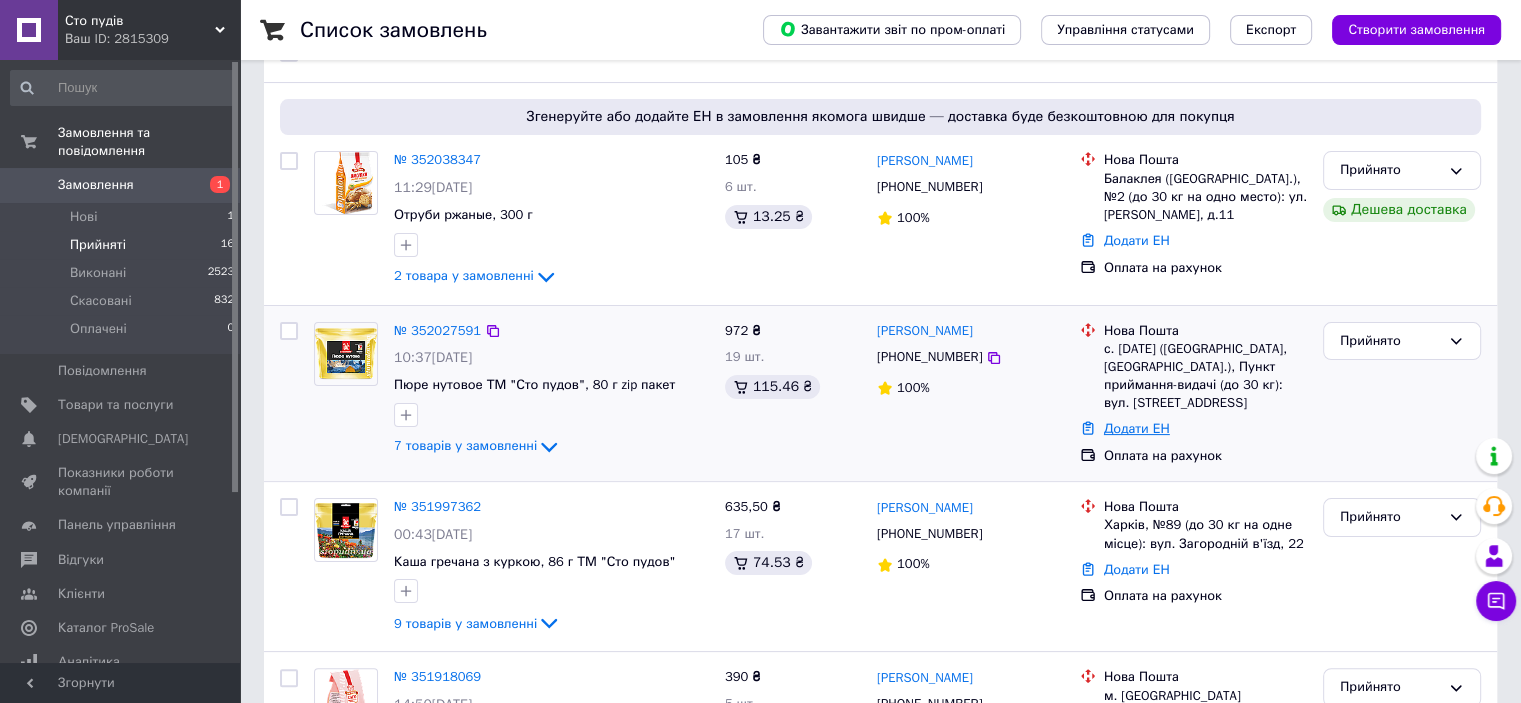 click on "Додати ЕН" at bounding box center [1137, 428] 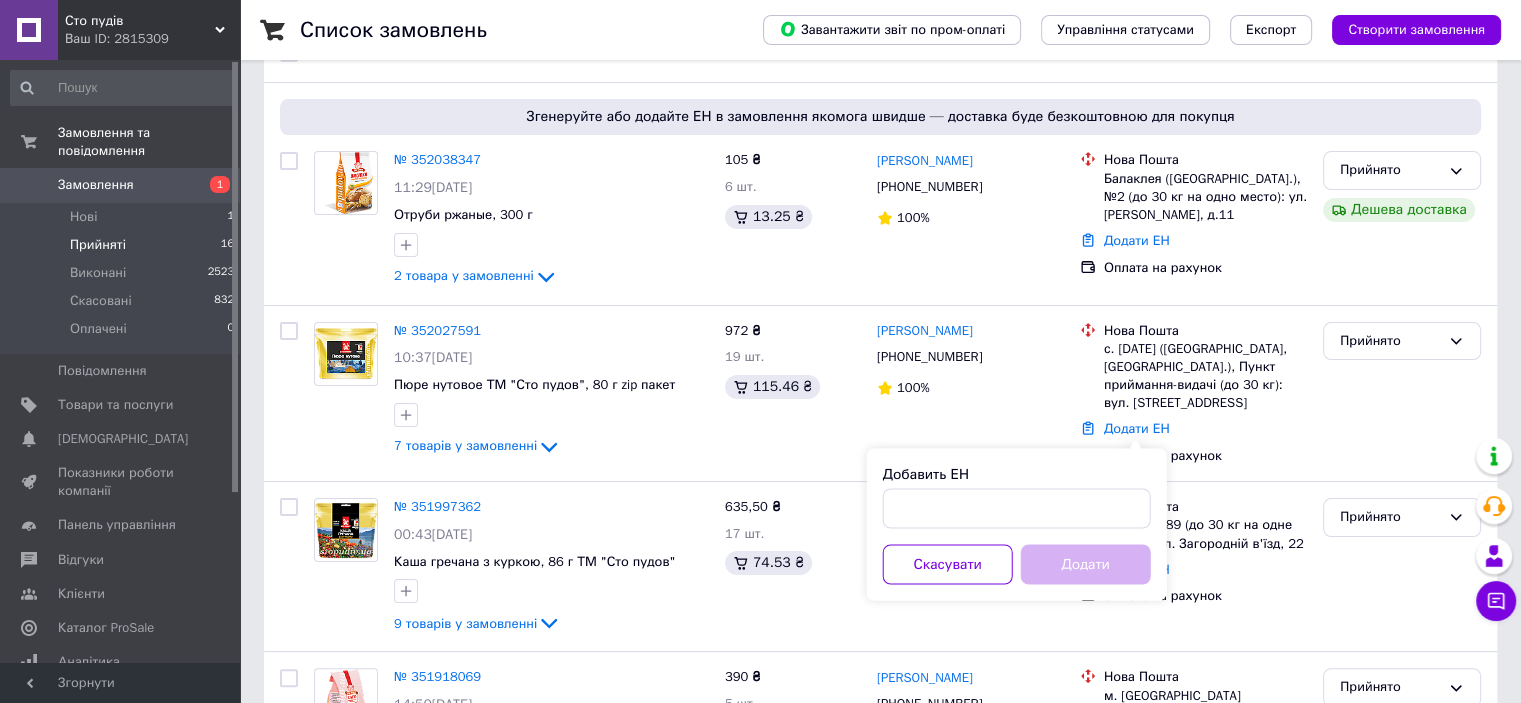 click on "Добавить ЕН Скасувати Додати" at bounding box center (1017, 524) 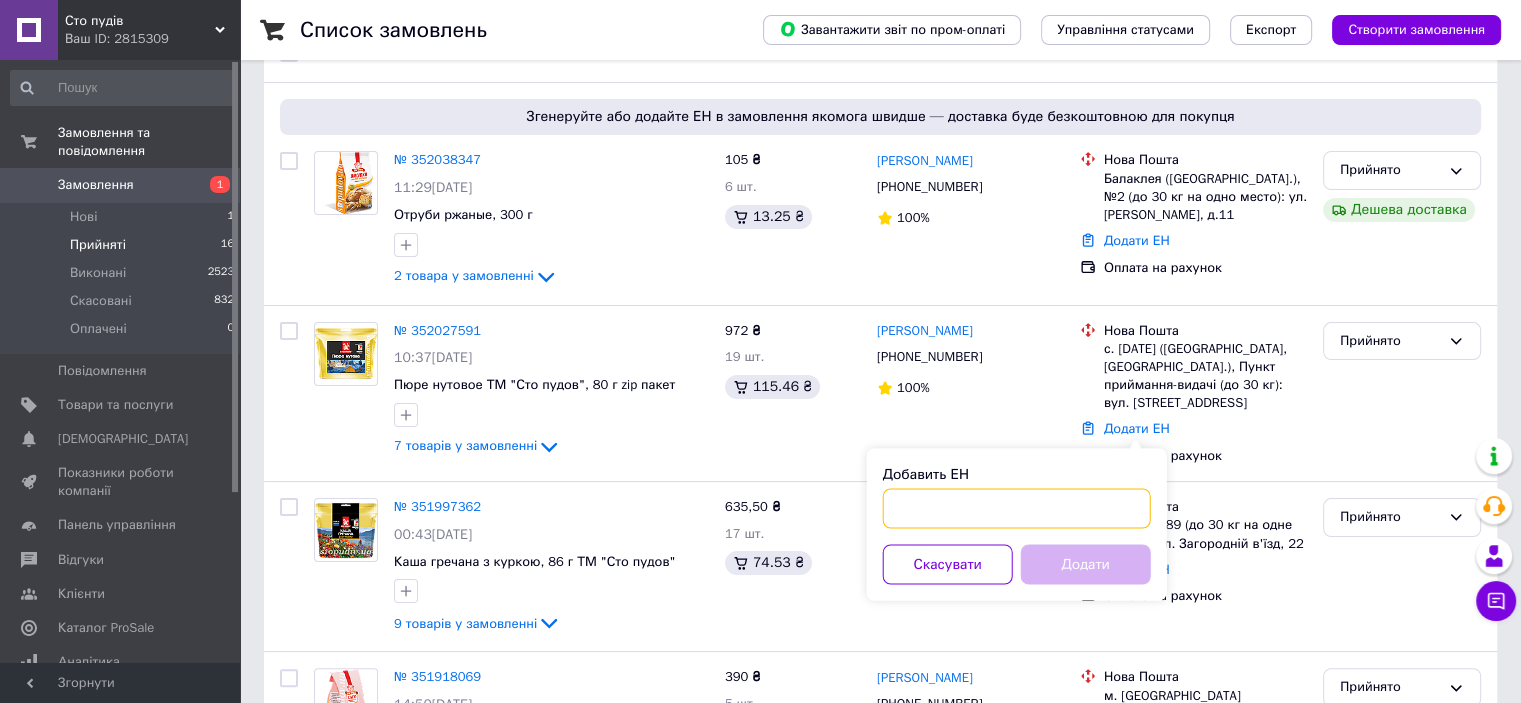 click on "Добавить ЕН" at bounding box center [1017, 508] 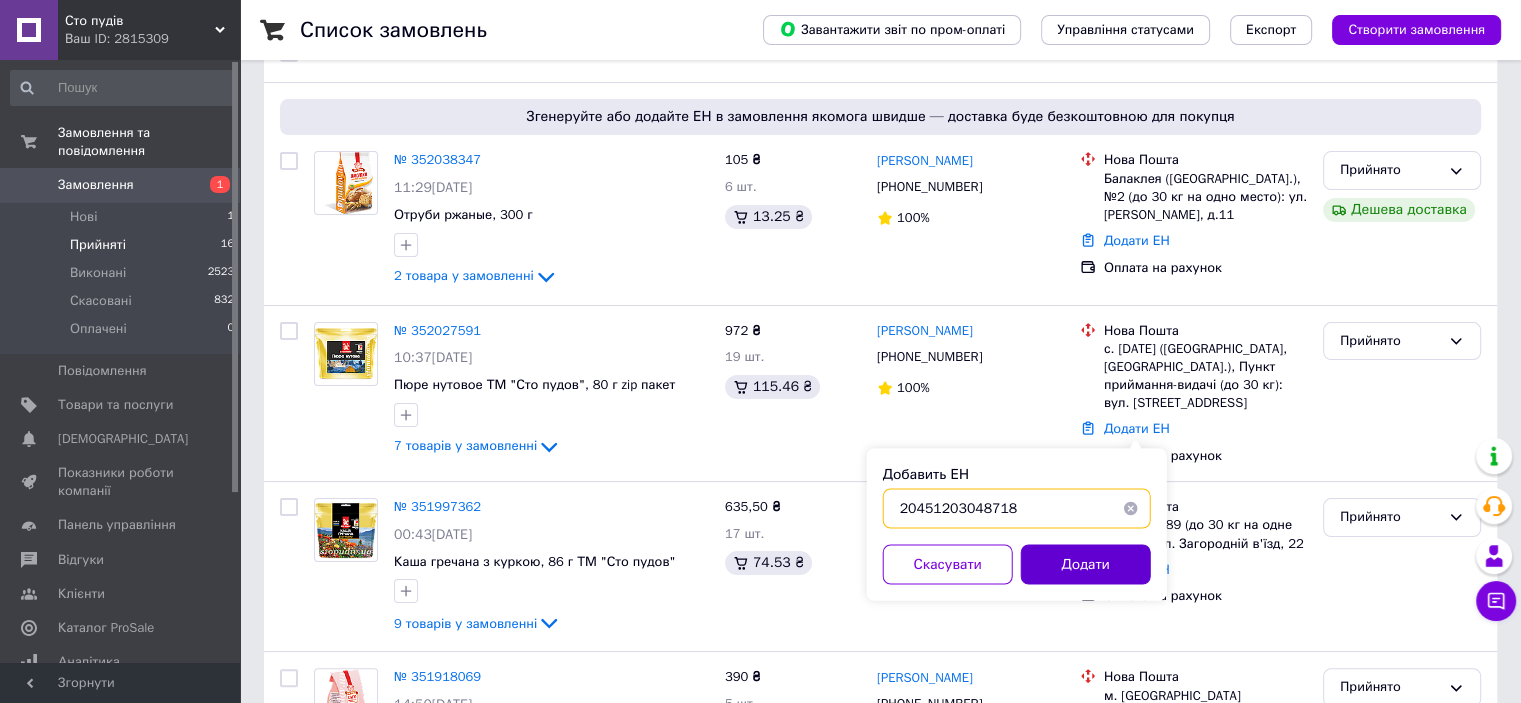 type on "20451203048718" 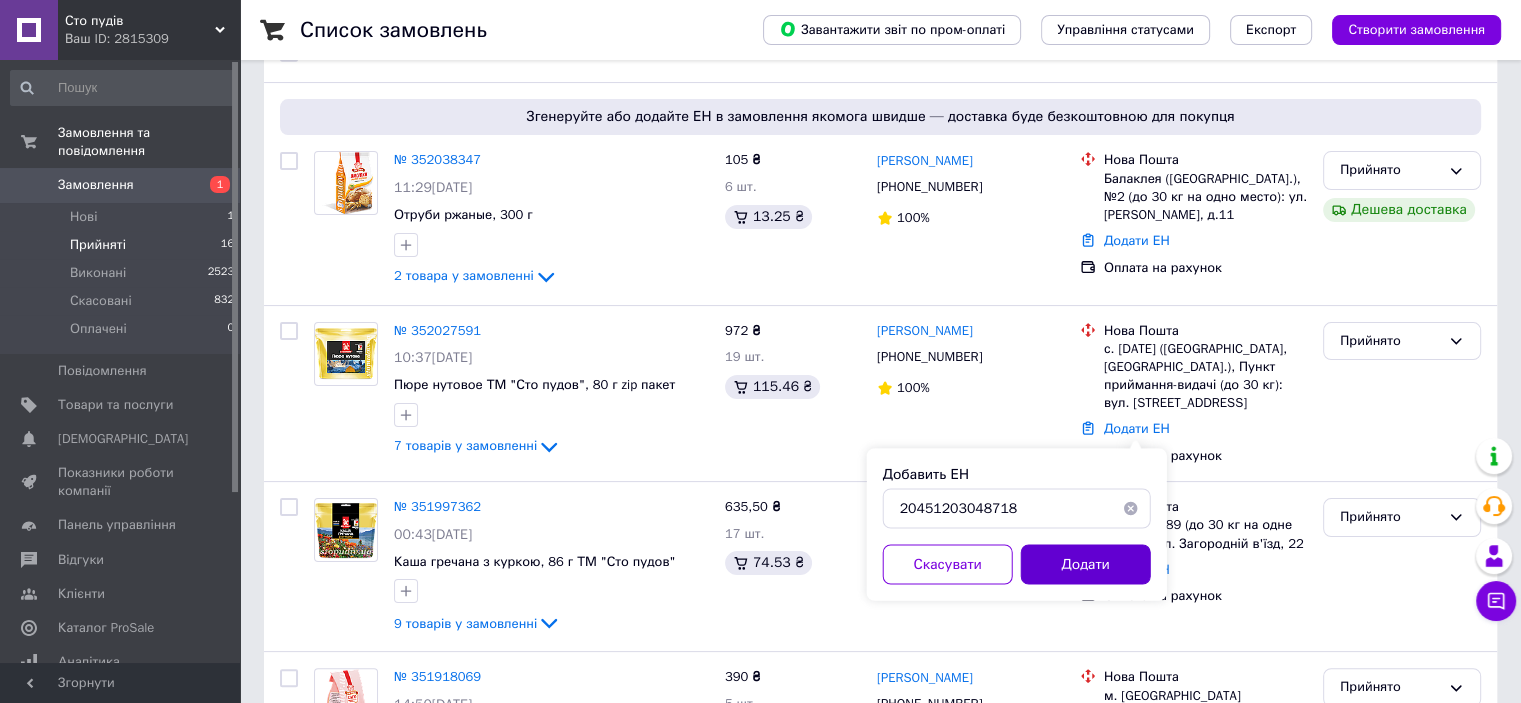 click on "Додати" at bounding box center [1086, 564] 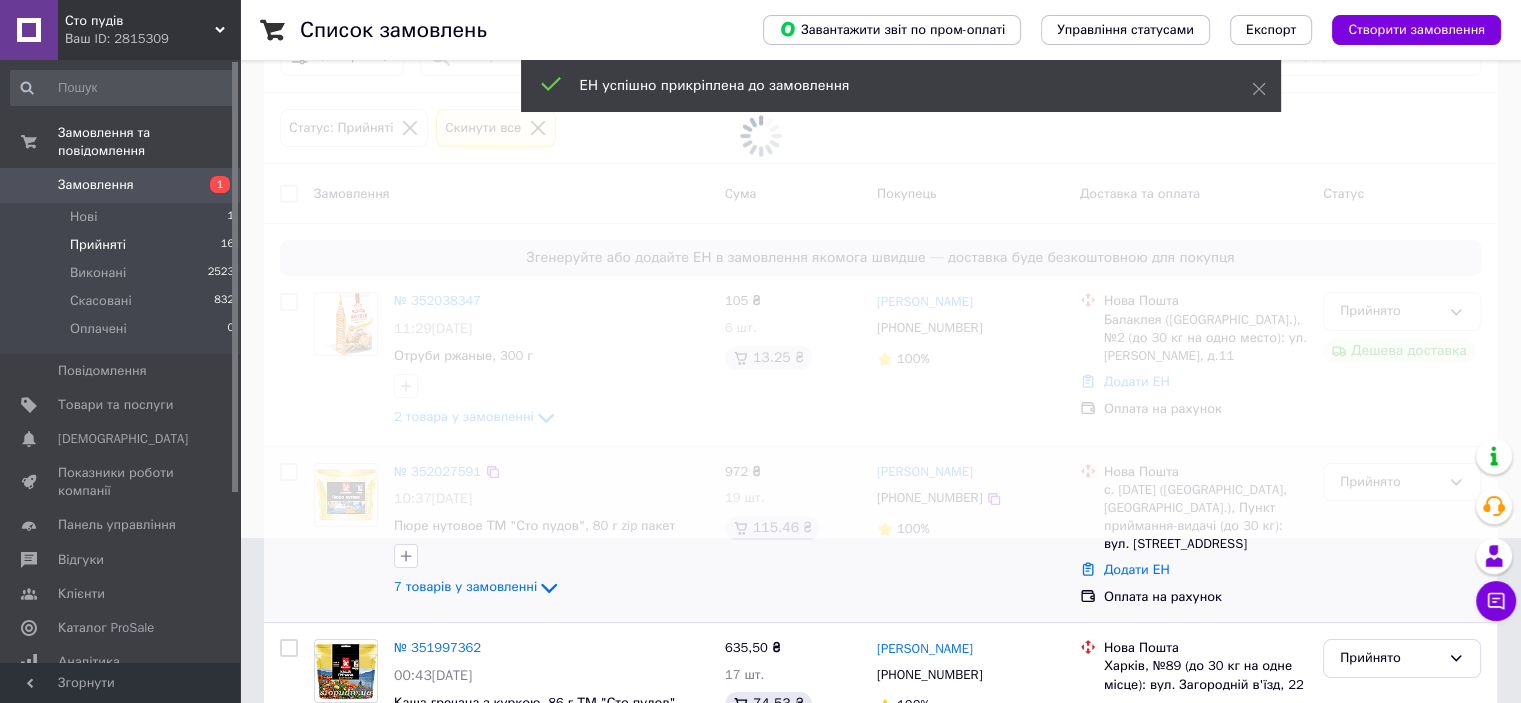 scroll, scrollTop: 106, scrollLeft: 0, axis: vertical 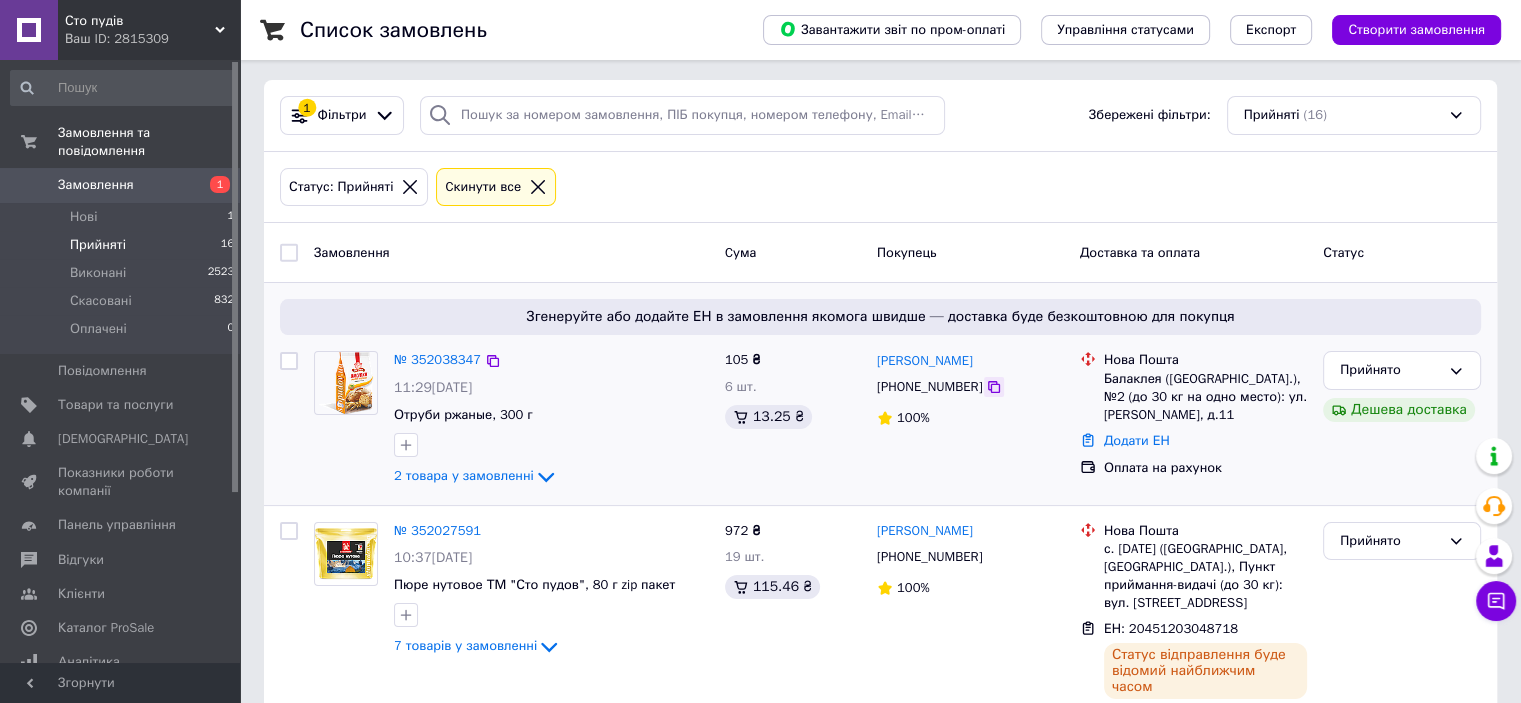 click 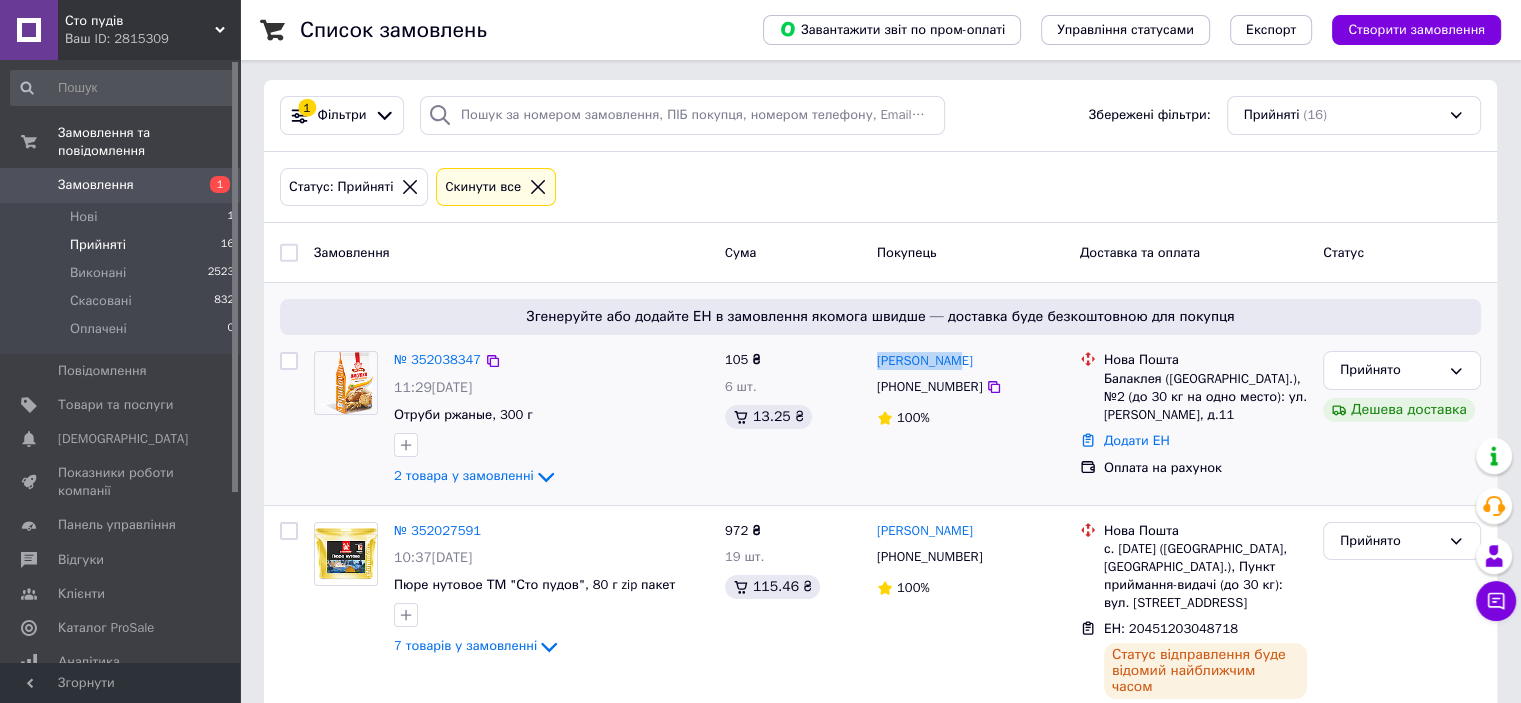 drag, startPoint x: 972, startPoint y: 358, endPoint x: 872, endPoint y: 361, distance: 100.04499 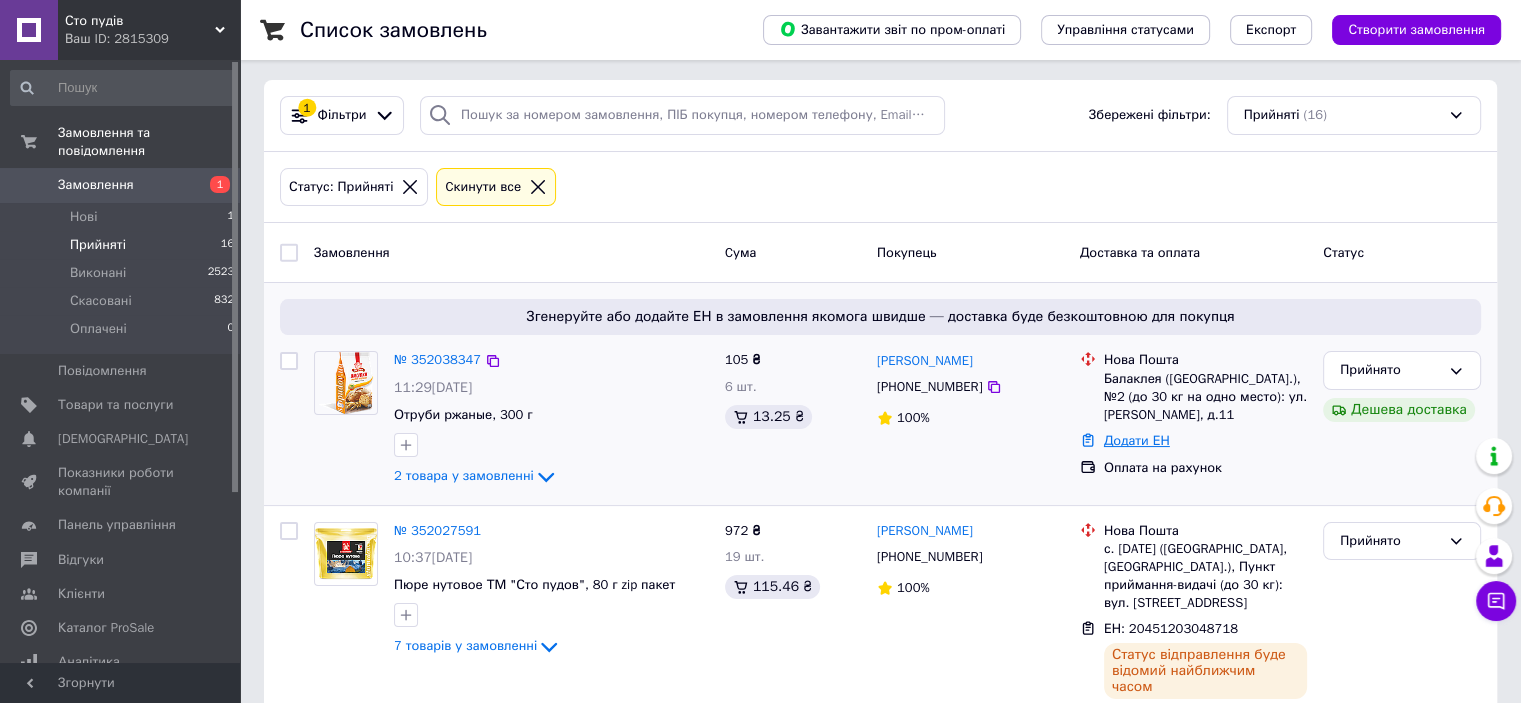 click on "Додати ЕН" at bounding box center (1137, 440) 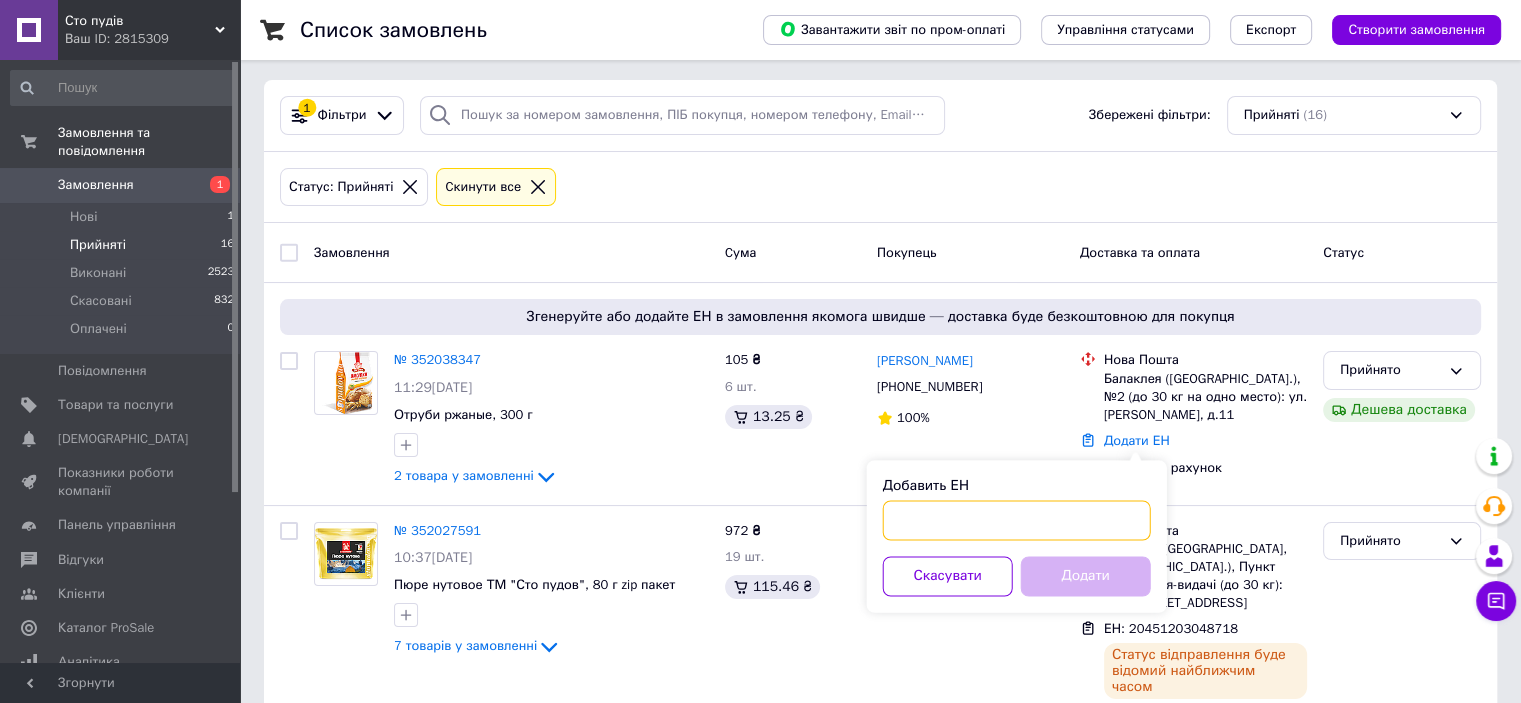 click on "Добавить ЕН" at bounding box center [1017, 520] 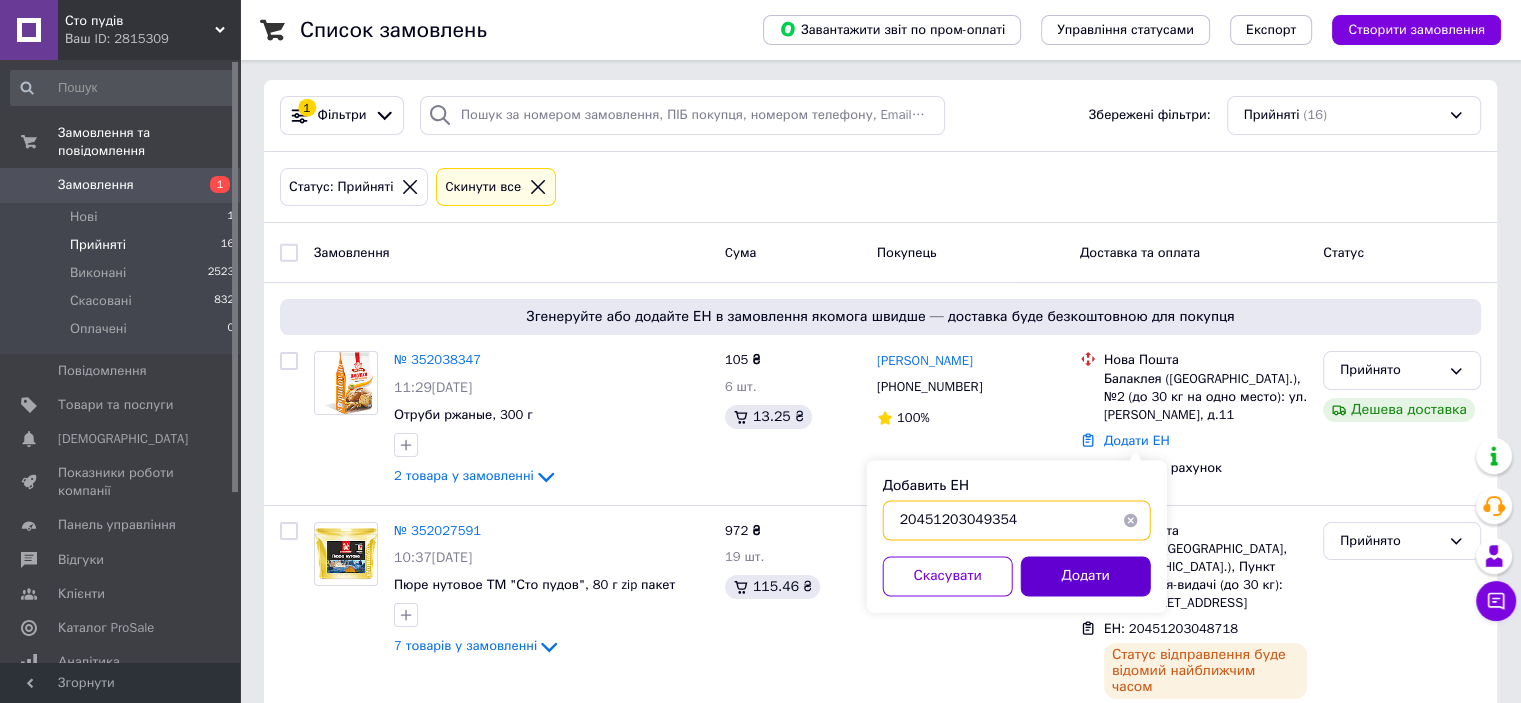 type on "20451203049354" 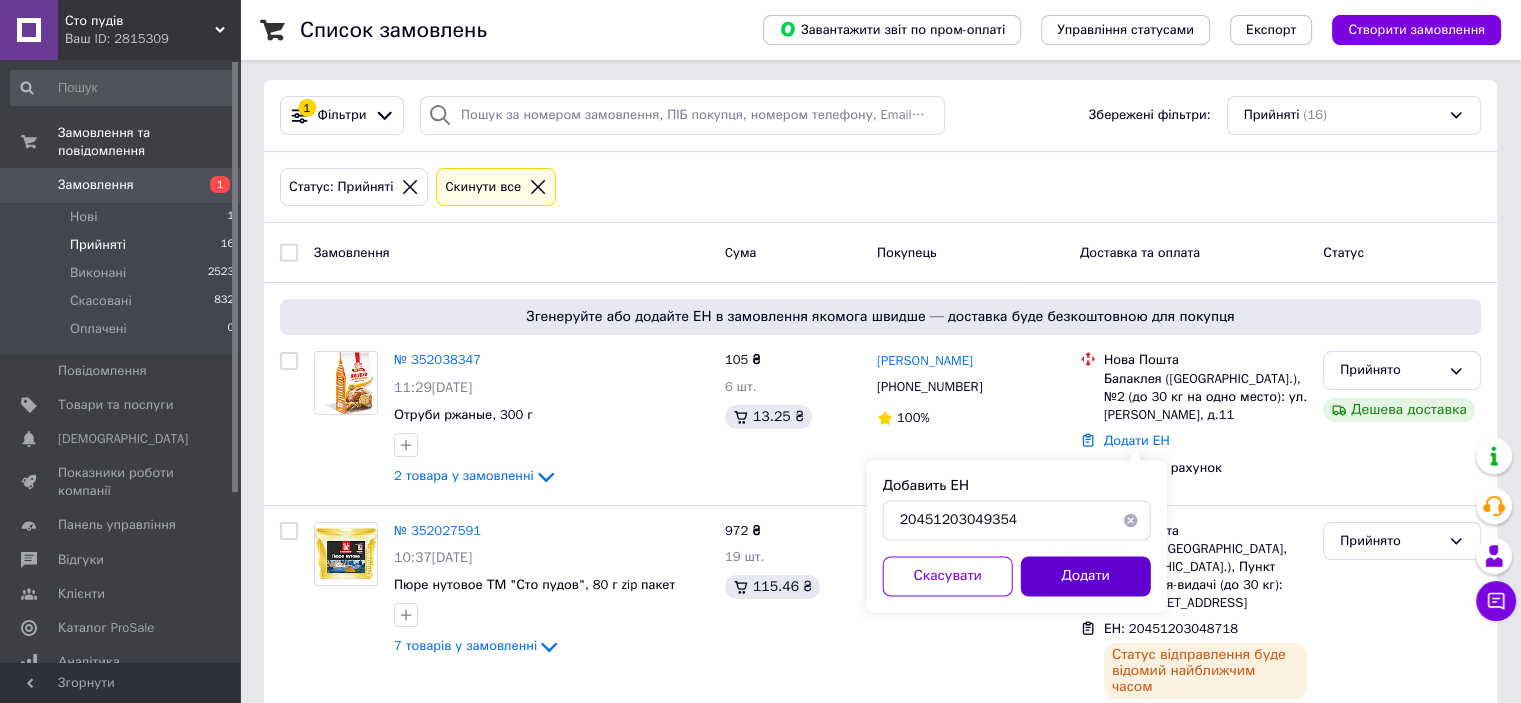 click on "Додати" at bounding box center (1086, 576) 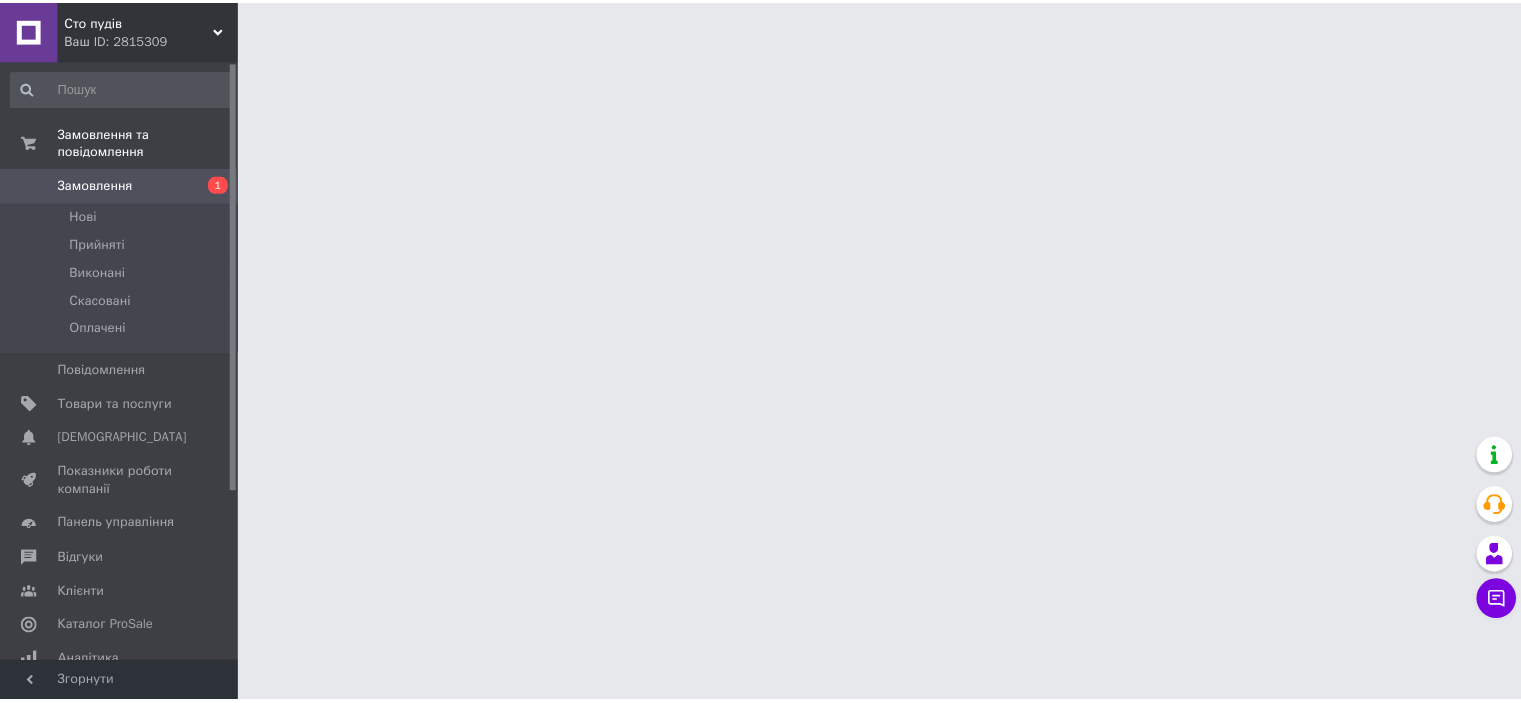 scroll, scrollTop: 0, scrollLeft: 0, axis: both 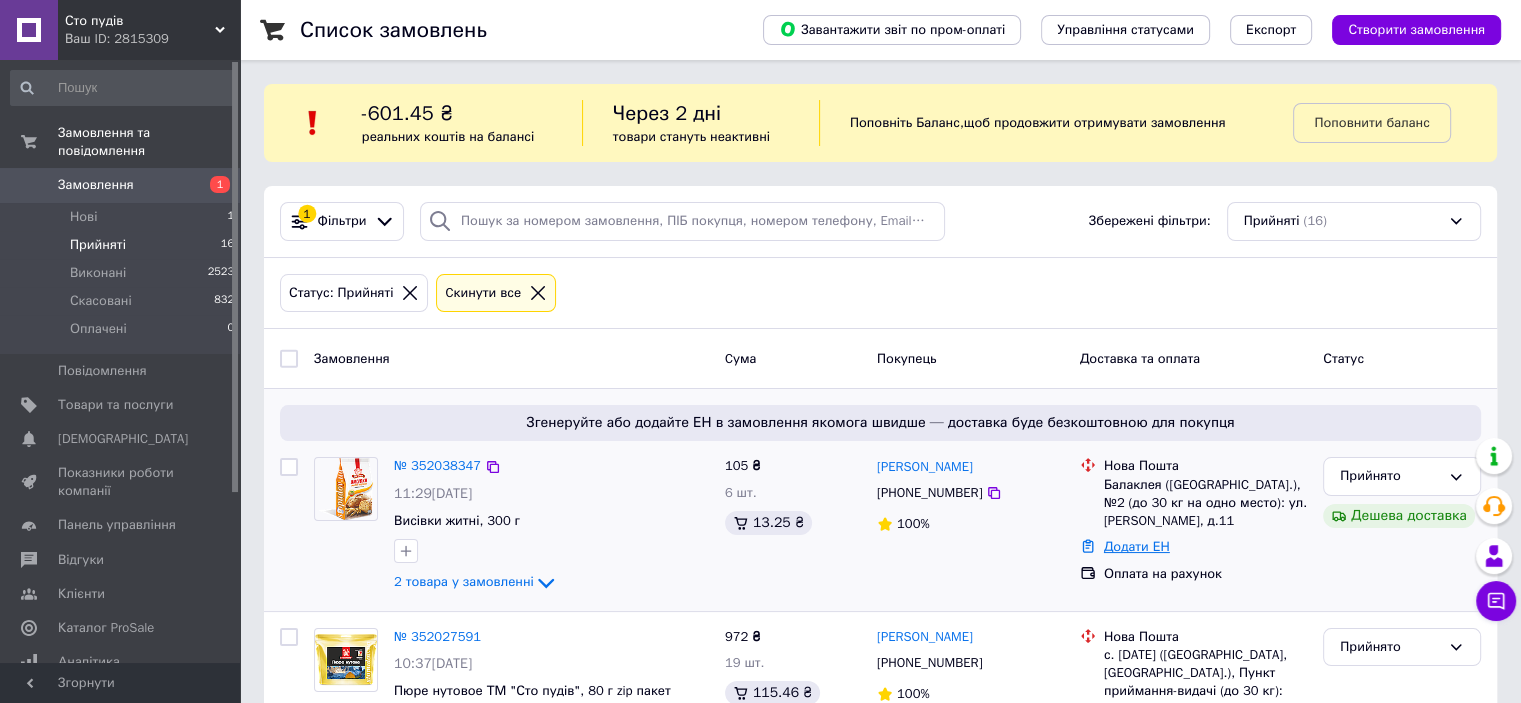 click on "Додати ЕН" at bounding box center (1137, 546) 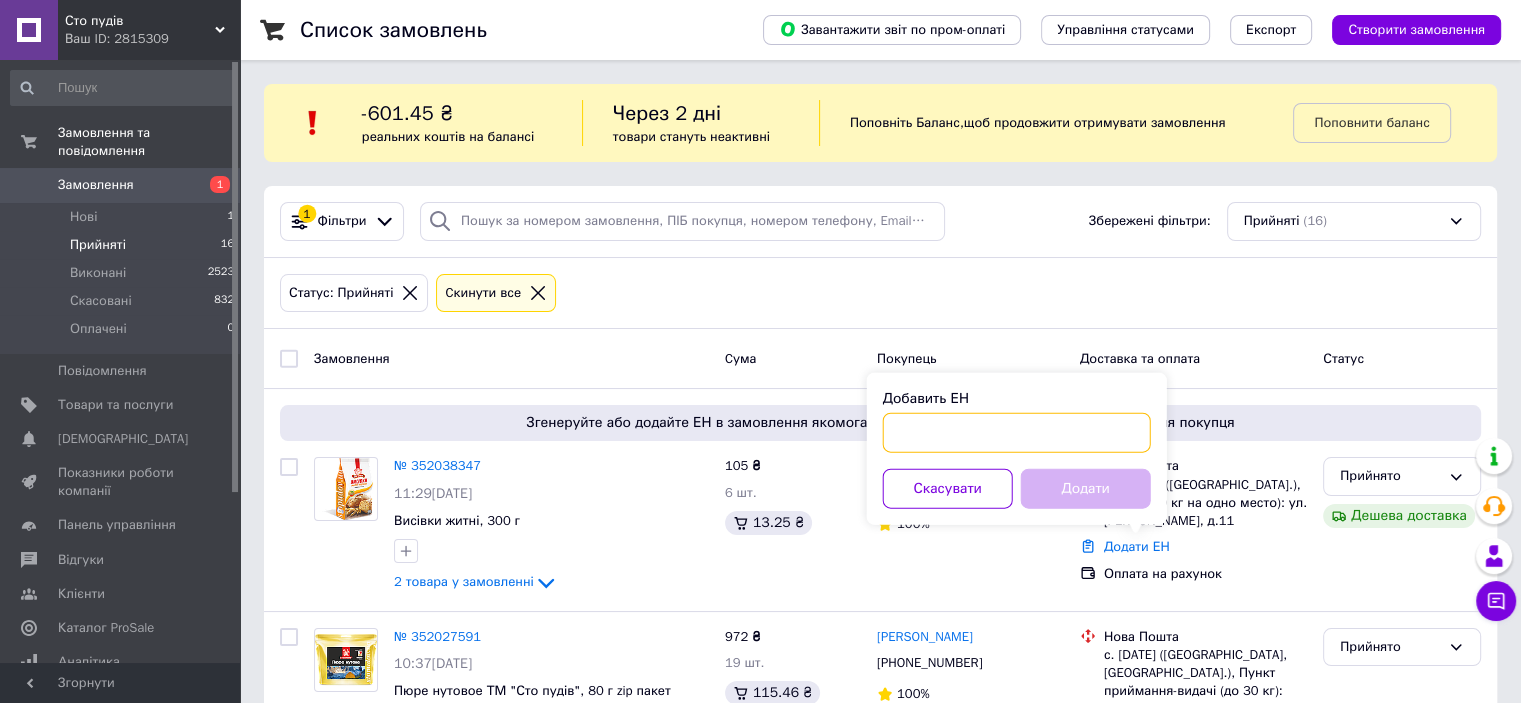 click on "Добавить ЕН" at bounding box center (1017, 433) 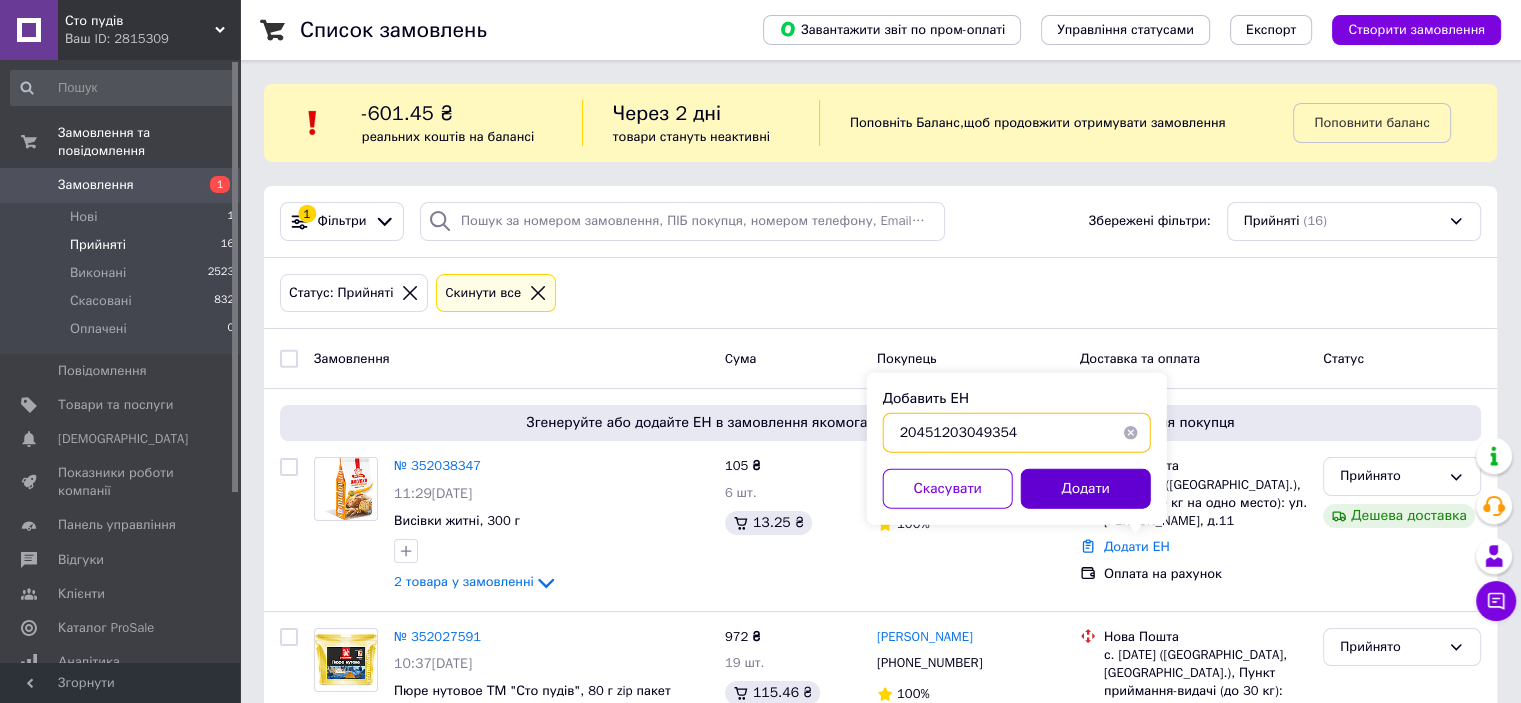 type on "20451203049354" 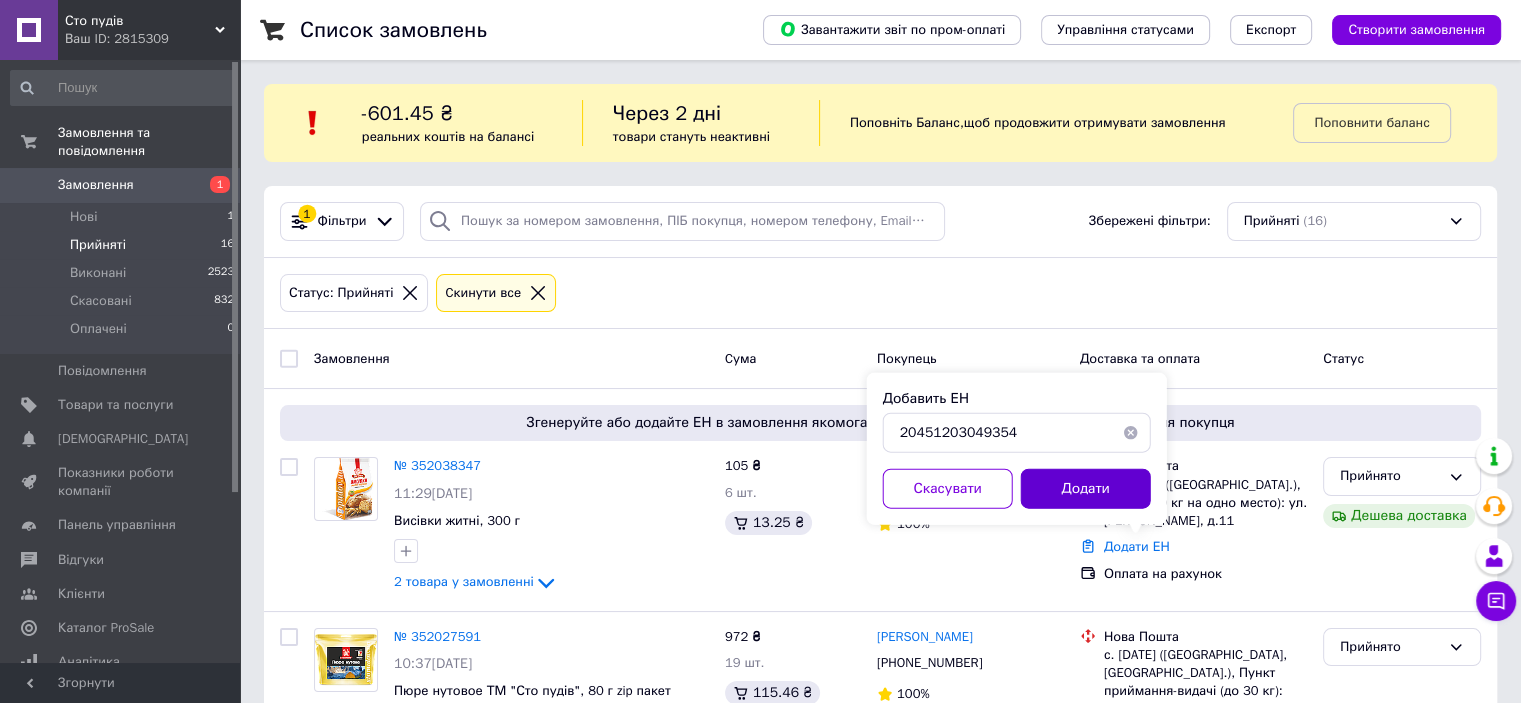 click on "Додати" at bounding box center [1086, 489] 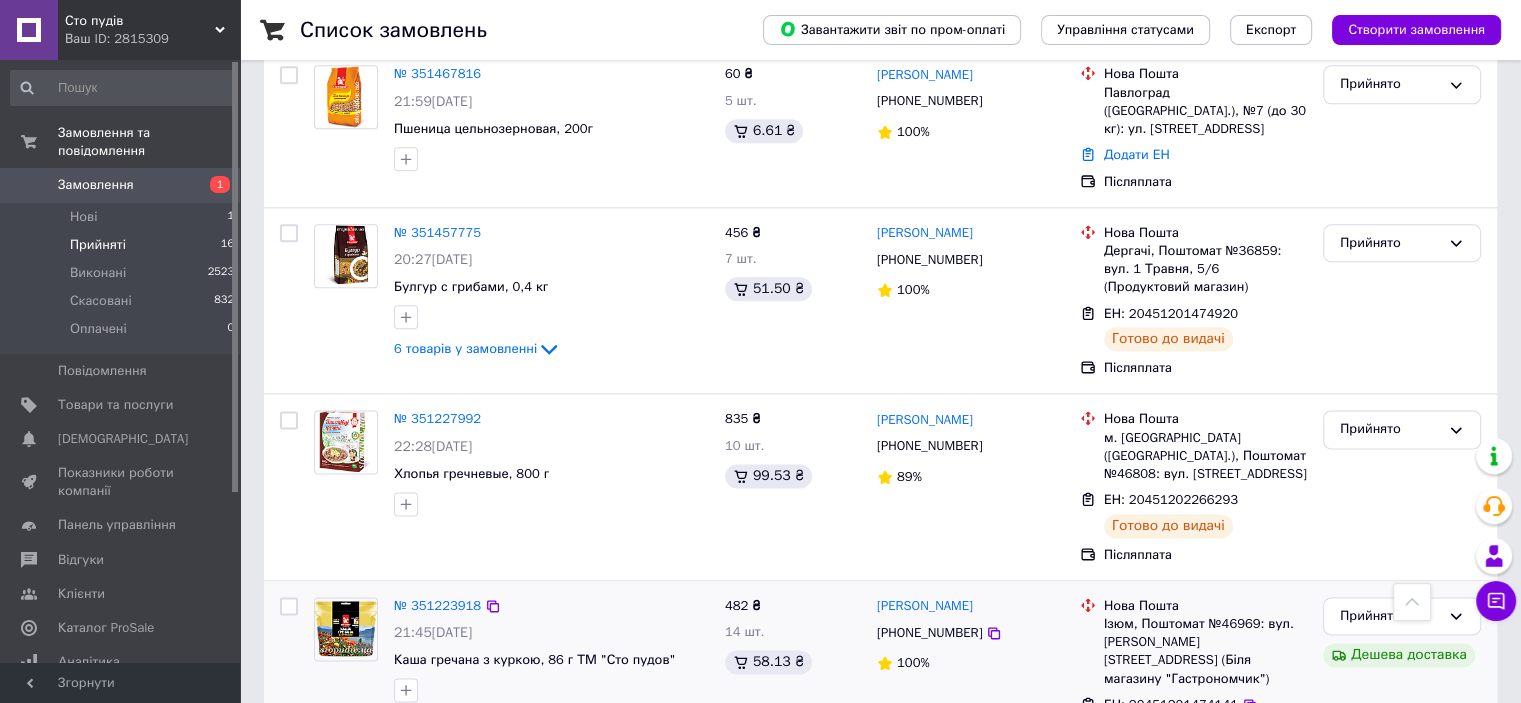 scroll, scrollTop: 2655, scrollLeft: 0, axis: vertical 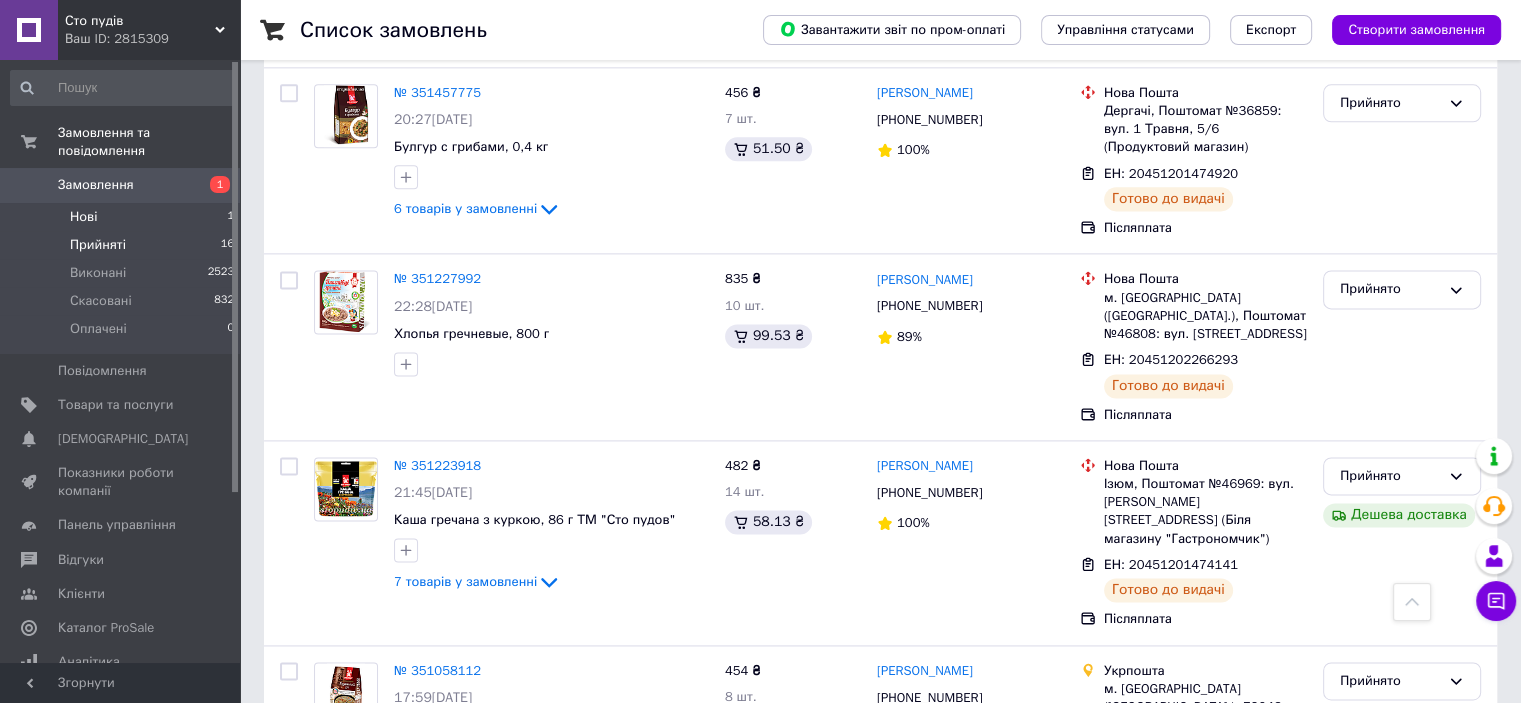 click on "Нові 1" at bounding box center (123, 217) 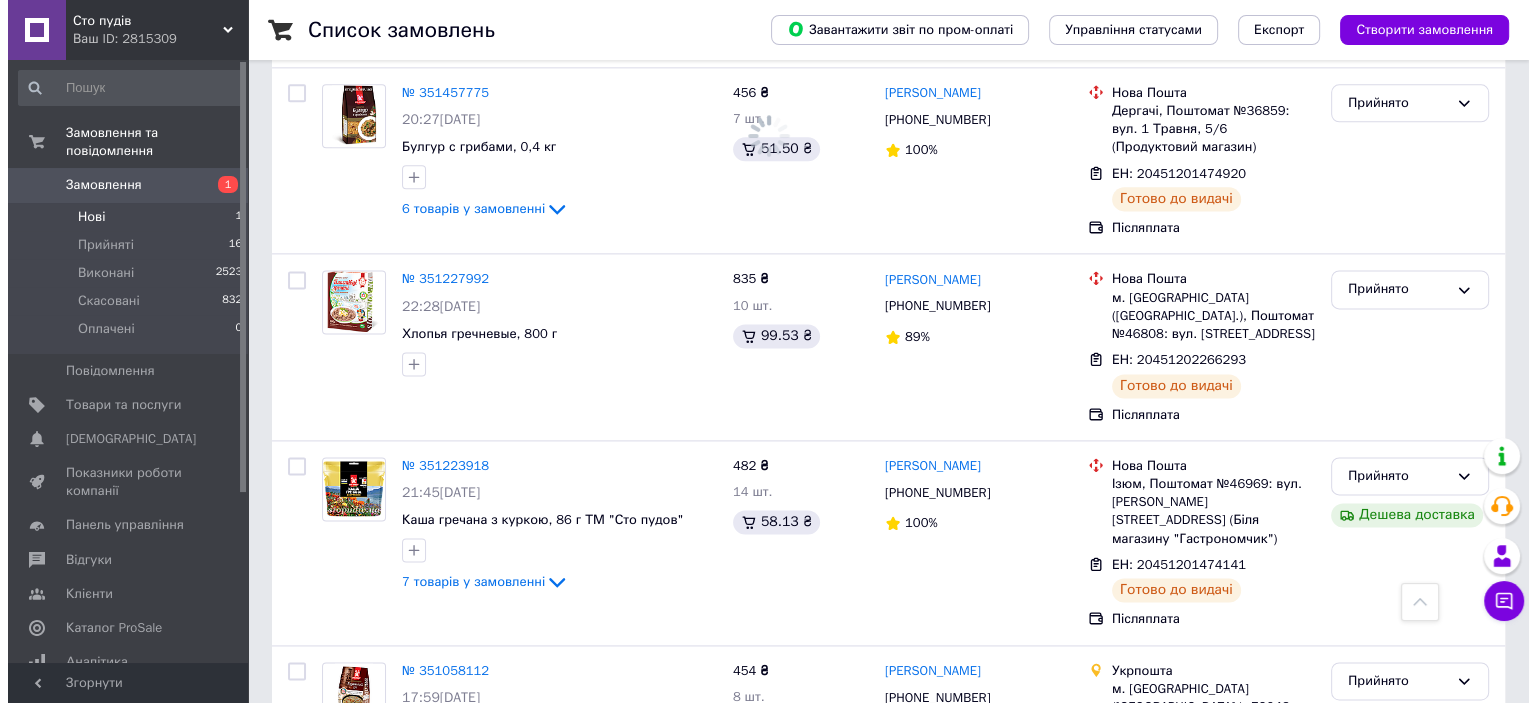 scroll, scrollTop: 0, scrollLeft: 0, axis: both 